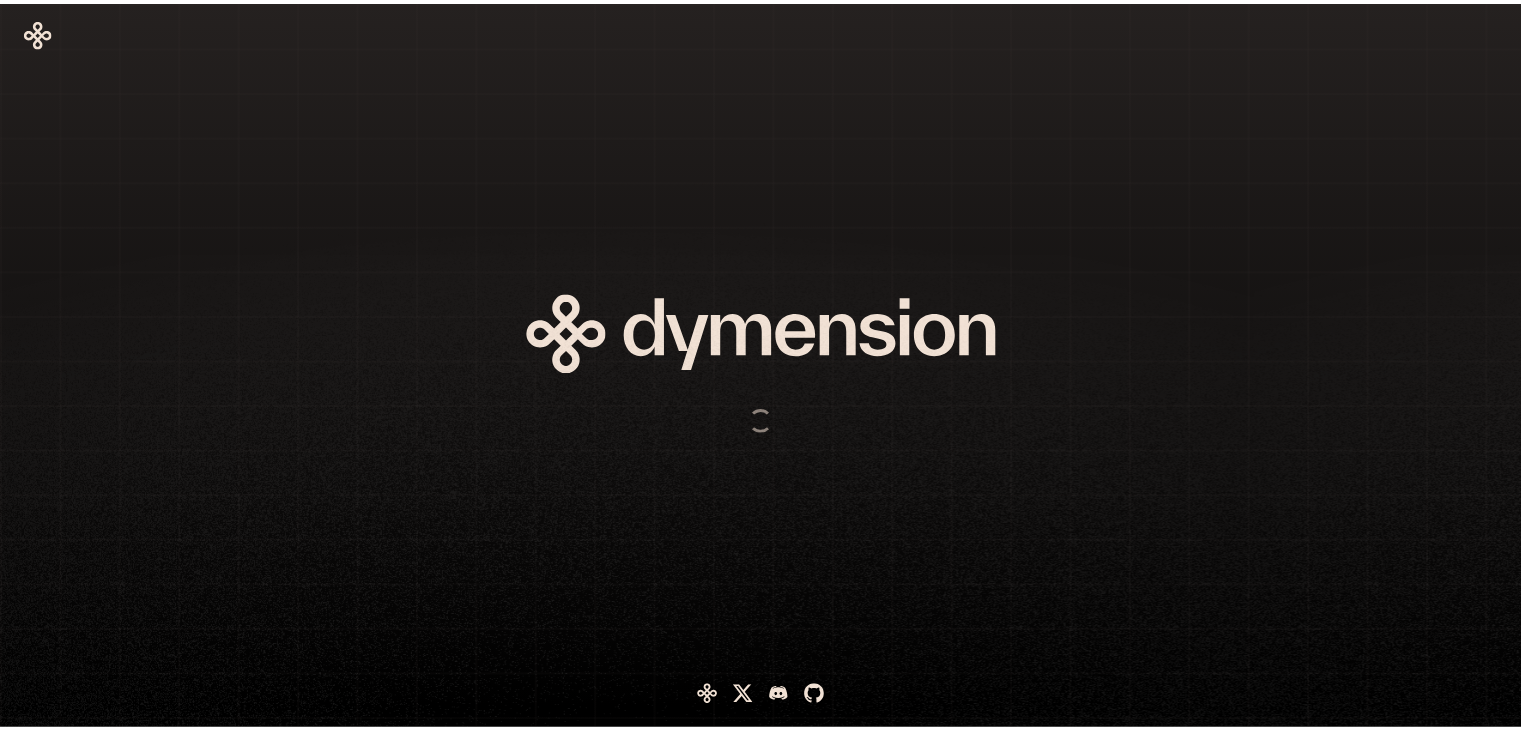 scroll, scrollTop: 0, scrollLeft: 0, axis: both 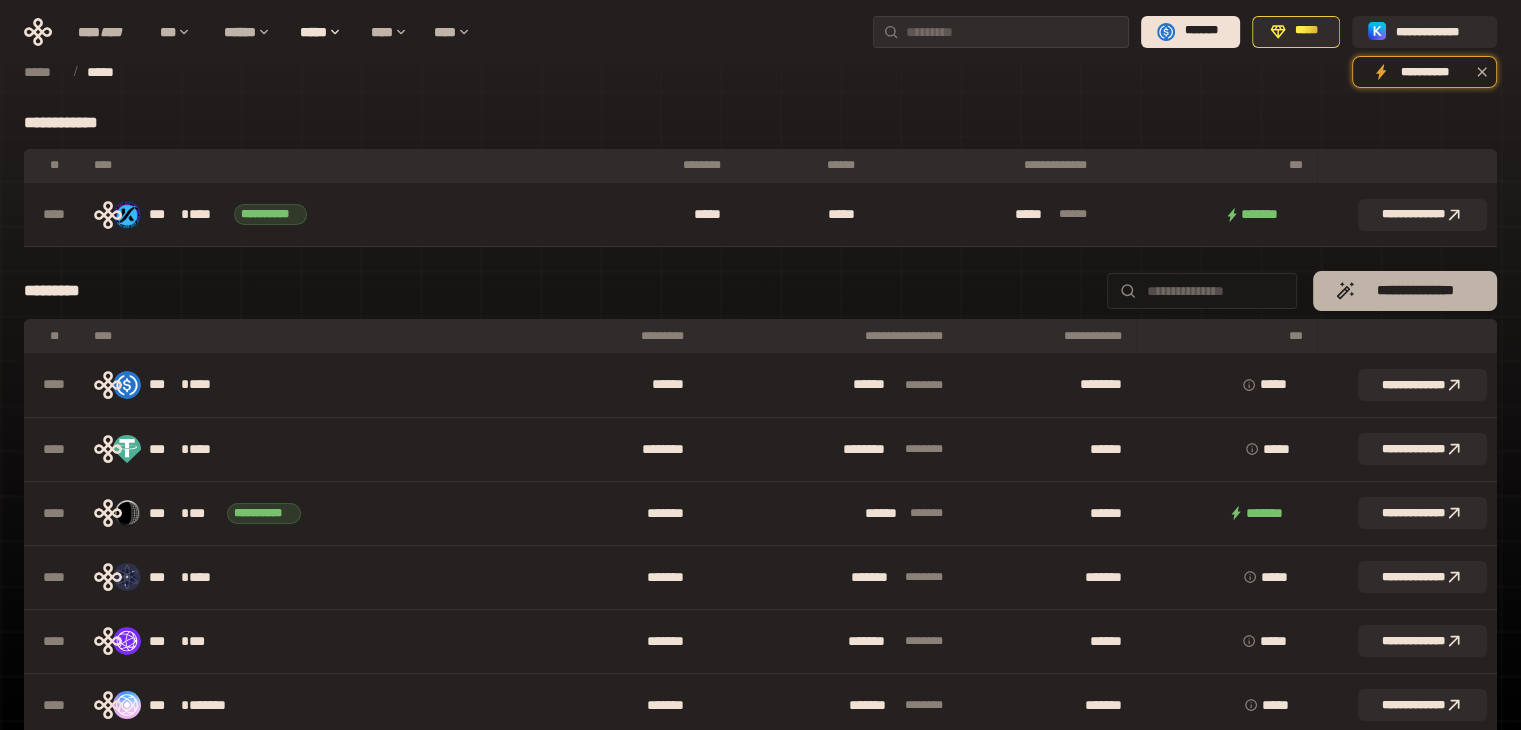click on "**********" at bounding box center (1414, 291) 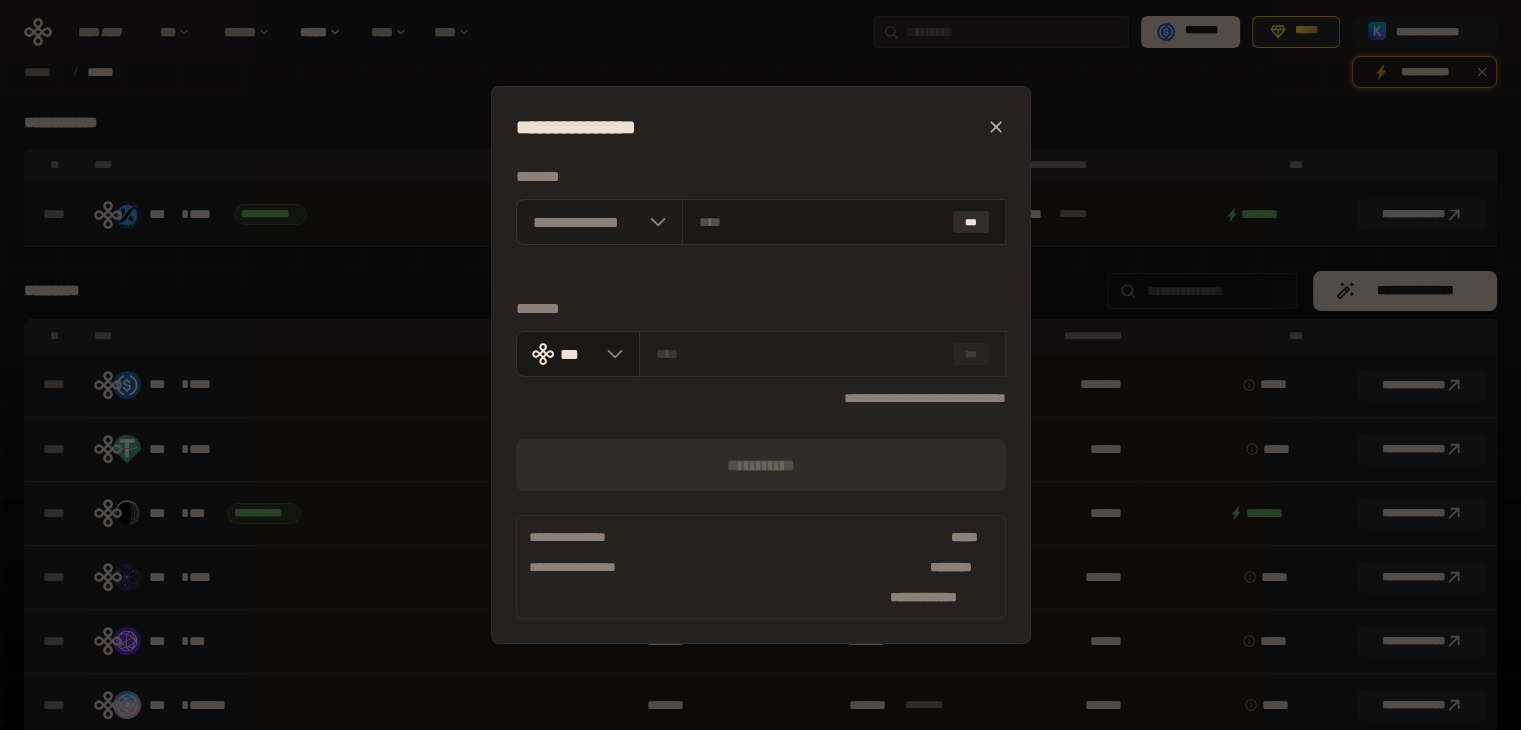 click at bounding box center (653, 222) 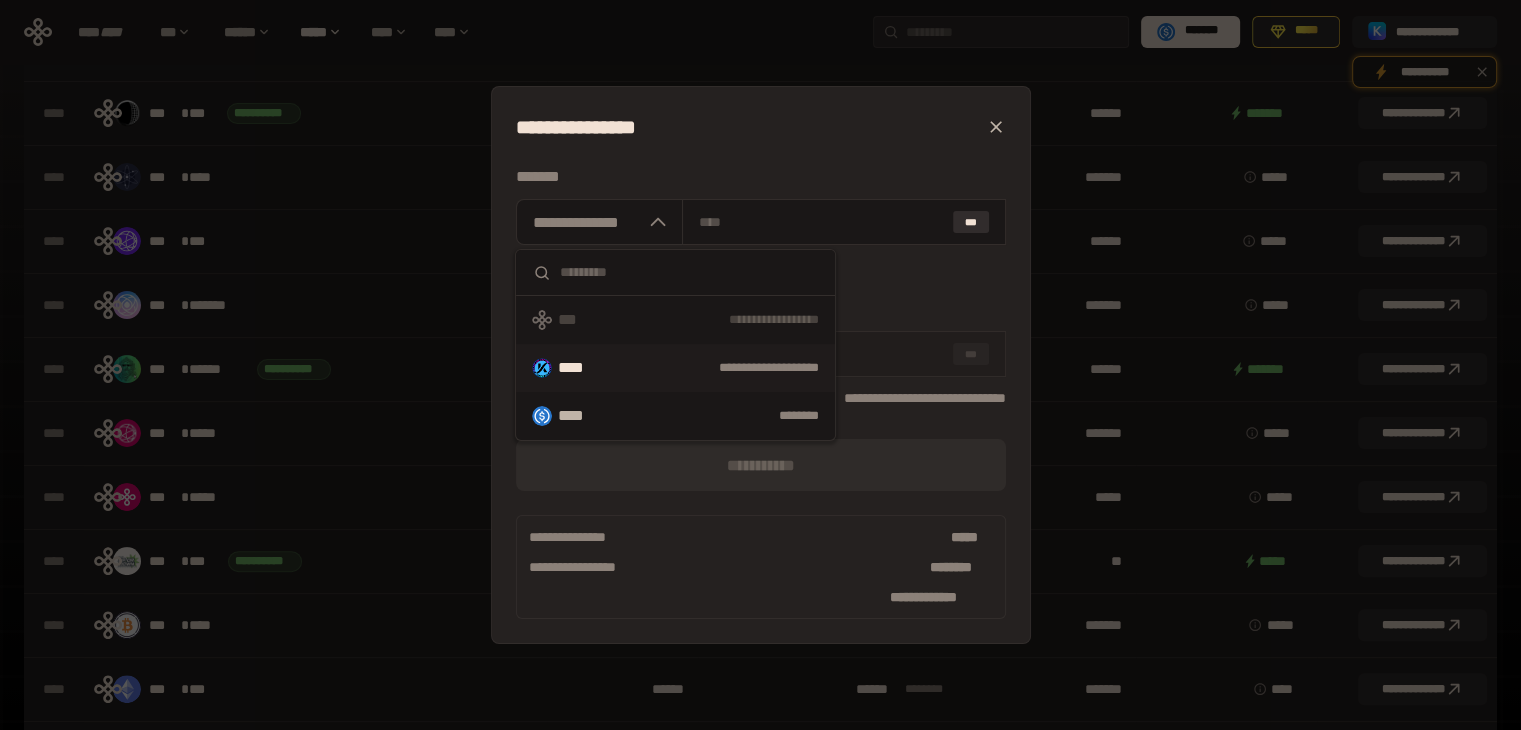 scroll, scrollTop: 0, scrollLeft: 0, axis: both 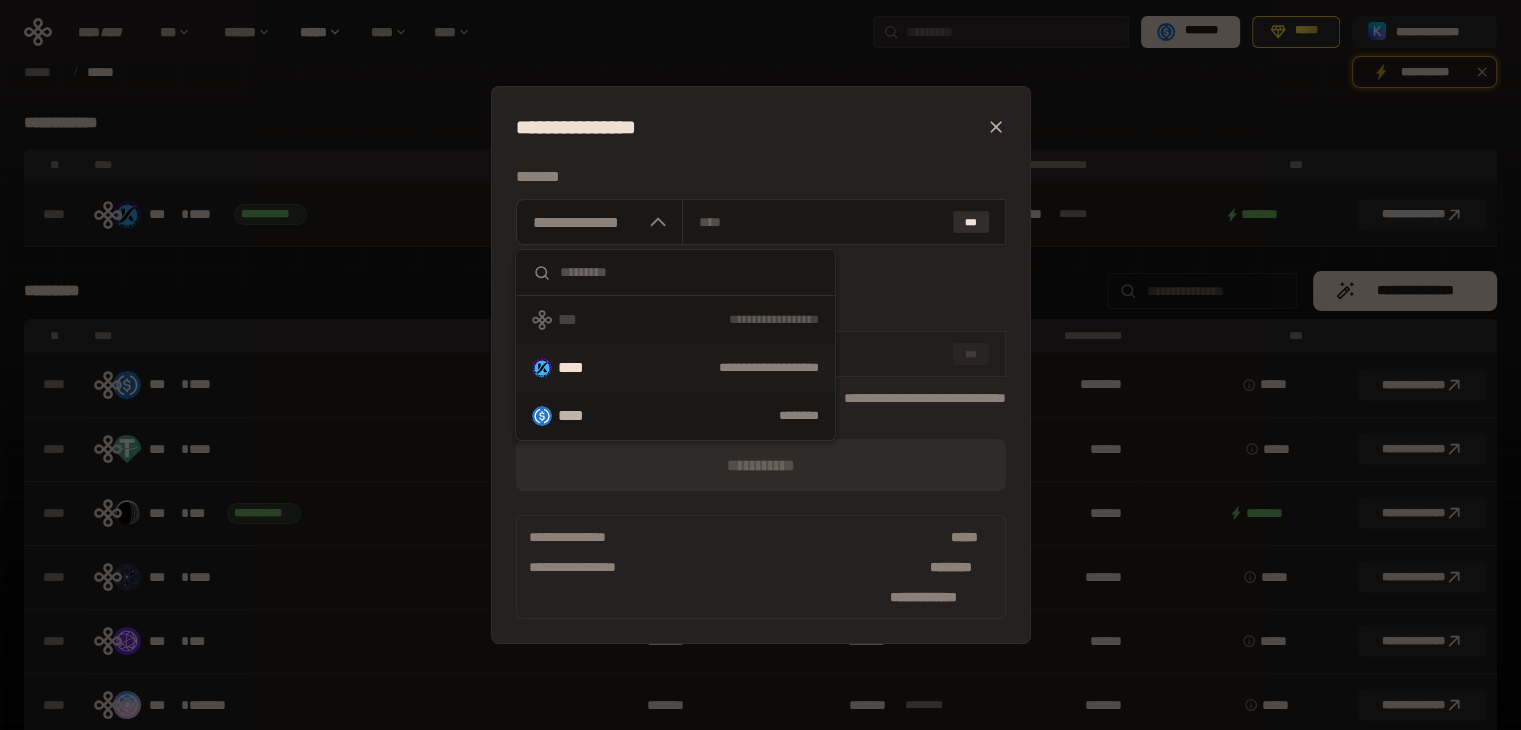 click on "****" at bounding box center (579, 368) 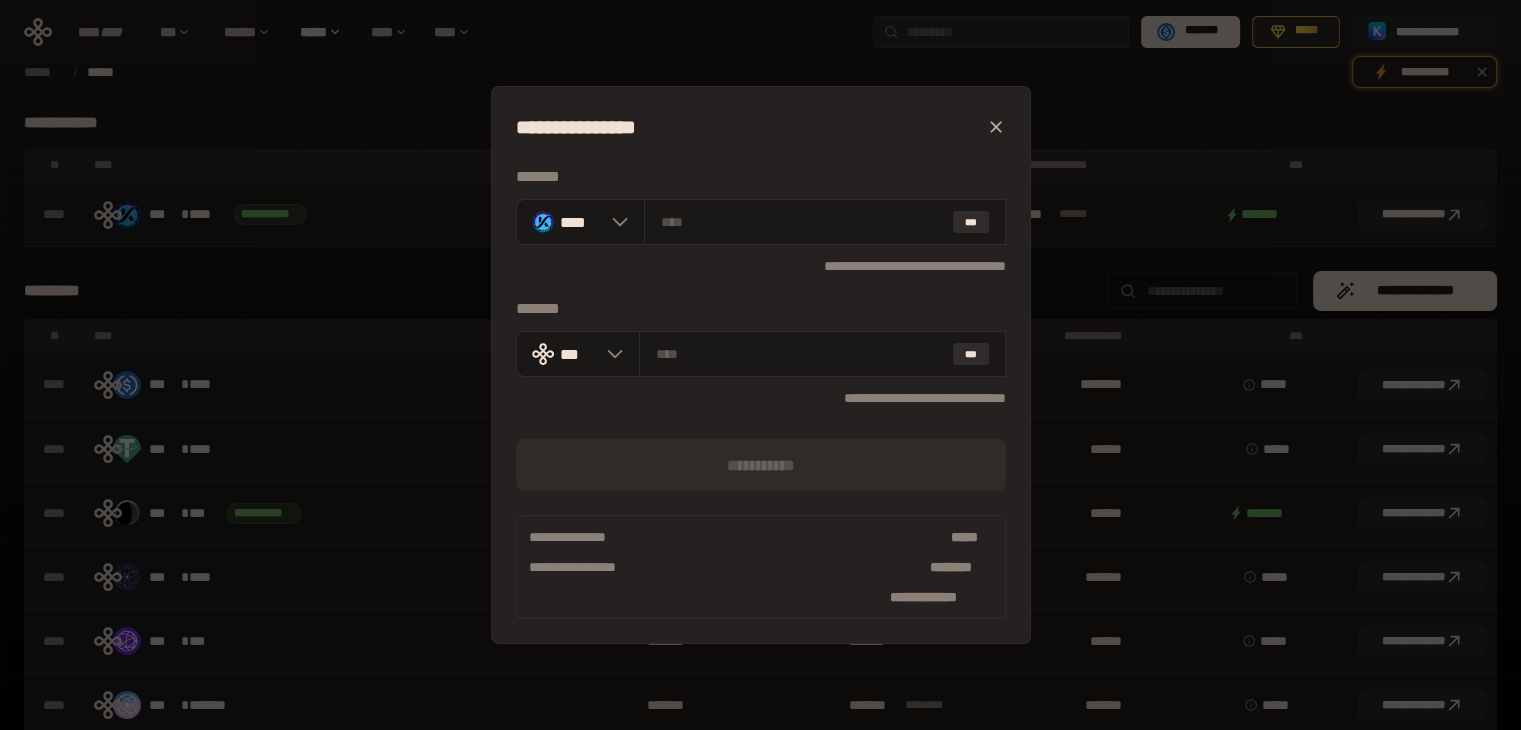 drag, startPoint x: 996, startPoint y: 125, endPoint x: 992, endPoint y: 141, distance: 16.492422 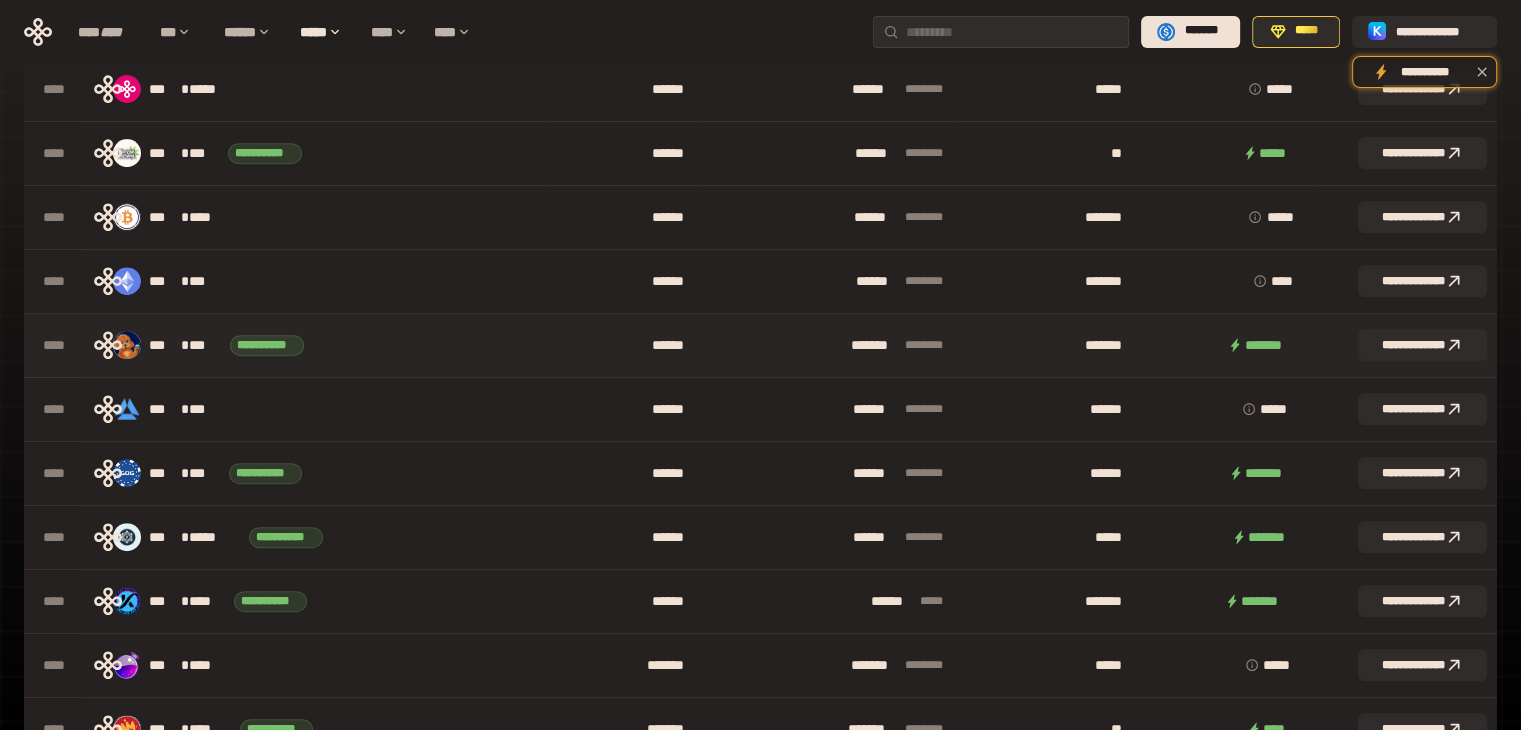 scroll, scrollTop: 308, scrollLeft: 0, axis: vertical 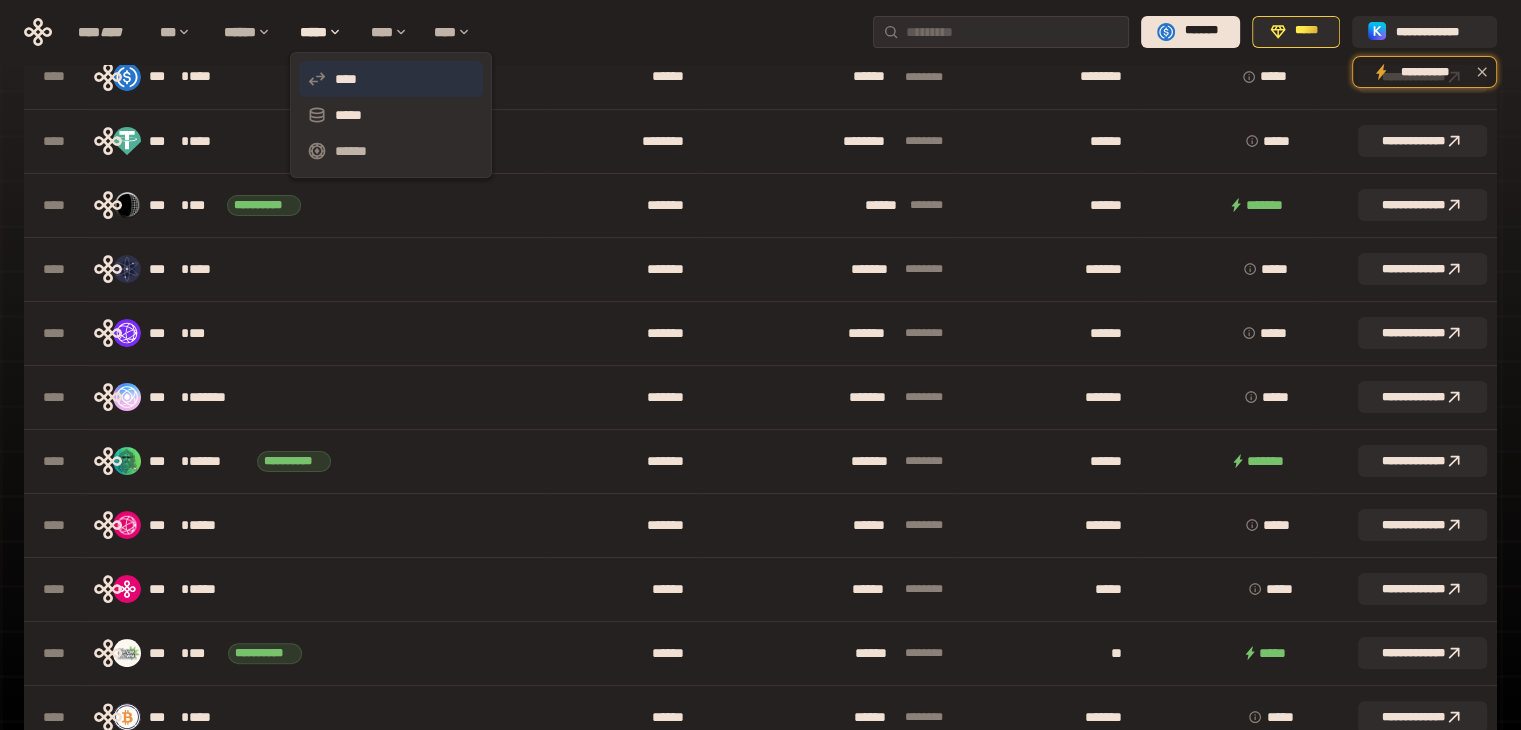 click on "****" at bounding box center (391, 79) 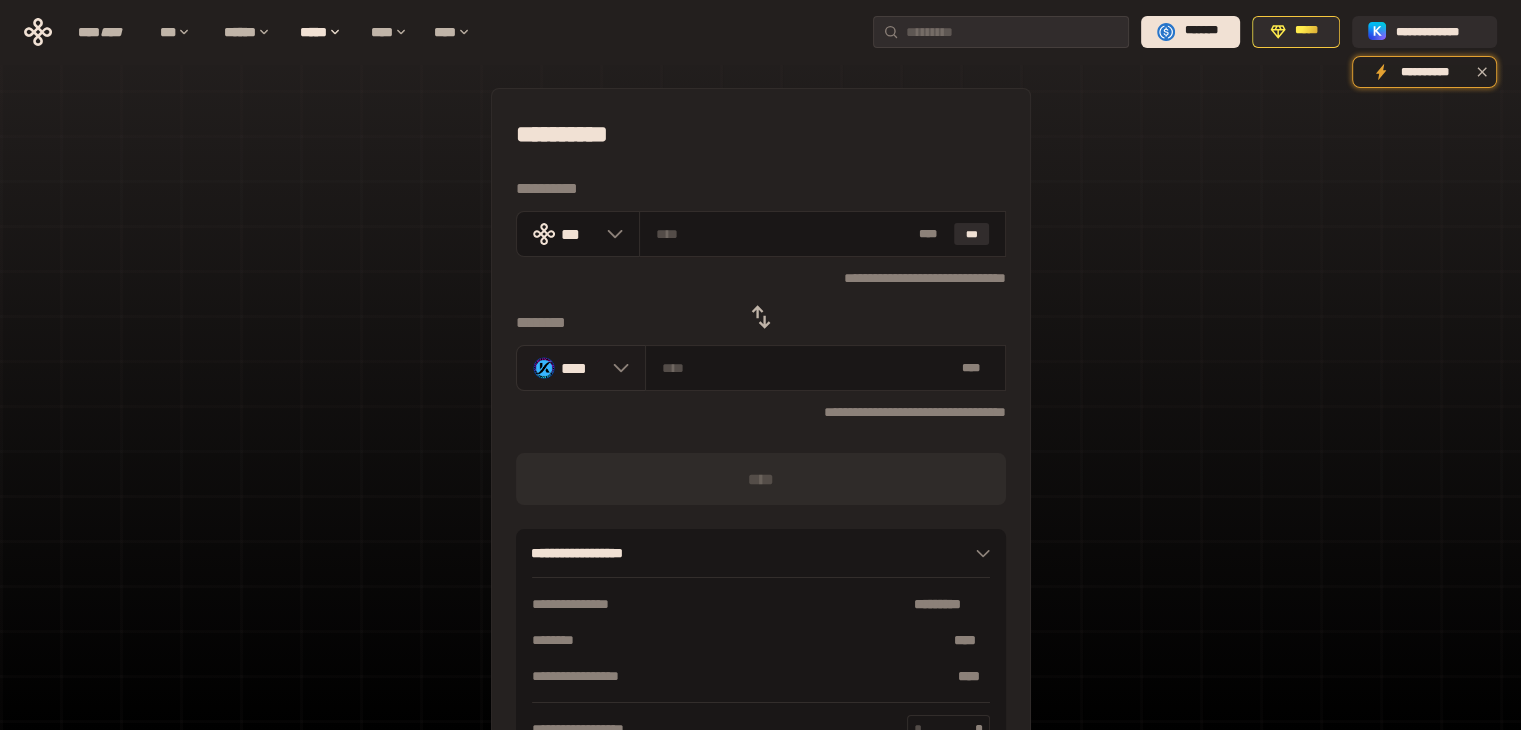 click at bounding box center [616, 368] 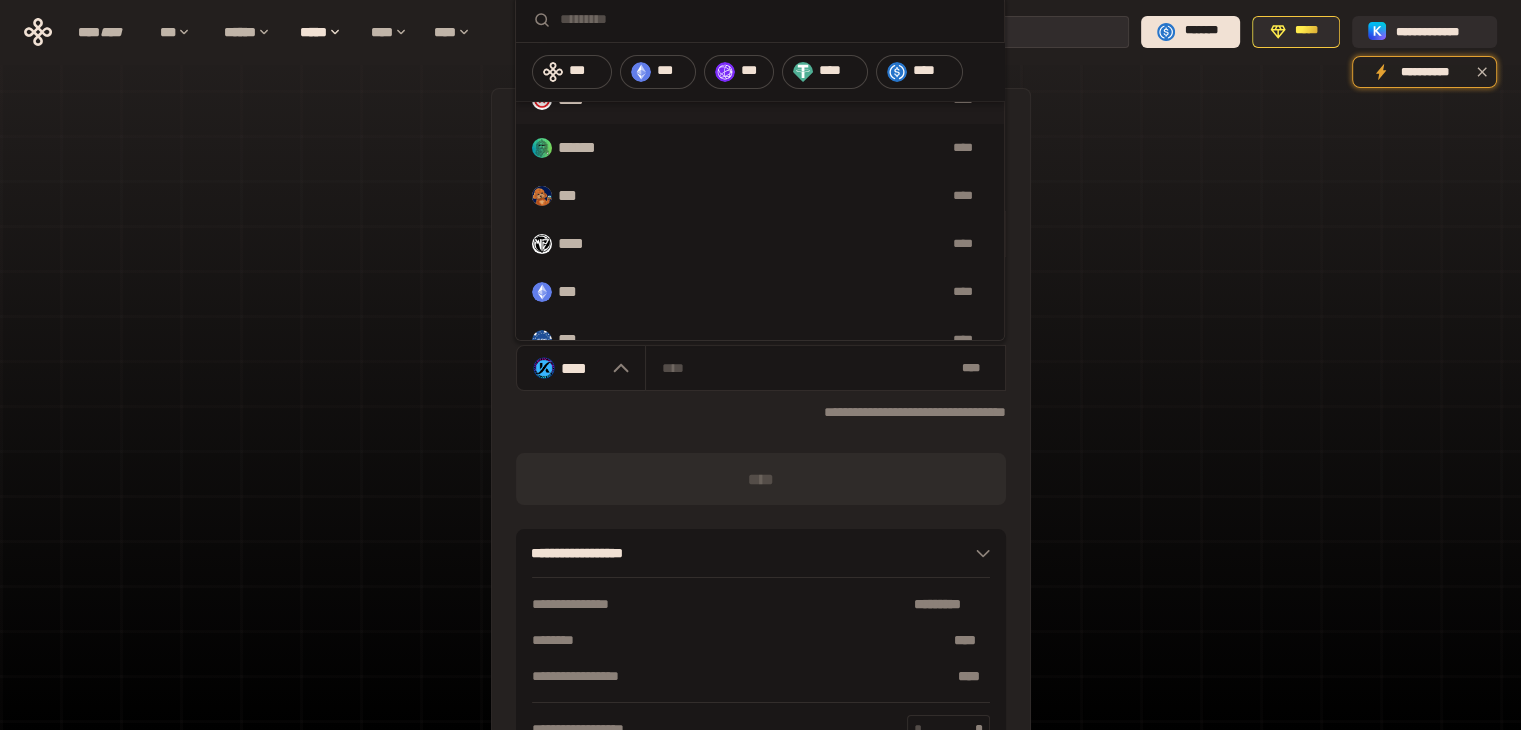 scroll, scrollTop: 200, scrollLeft: 0, axis: vertical 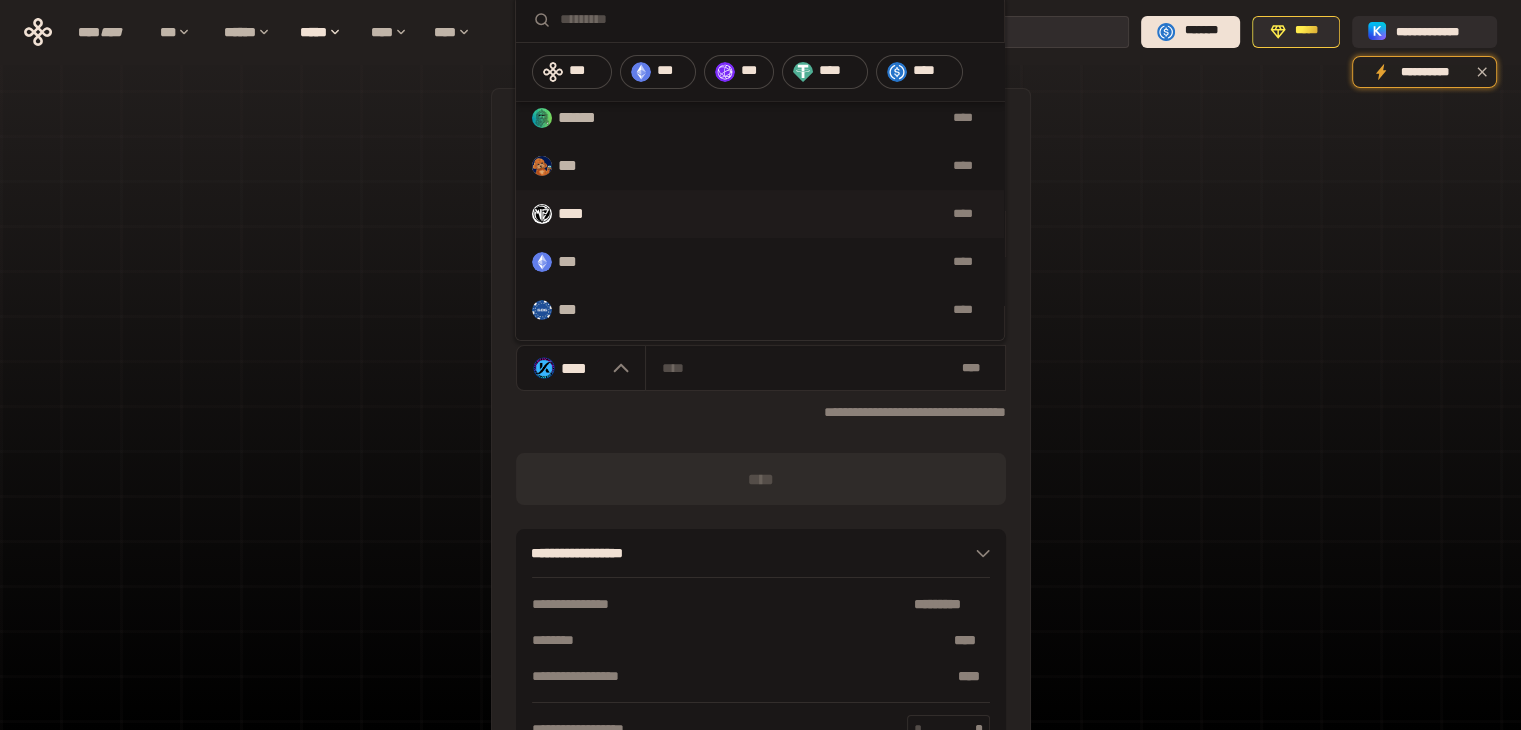 click on "****" at bounding box center (576, 214) 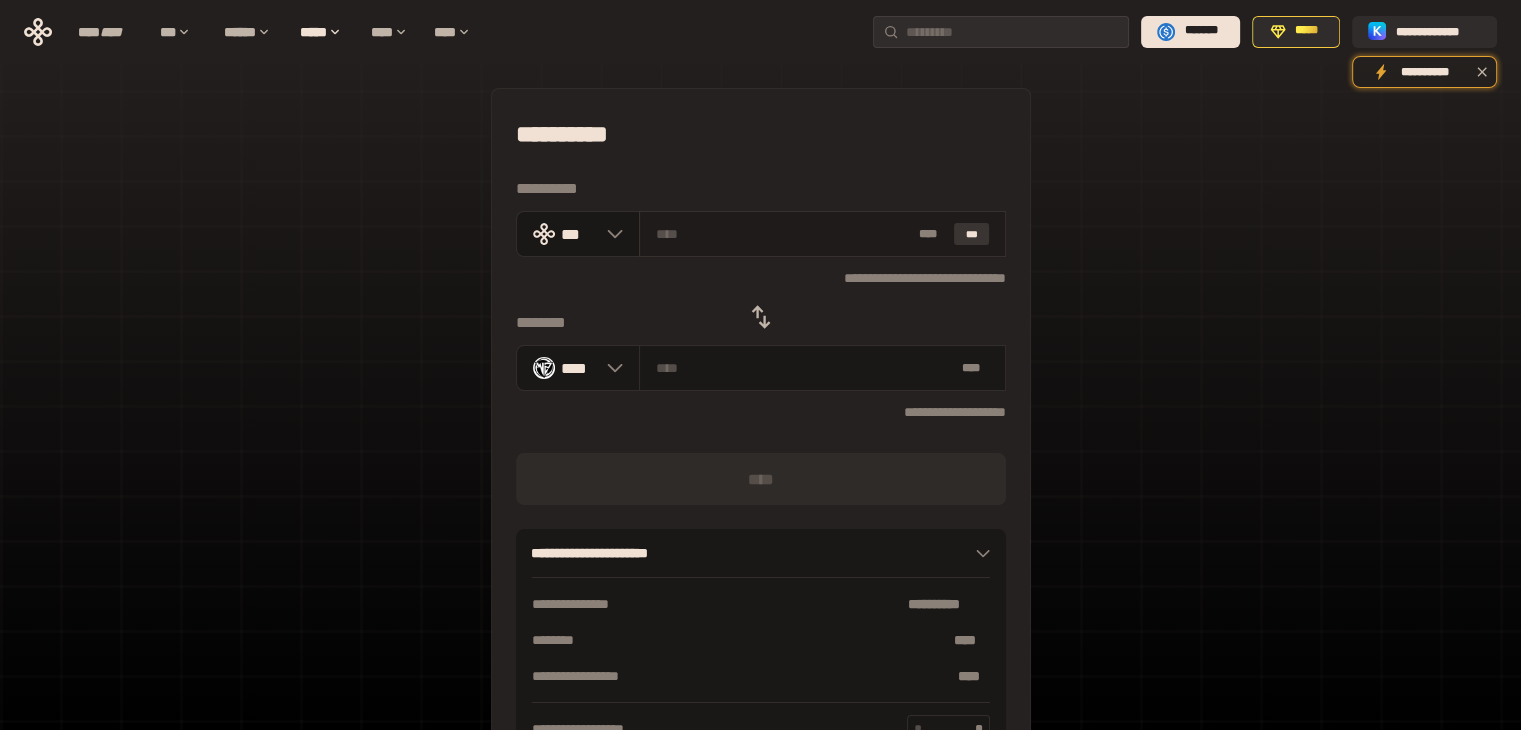 click on "***" at bounding box center (972, 234) 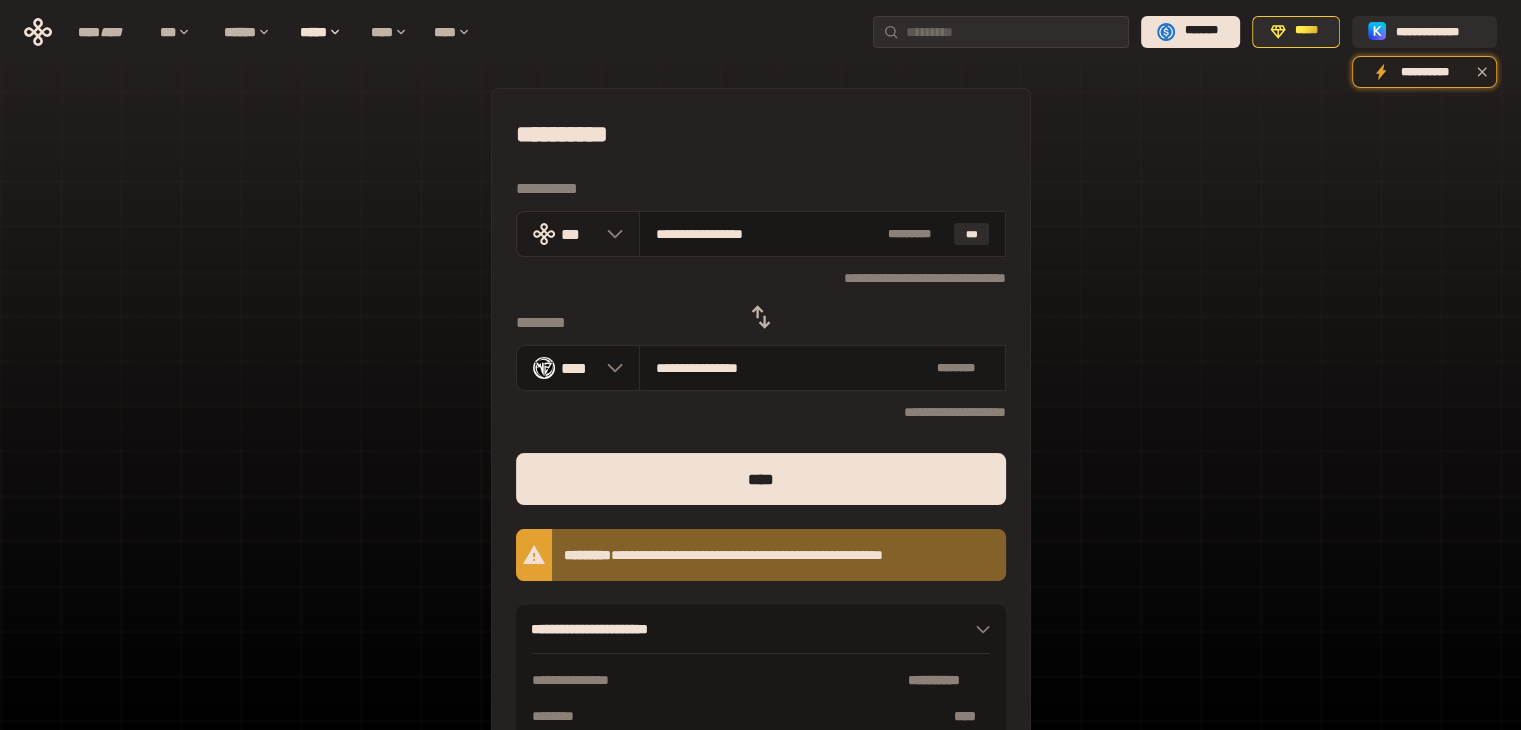 drag, startPoint x: 810, startPoint y: 231, endPoint x: 610, endPoint y: 241, distance: 200.24985 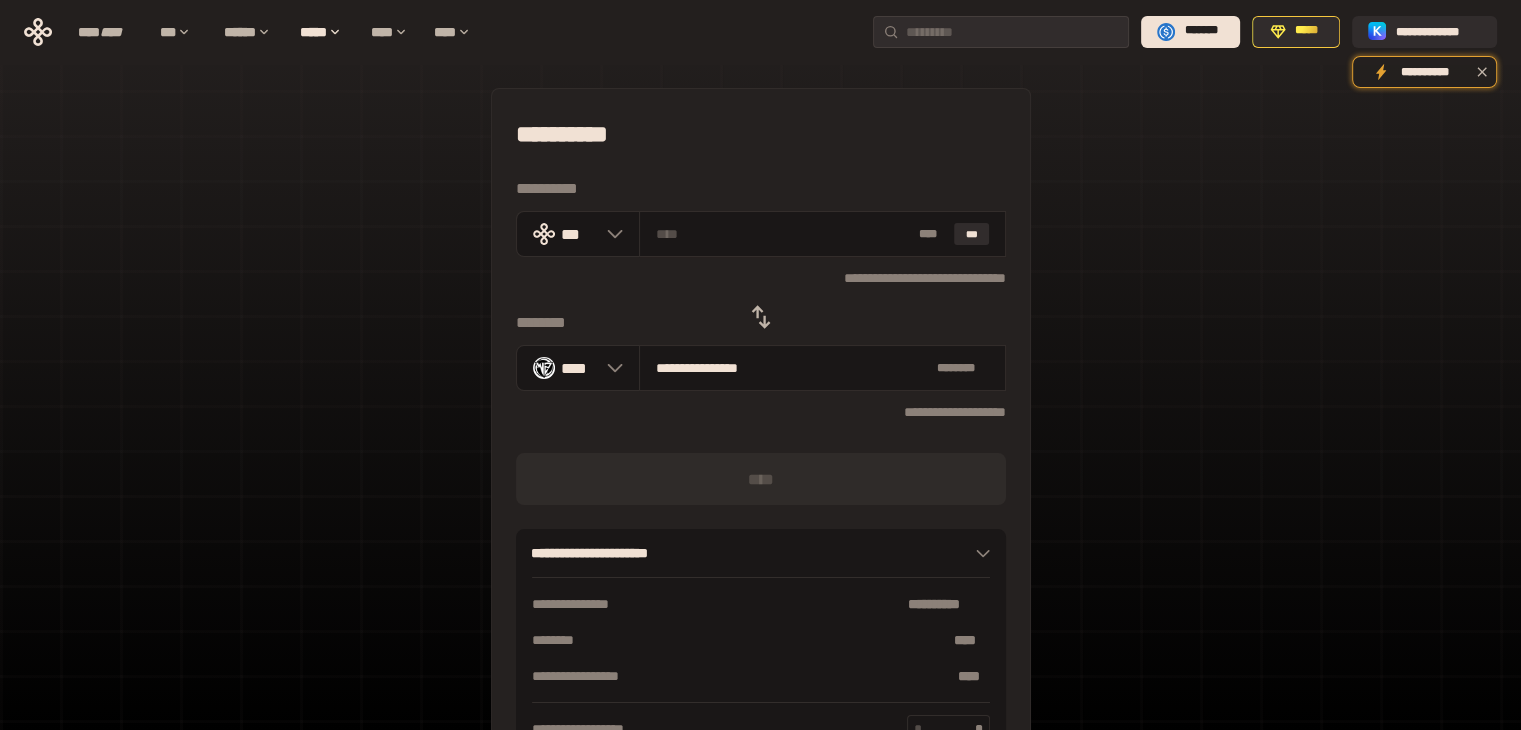 type on "*" 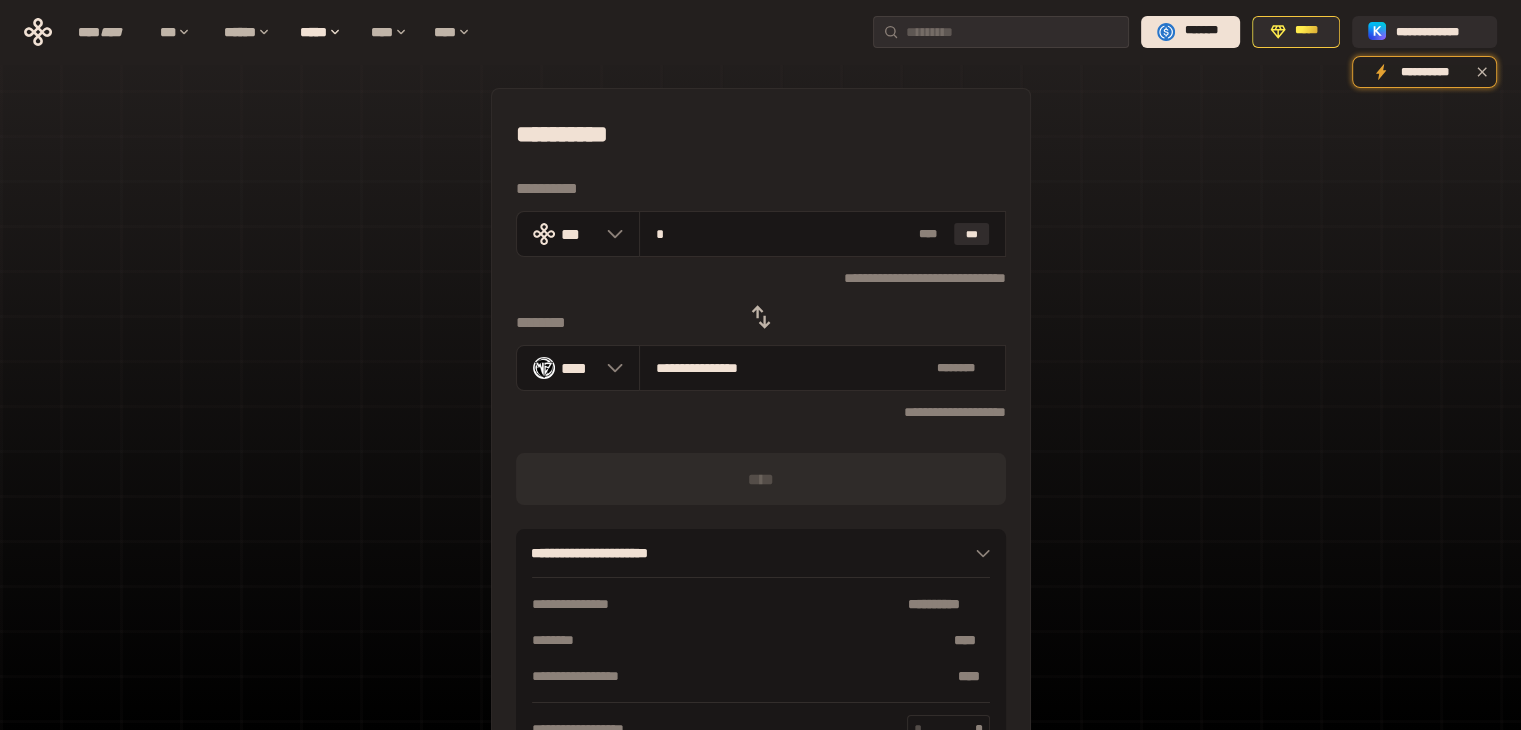 type on "**********" 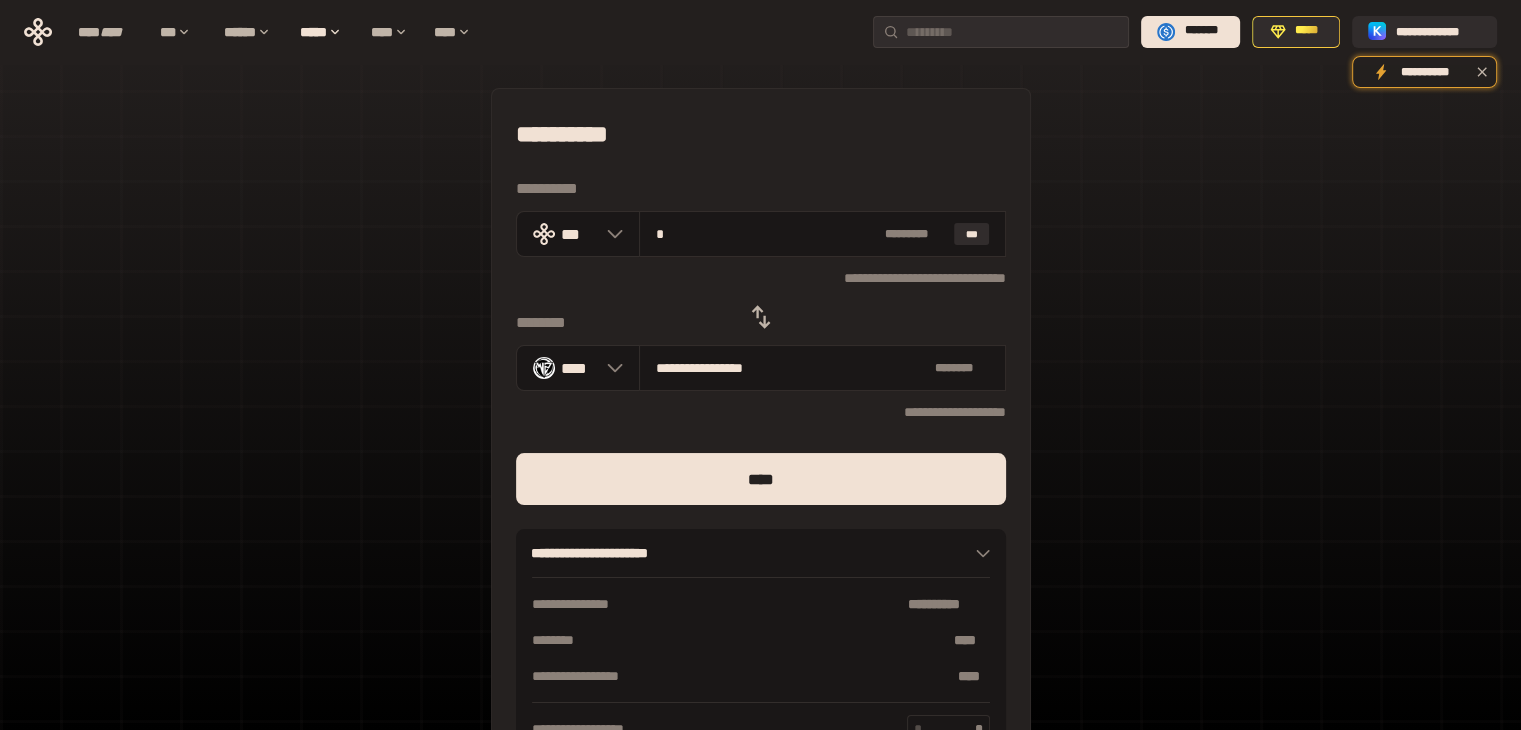 type on "**" 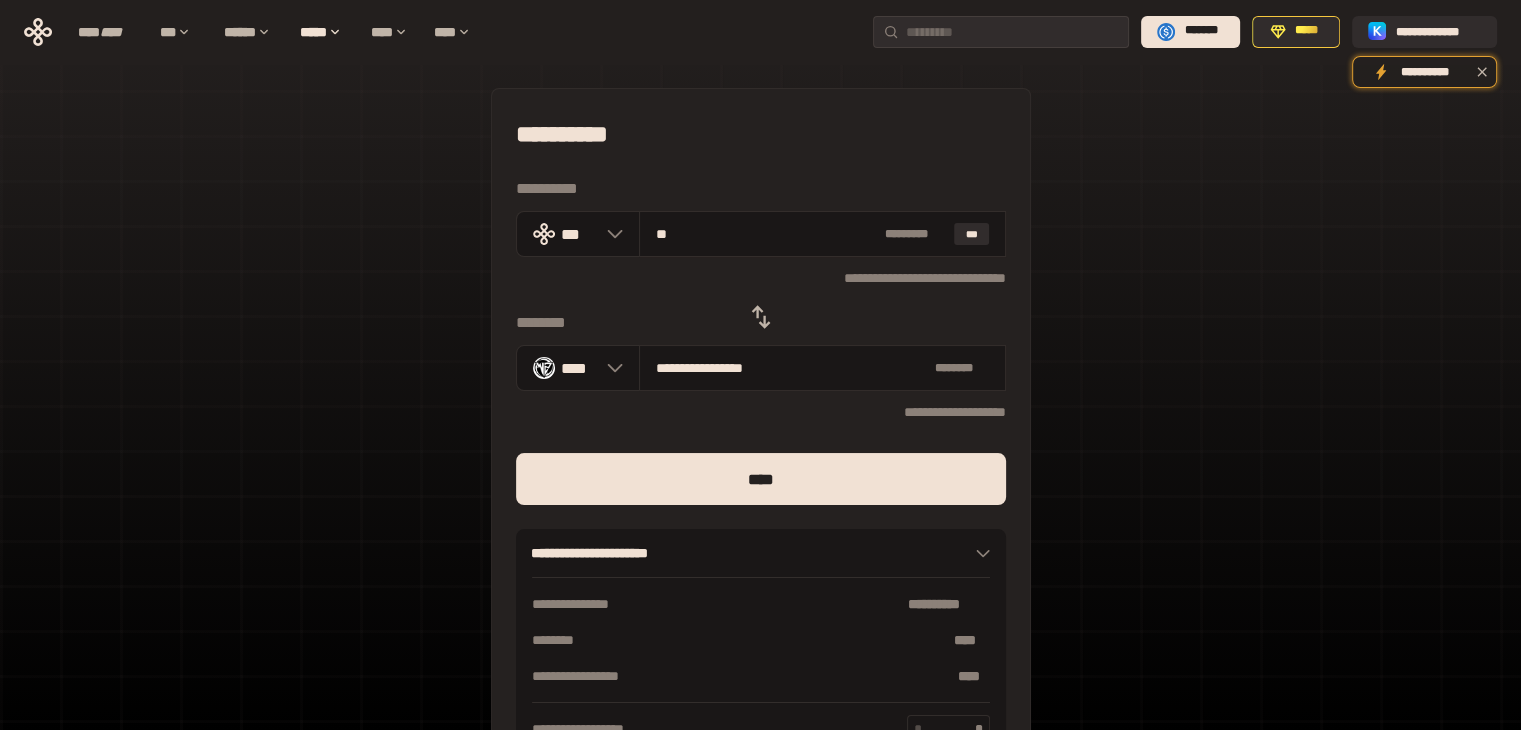 type on "**********" 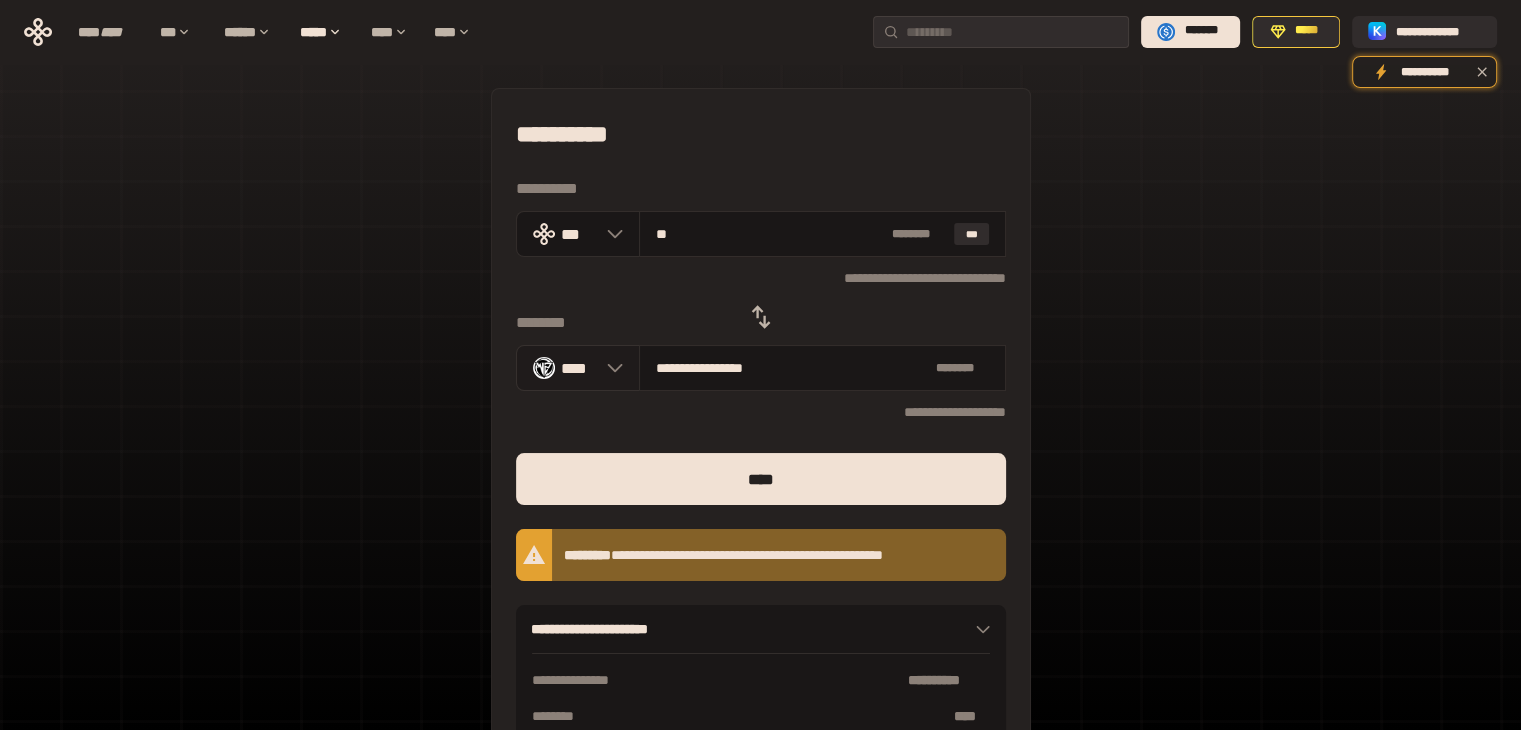 type on "**" 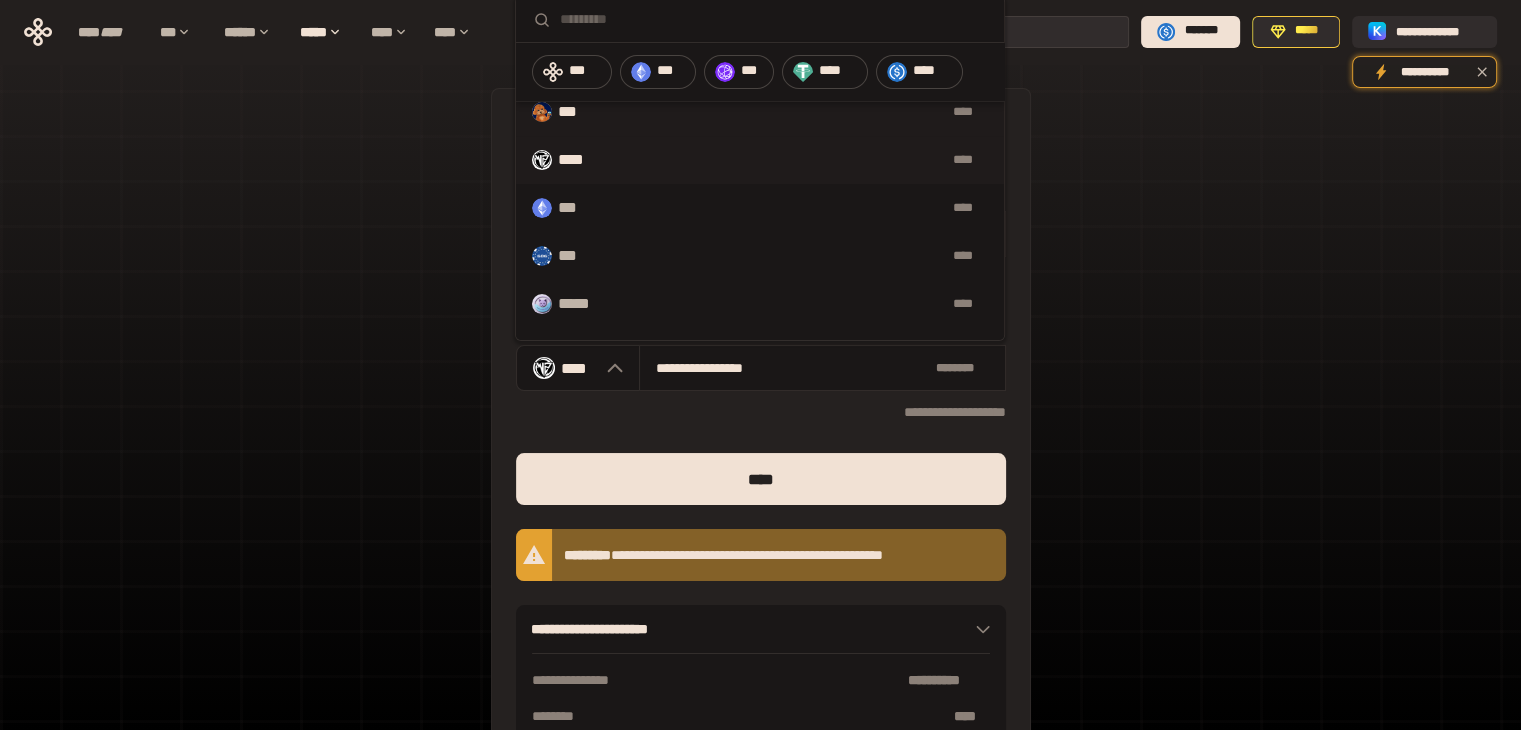 scroll, scrollTop: 300, scrollLeft: 0, axis: vertical 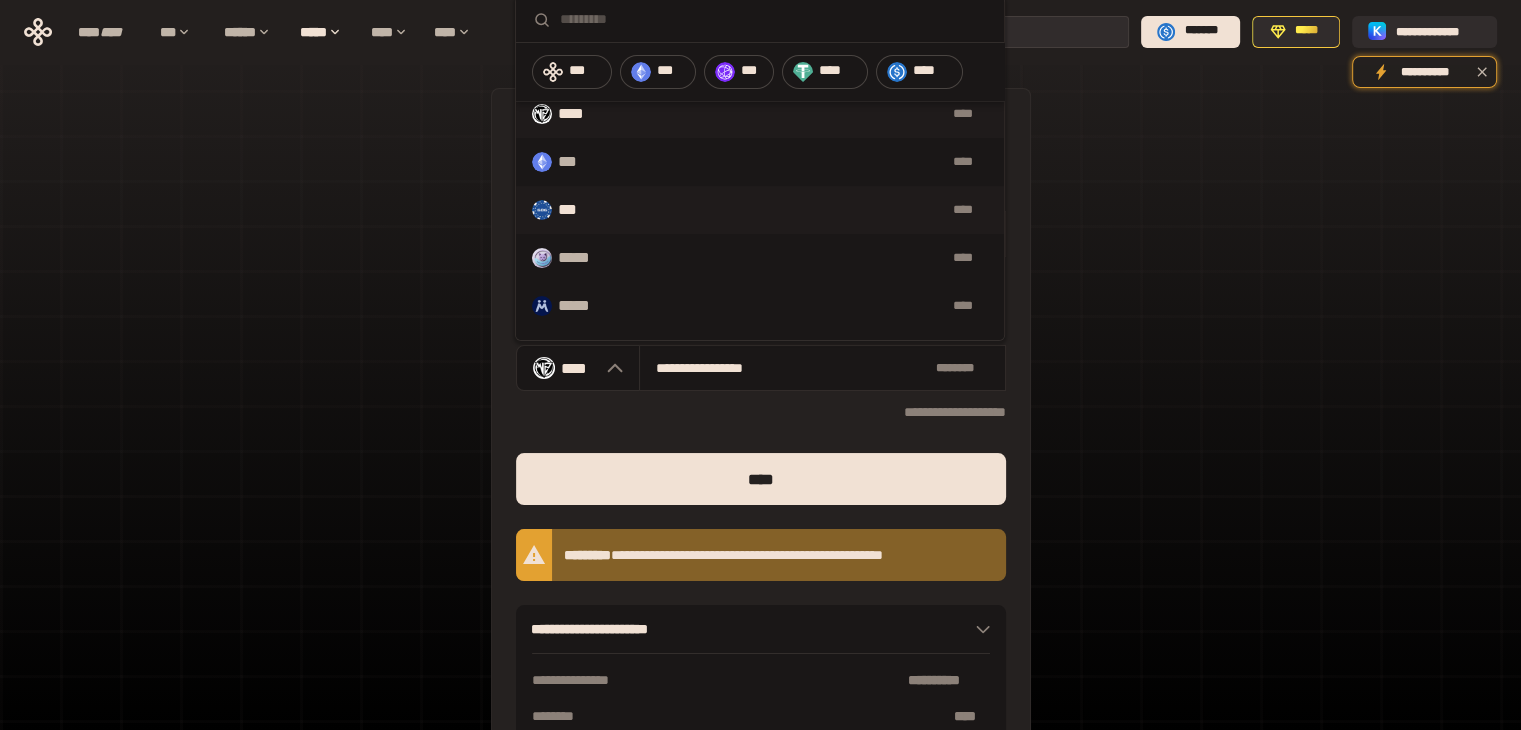 click on "***" at bounding box center [576, 210] 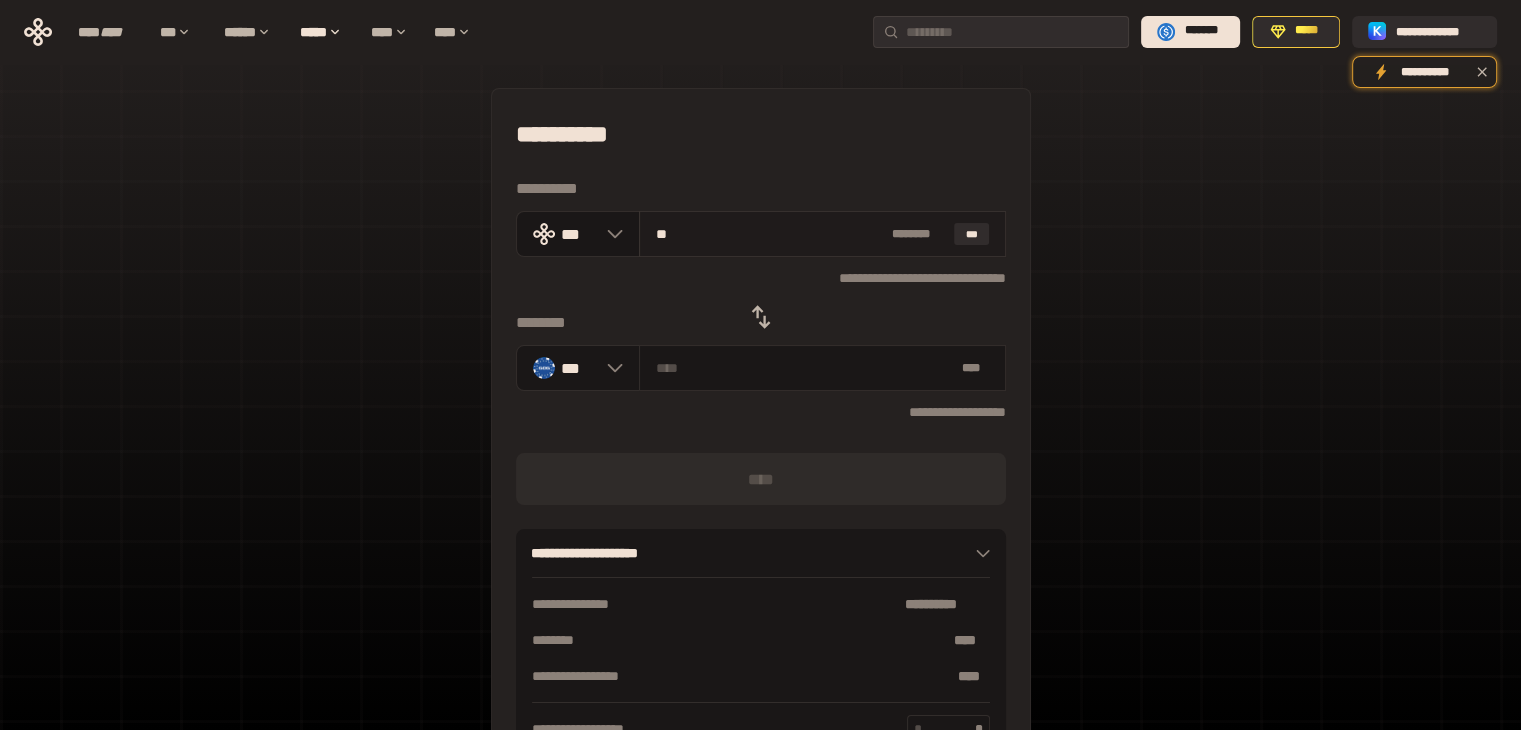 click on "**" at bounding box center [770, 234] 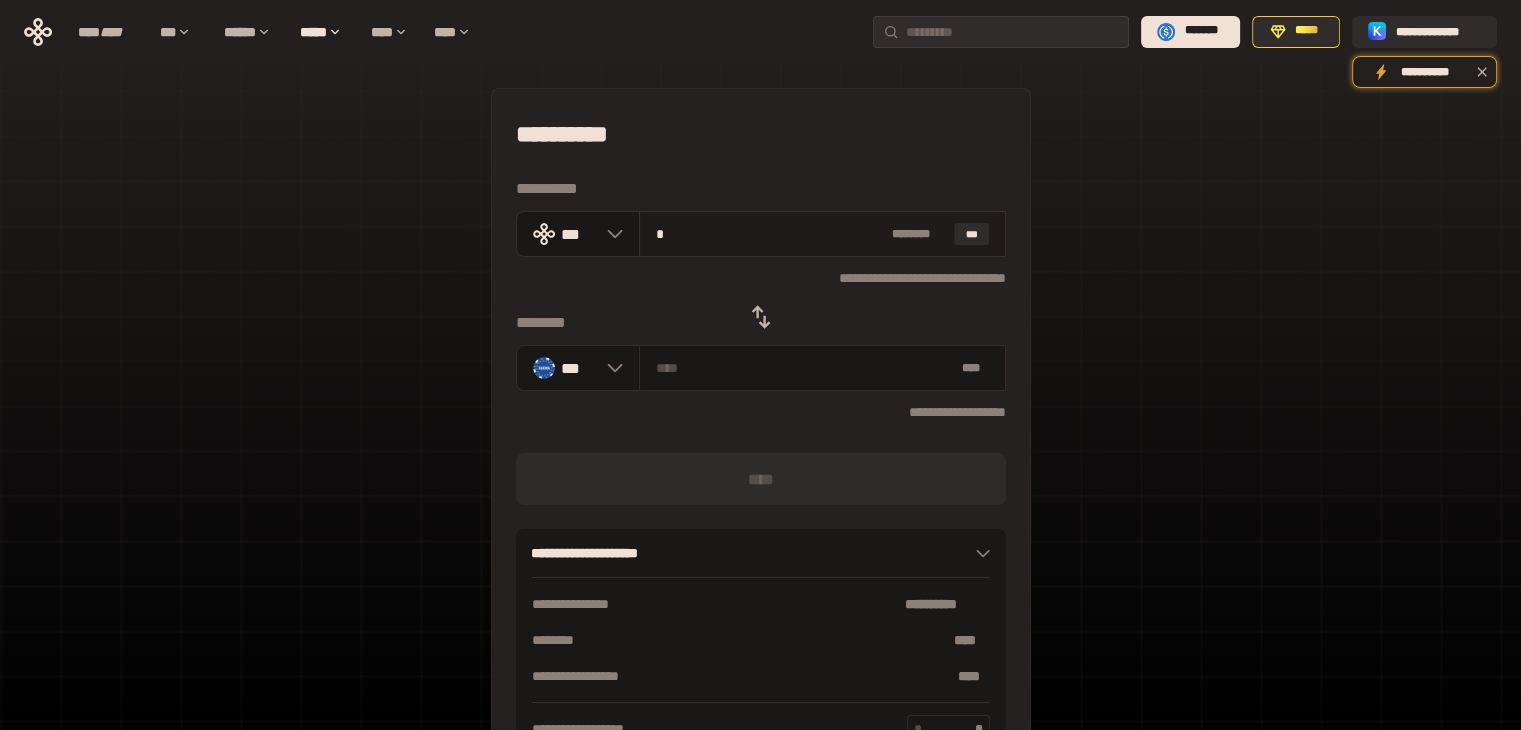 type on "**********" 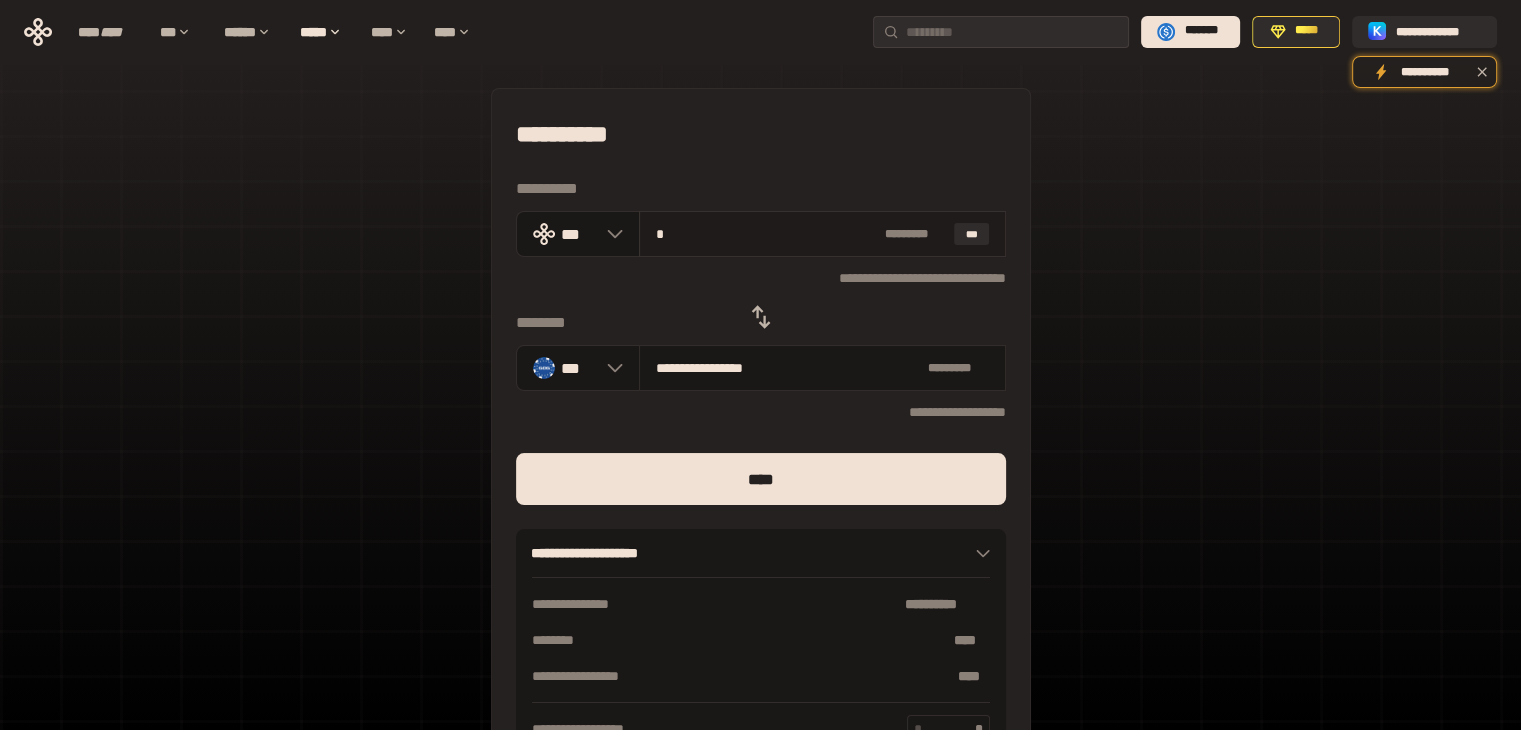 type on "**" 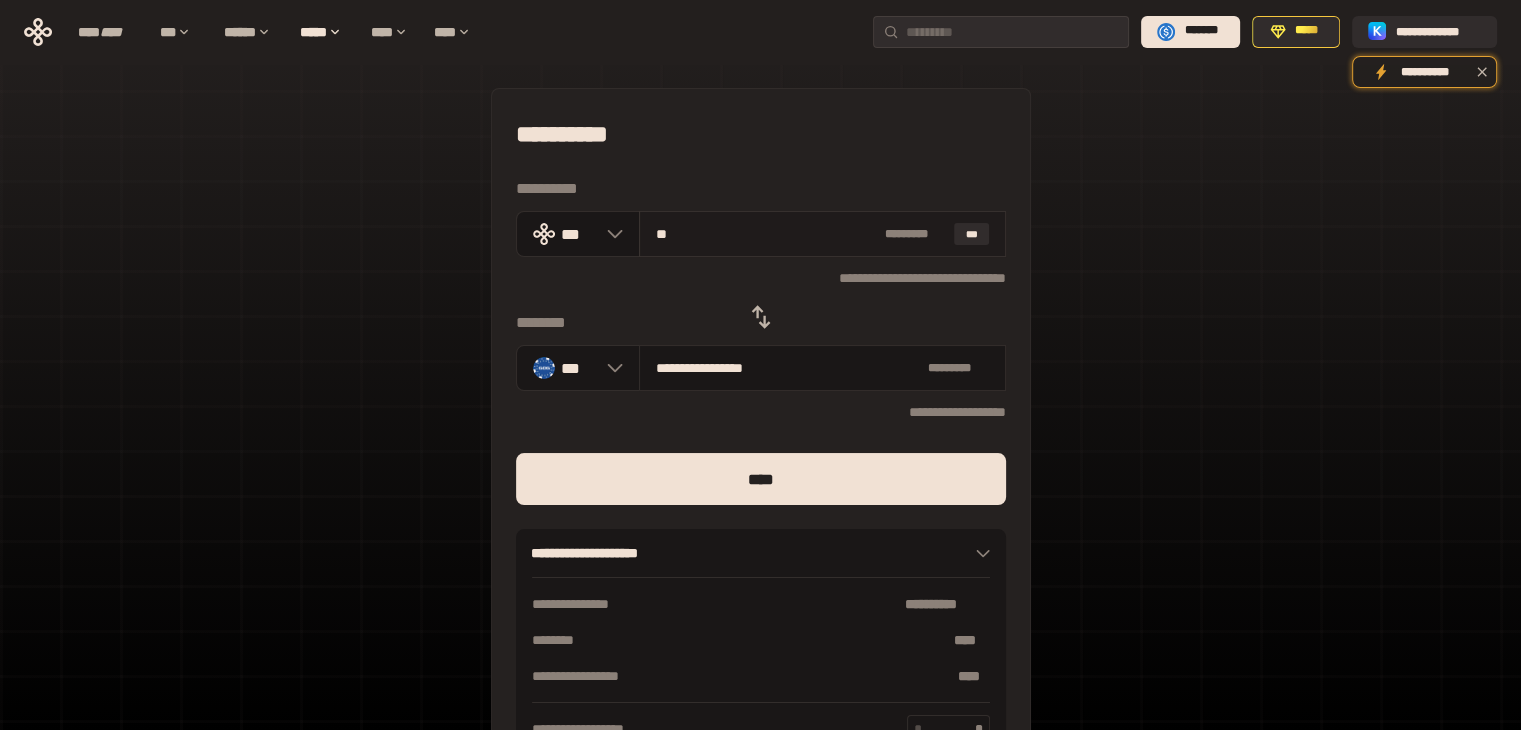 type on "**********" 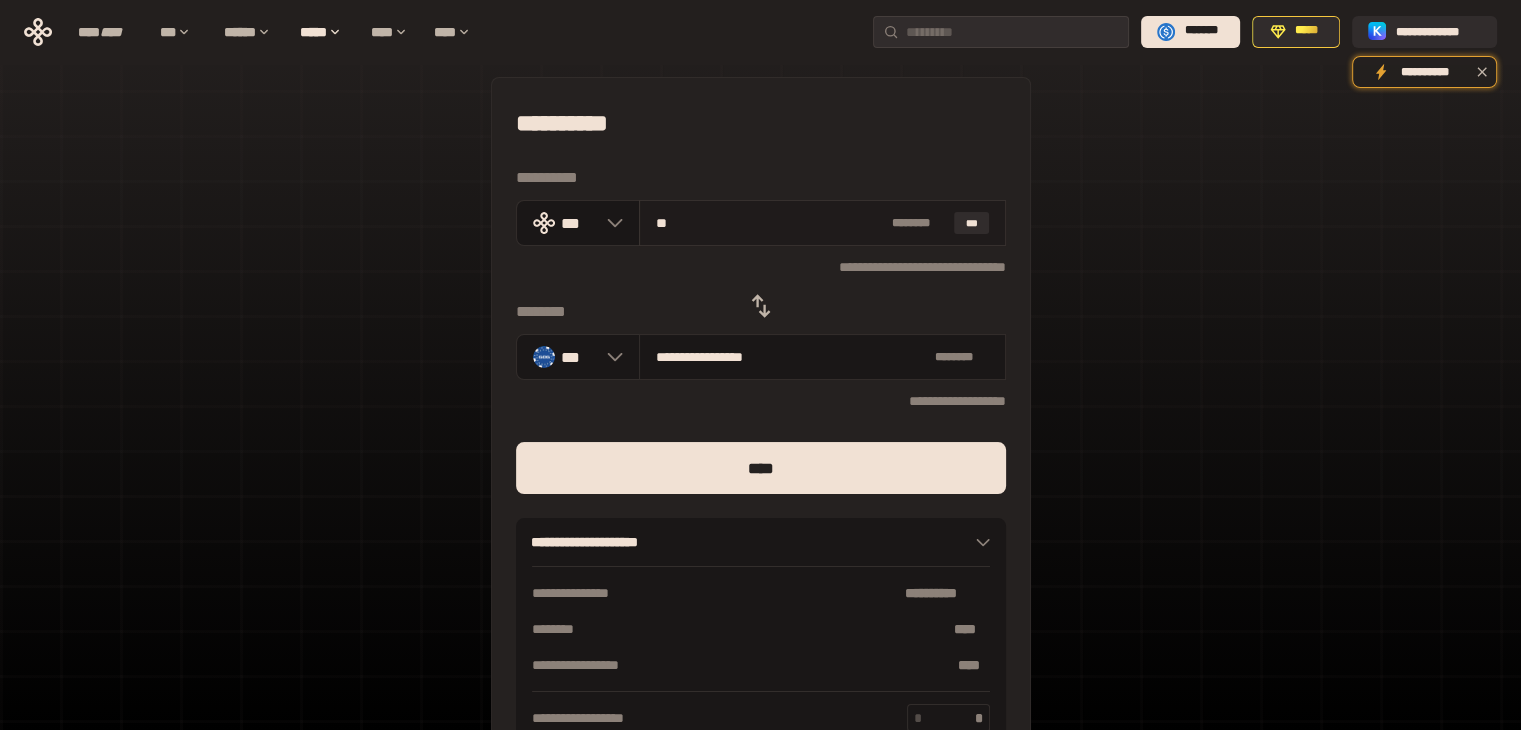 scroll, scrollTop: 0, scrollLeft: 0, axis: both 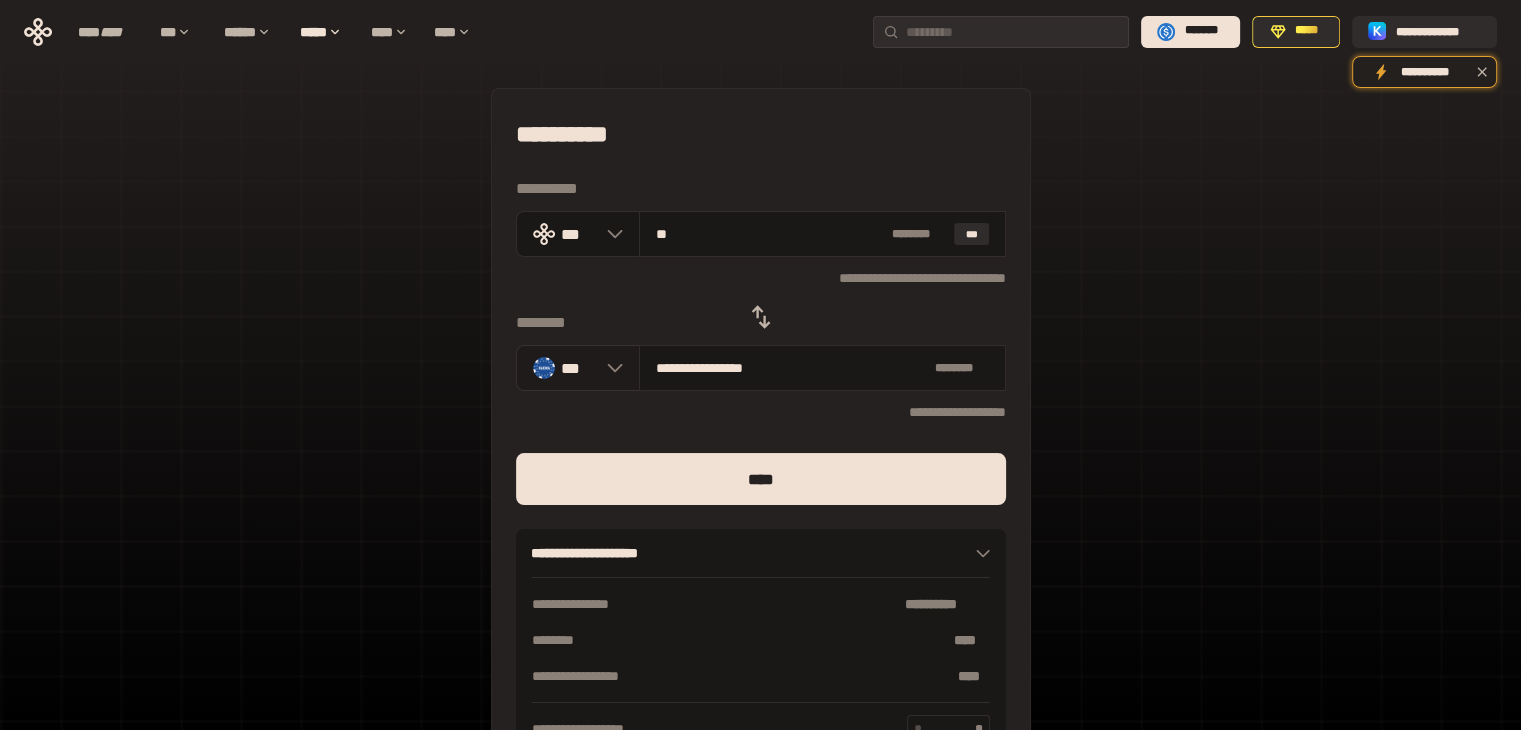 click 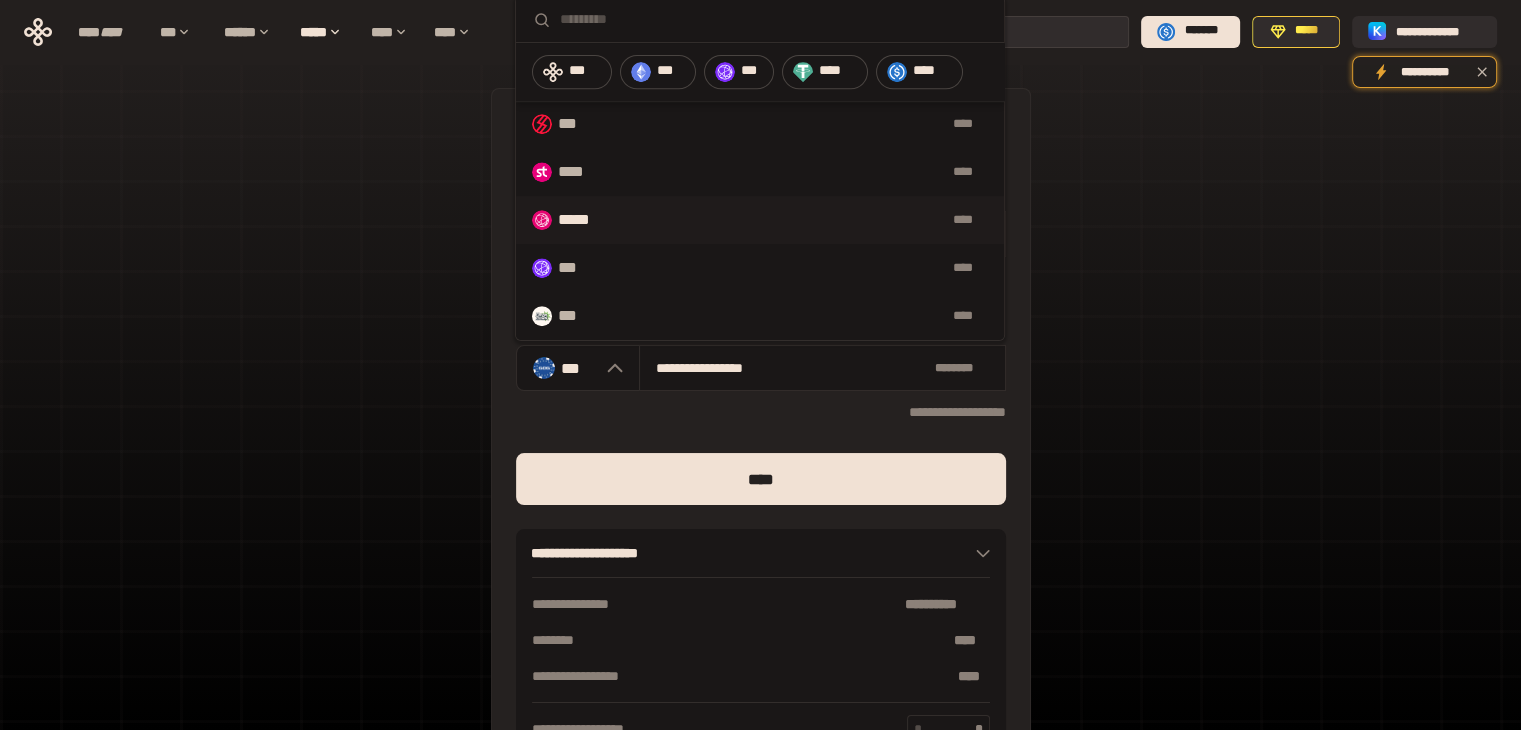 scroll, scrollTop: 1072, scrollLeft: 0, axis: vertical 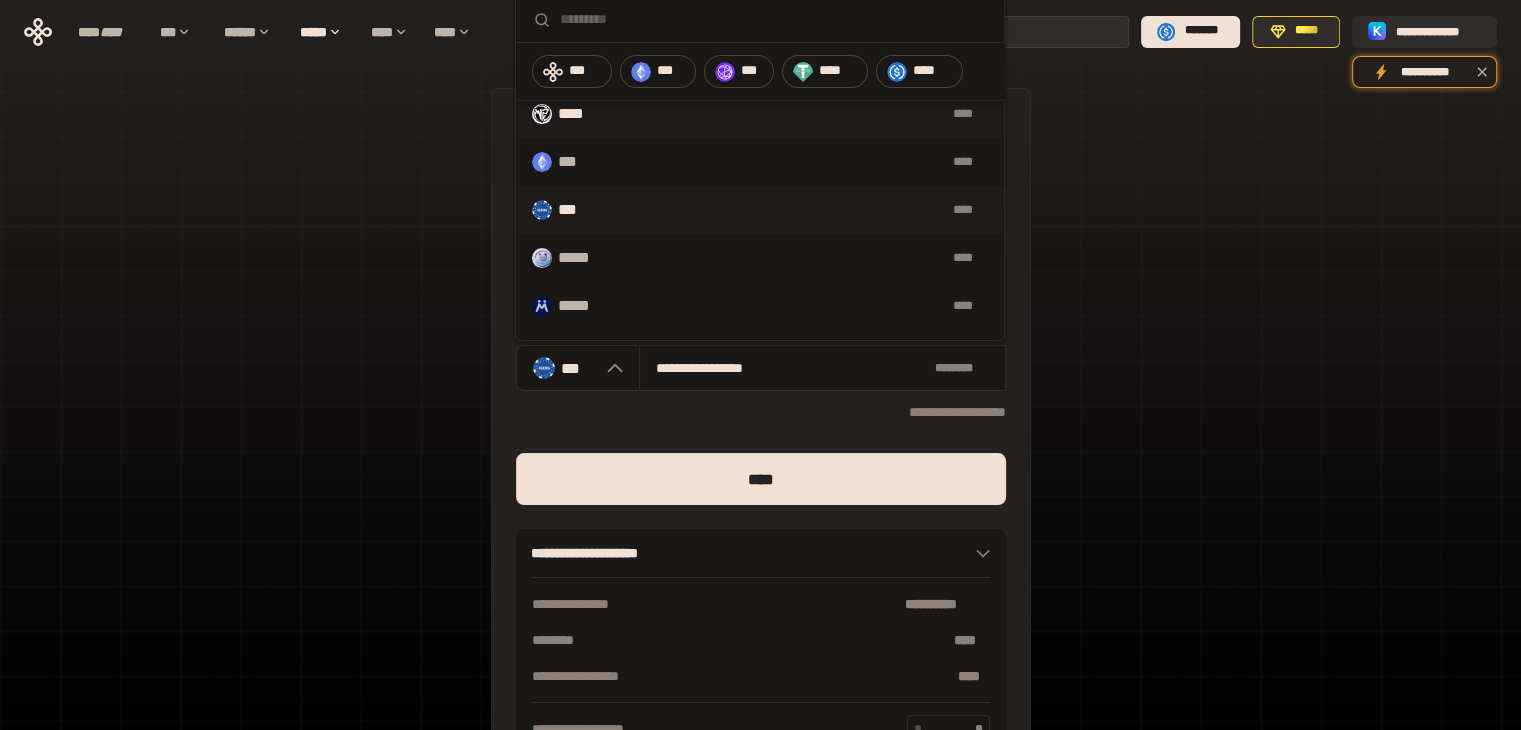click on "**** ****" at bounding box center (760, 114) 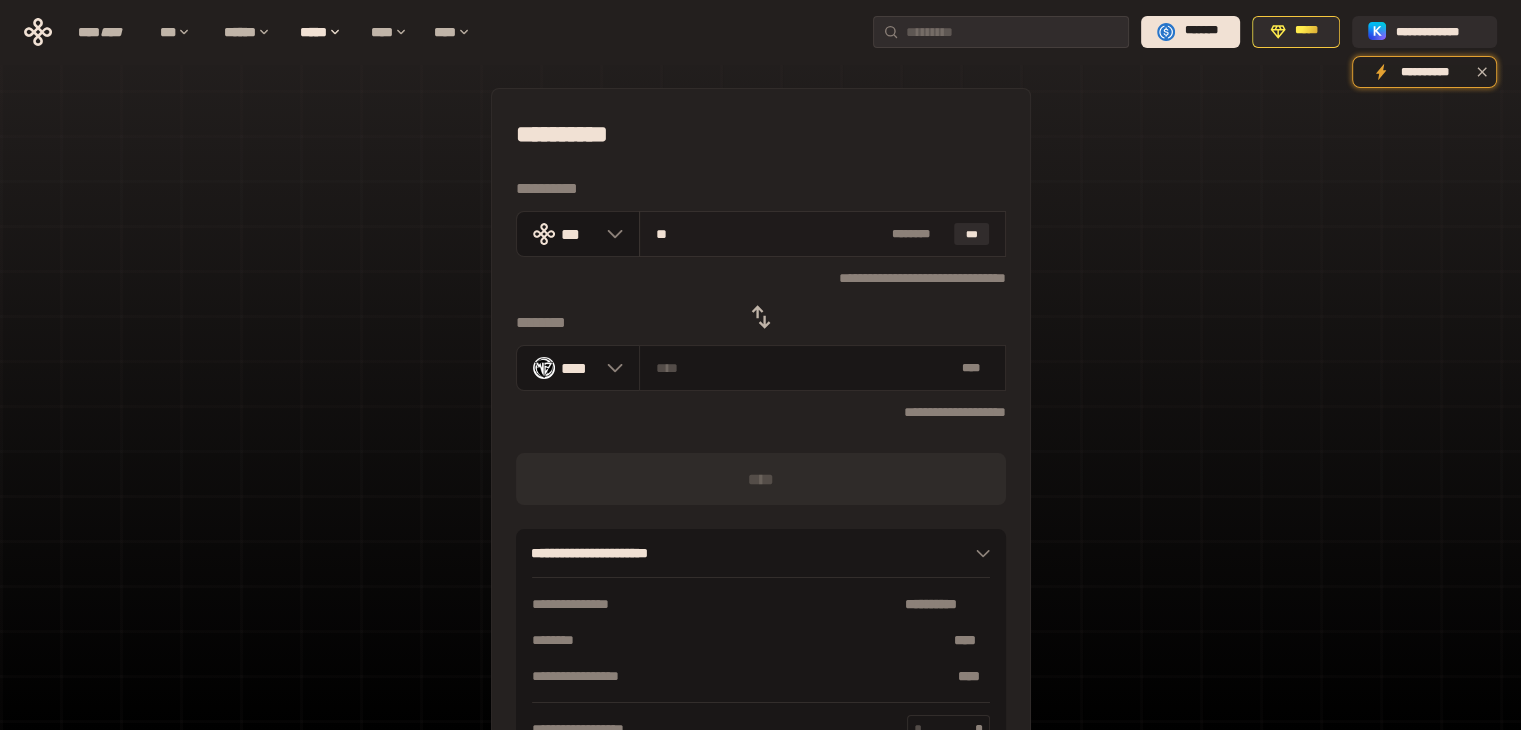 click on "**" at bounding box center [770, 234] 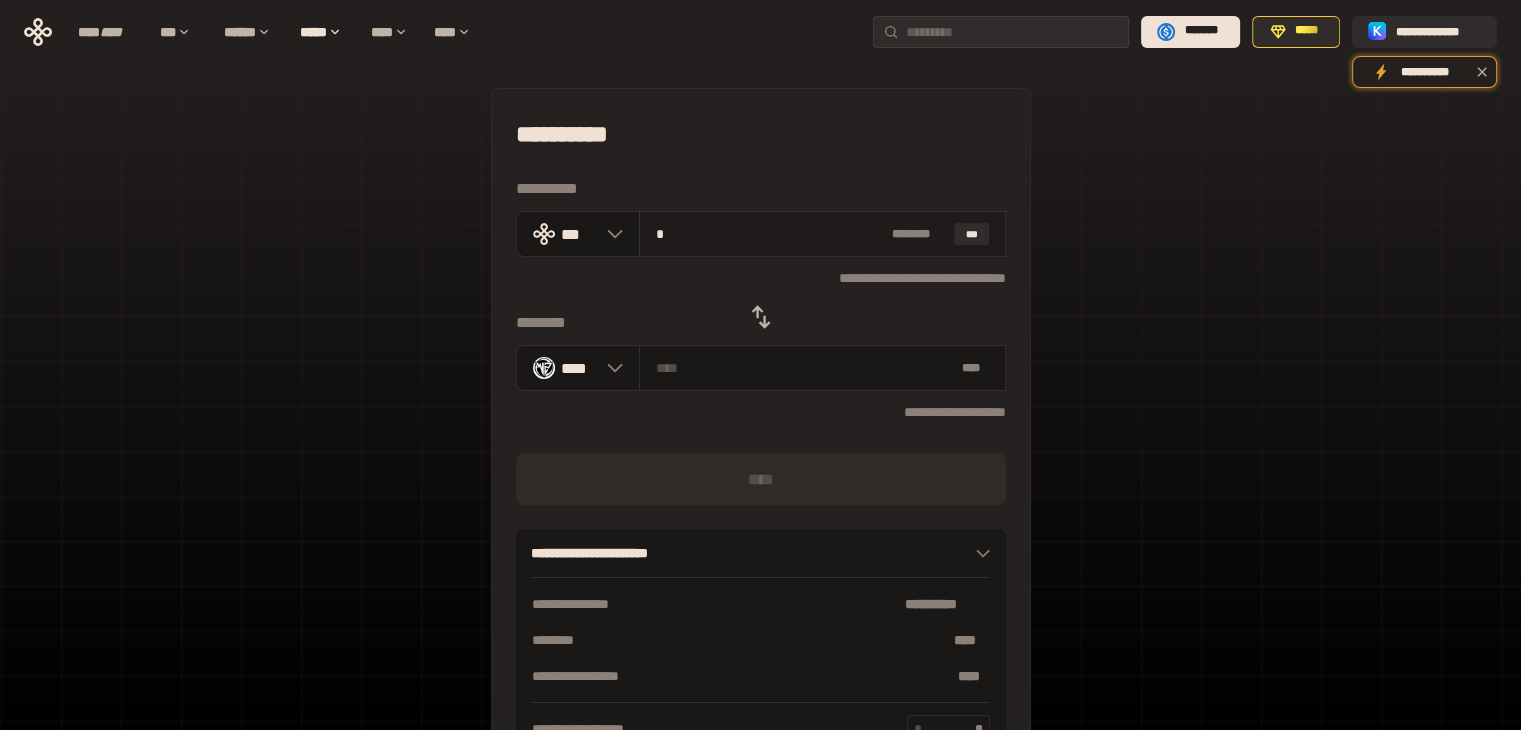 type on "**********" 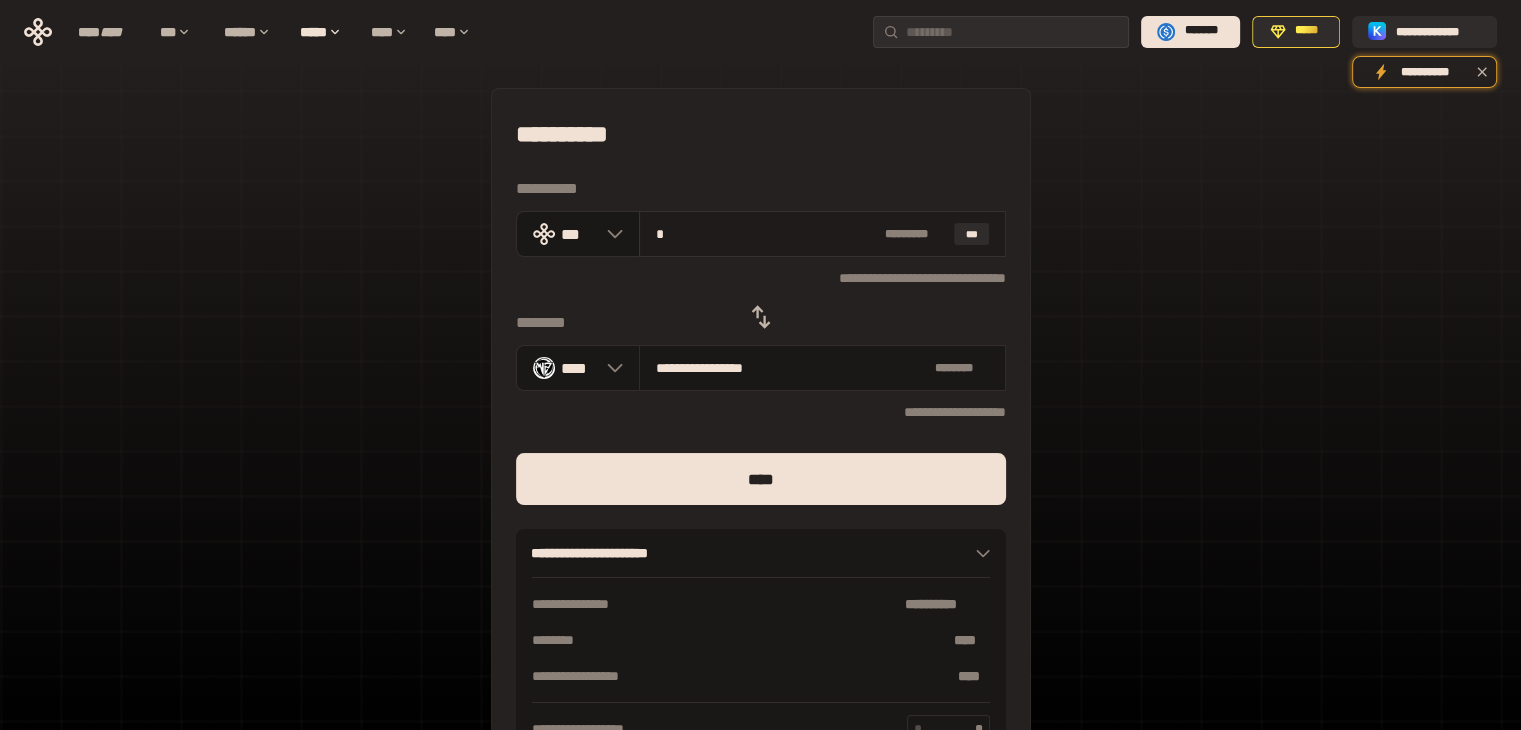 type on "**" 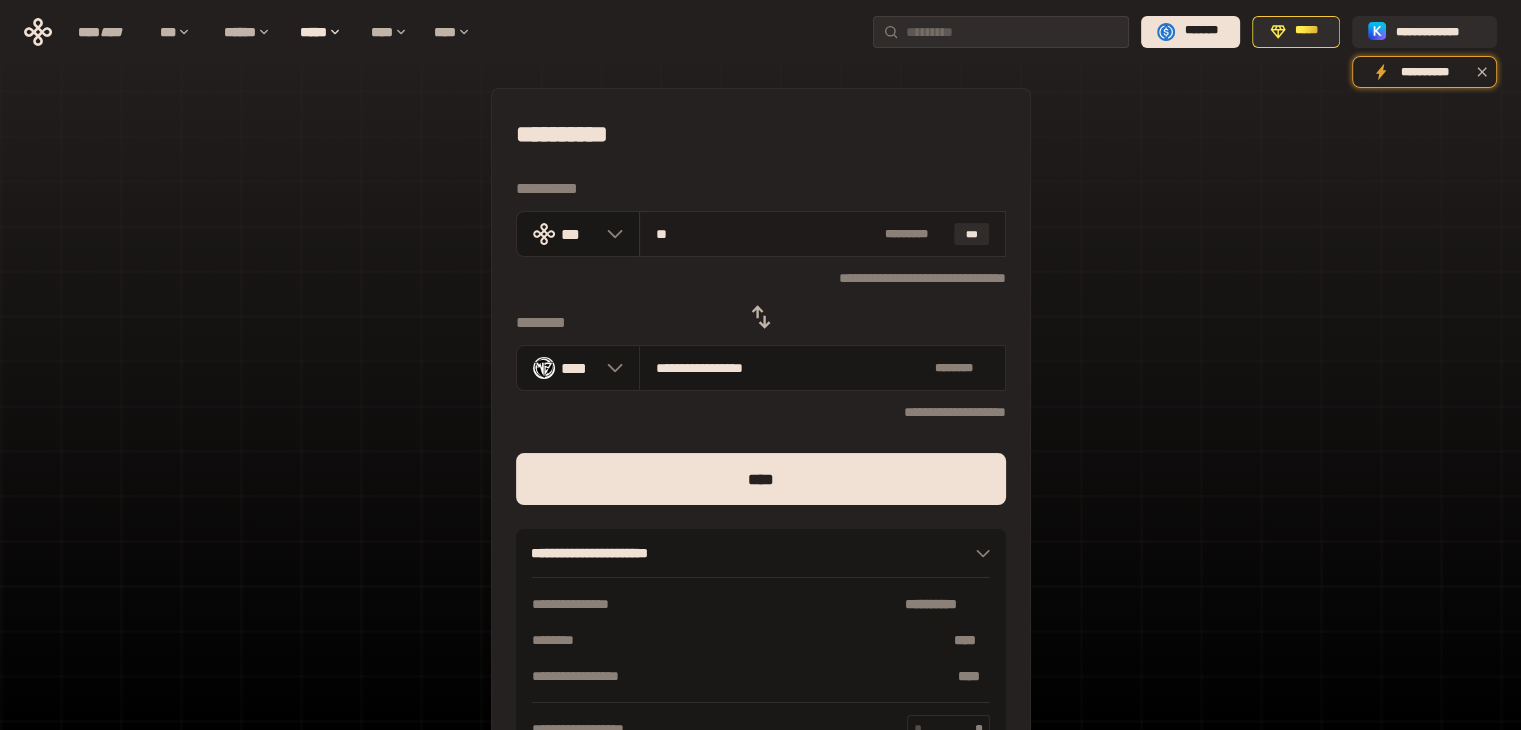 type on "**********" 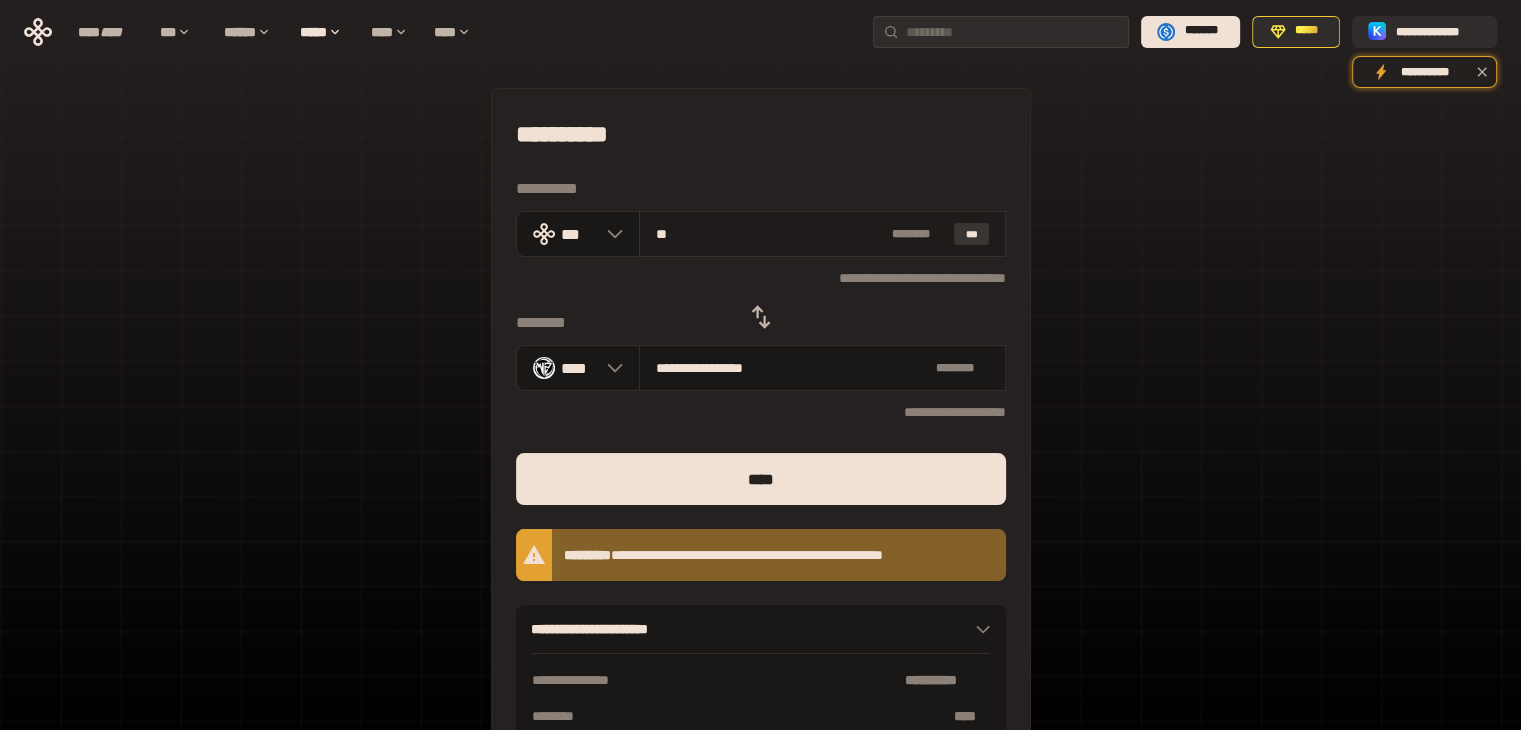 click on "***" at bounding box center (972, 234) 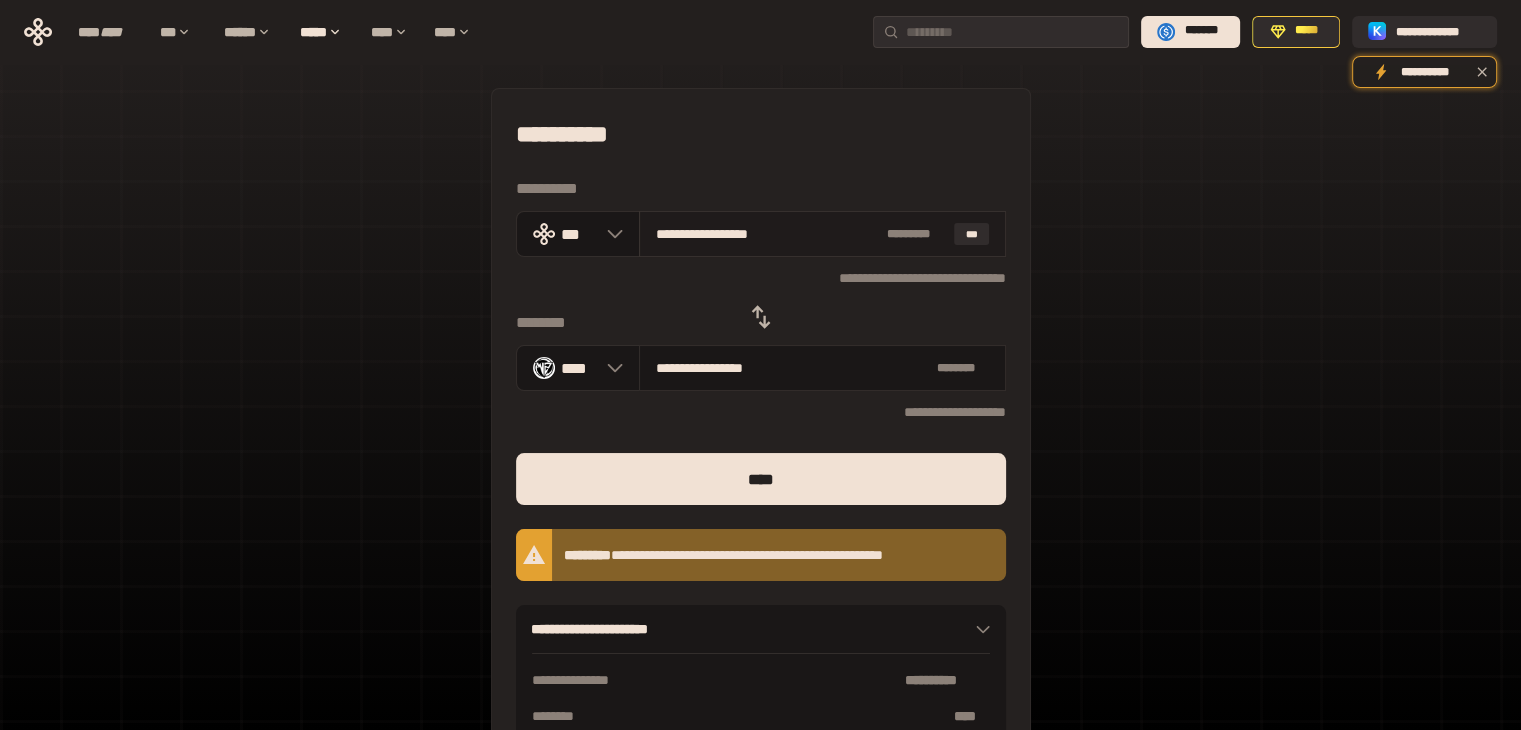 drag, startPoint x: 818, startPoint y: 236, endPoint x: 659, endPoint y: 236, distance: 159 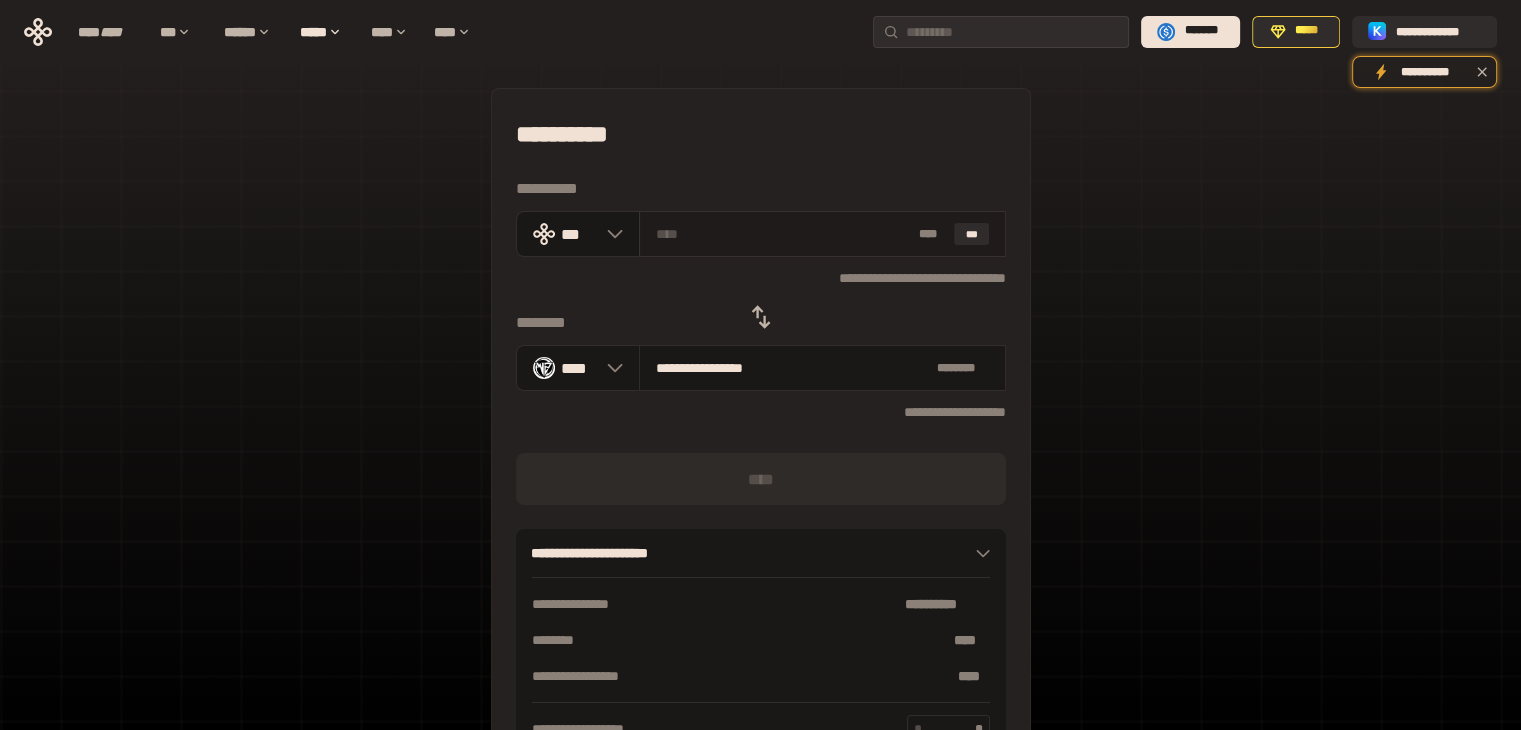 type on "*" 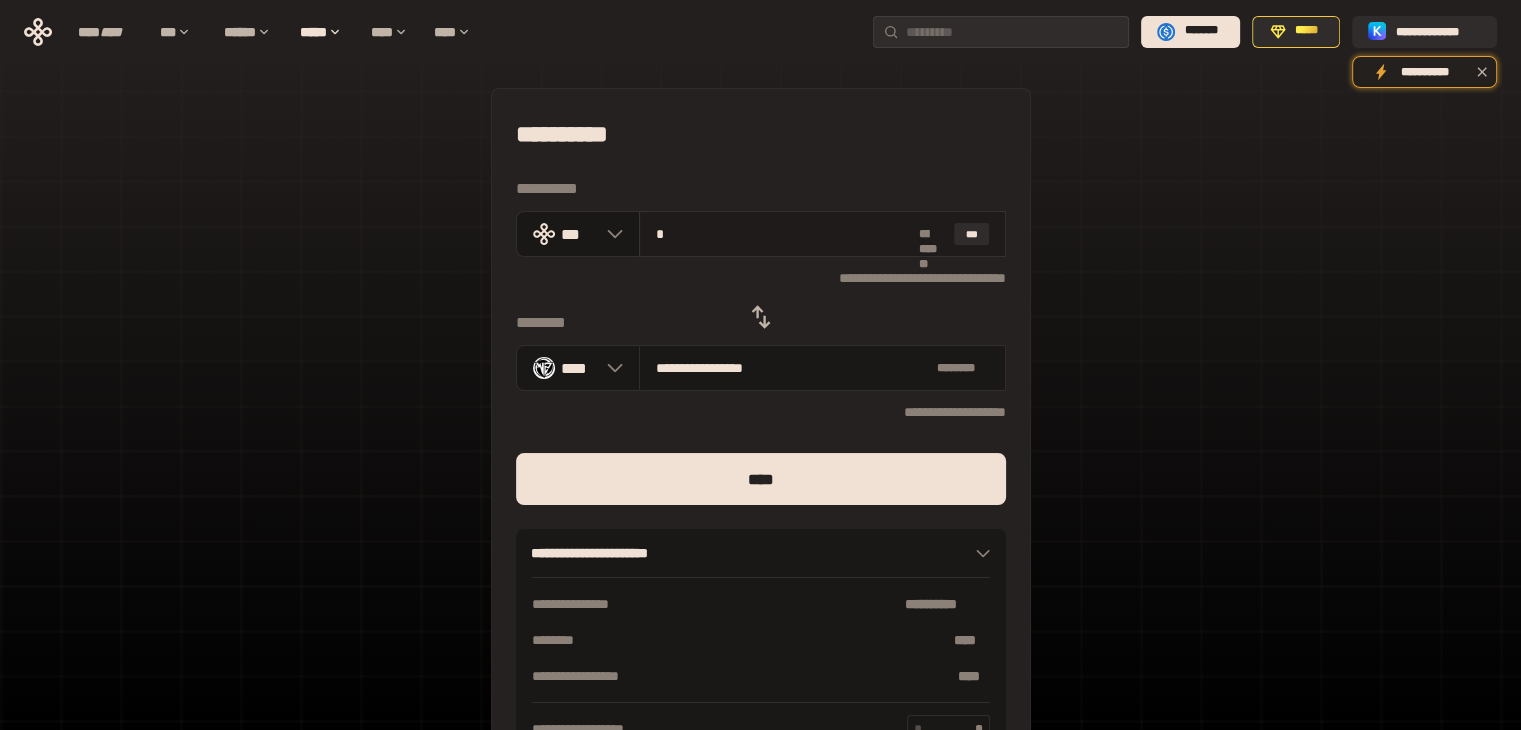 type on "**********" 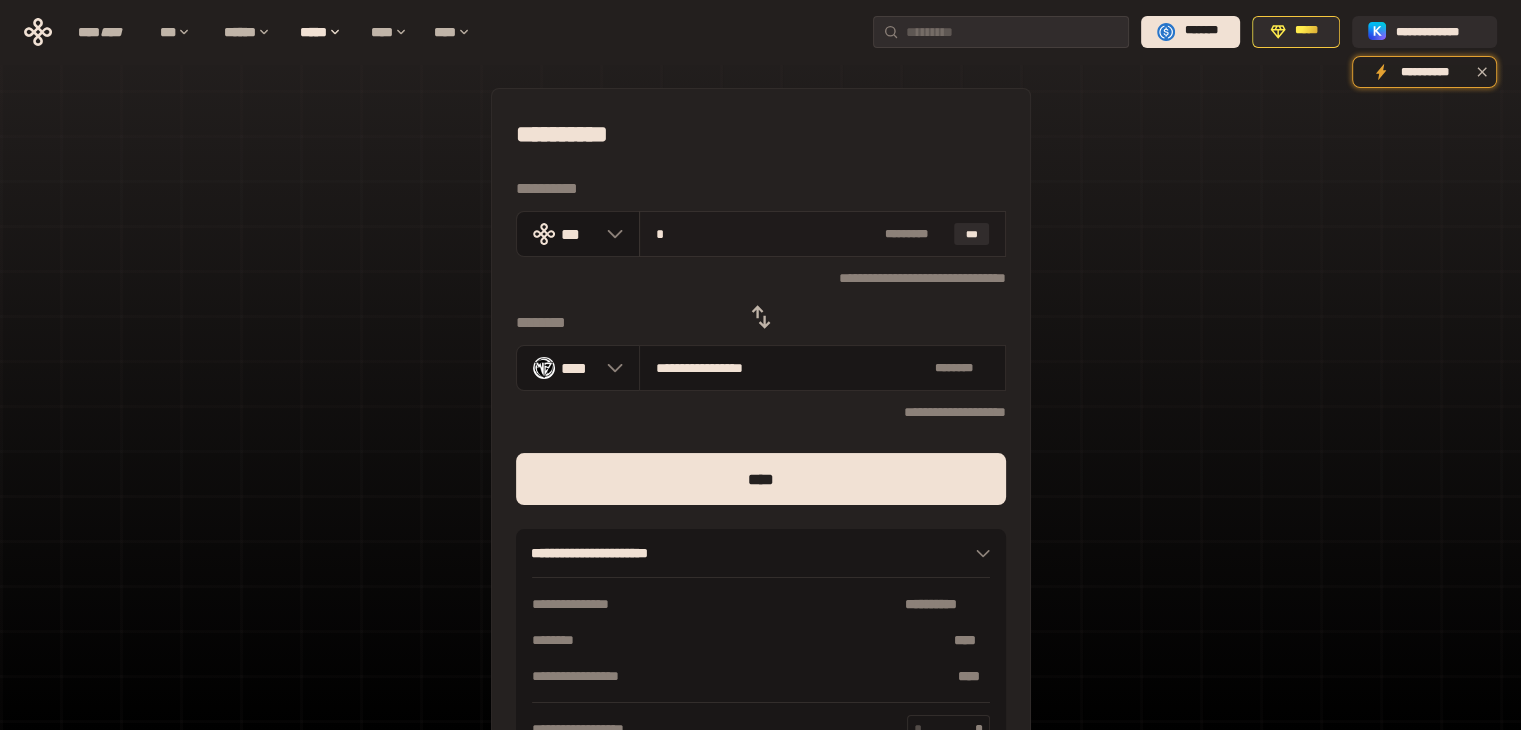 type on "**" 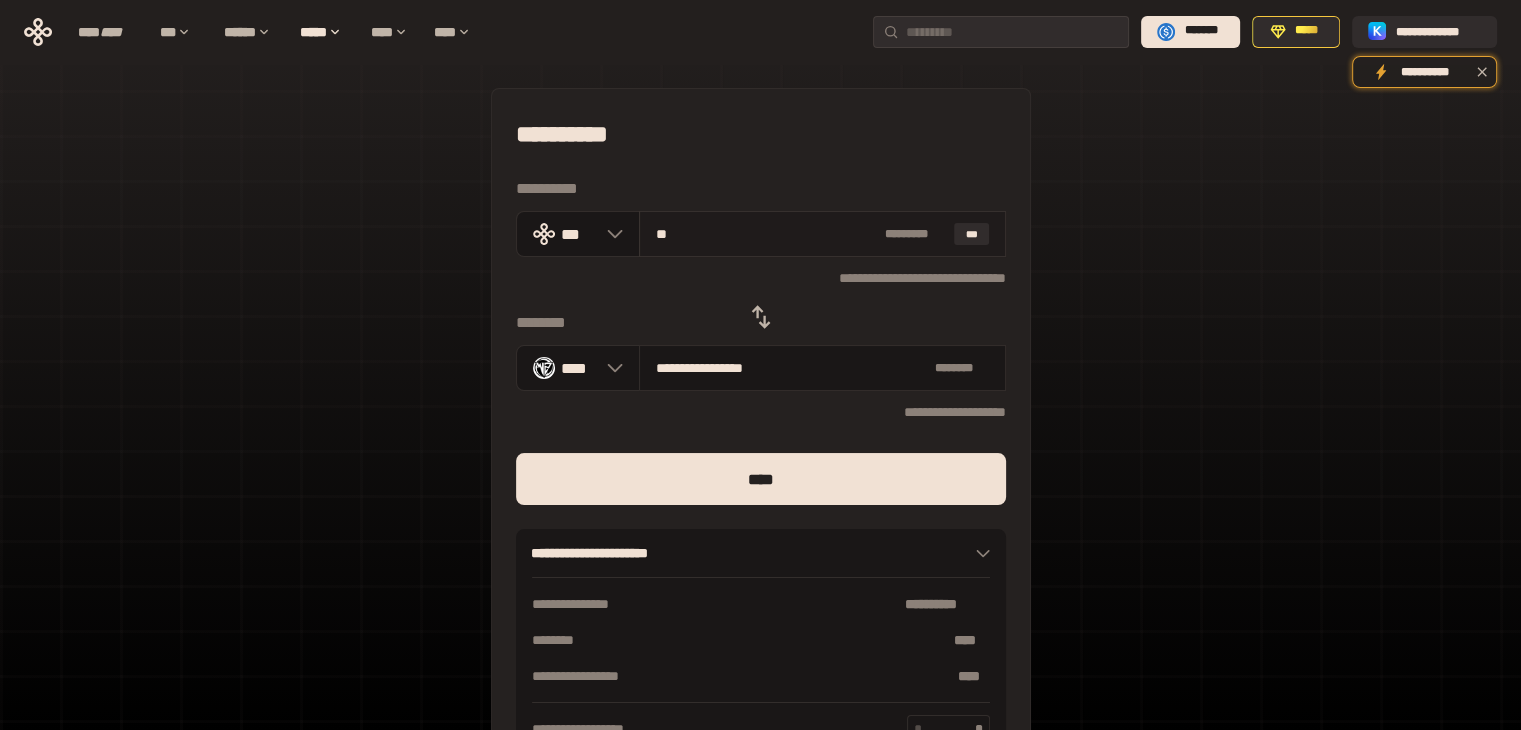 type on "**********" 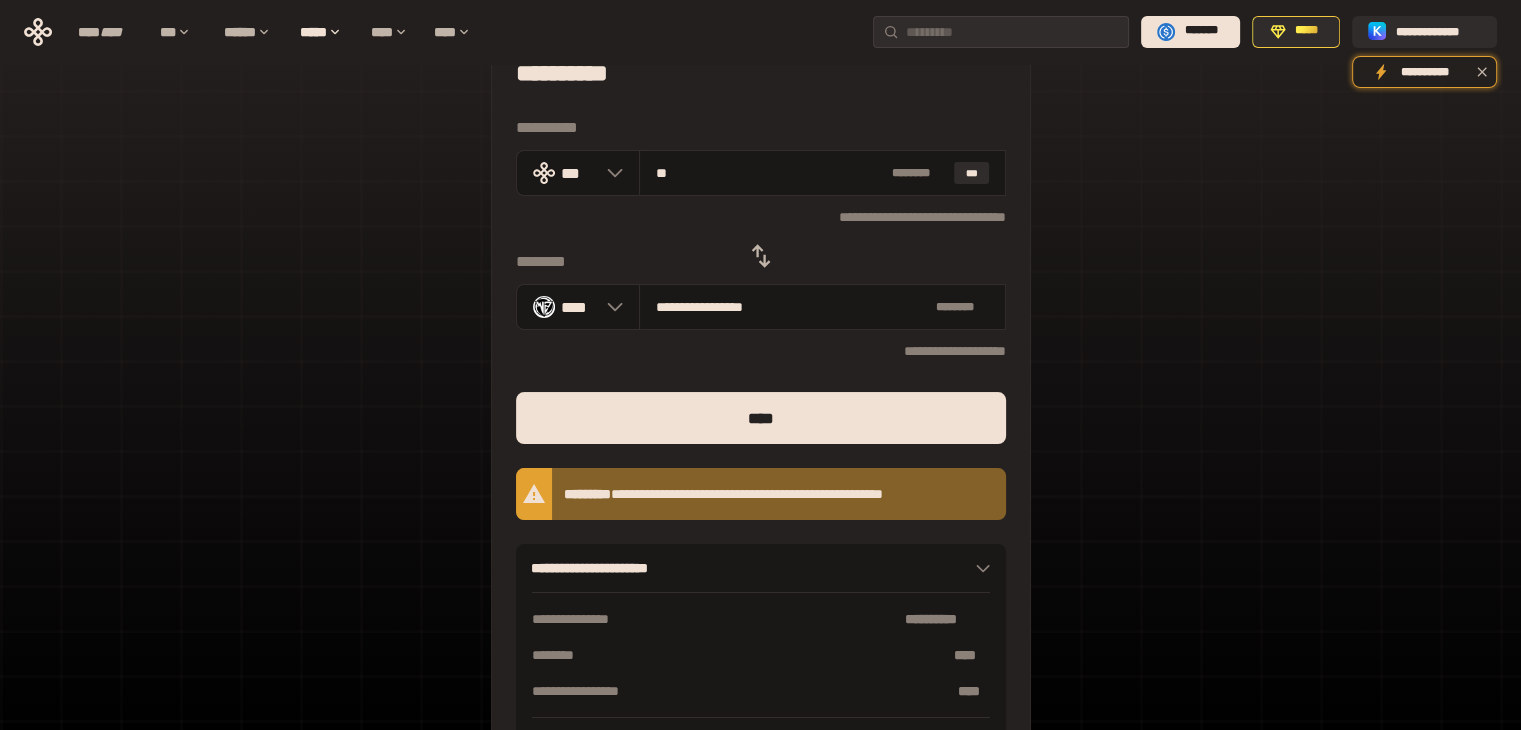 scroll, scrollTop: 217, scrollLeft: 0, axis: vertical 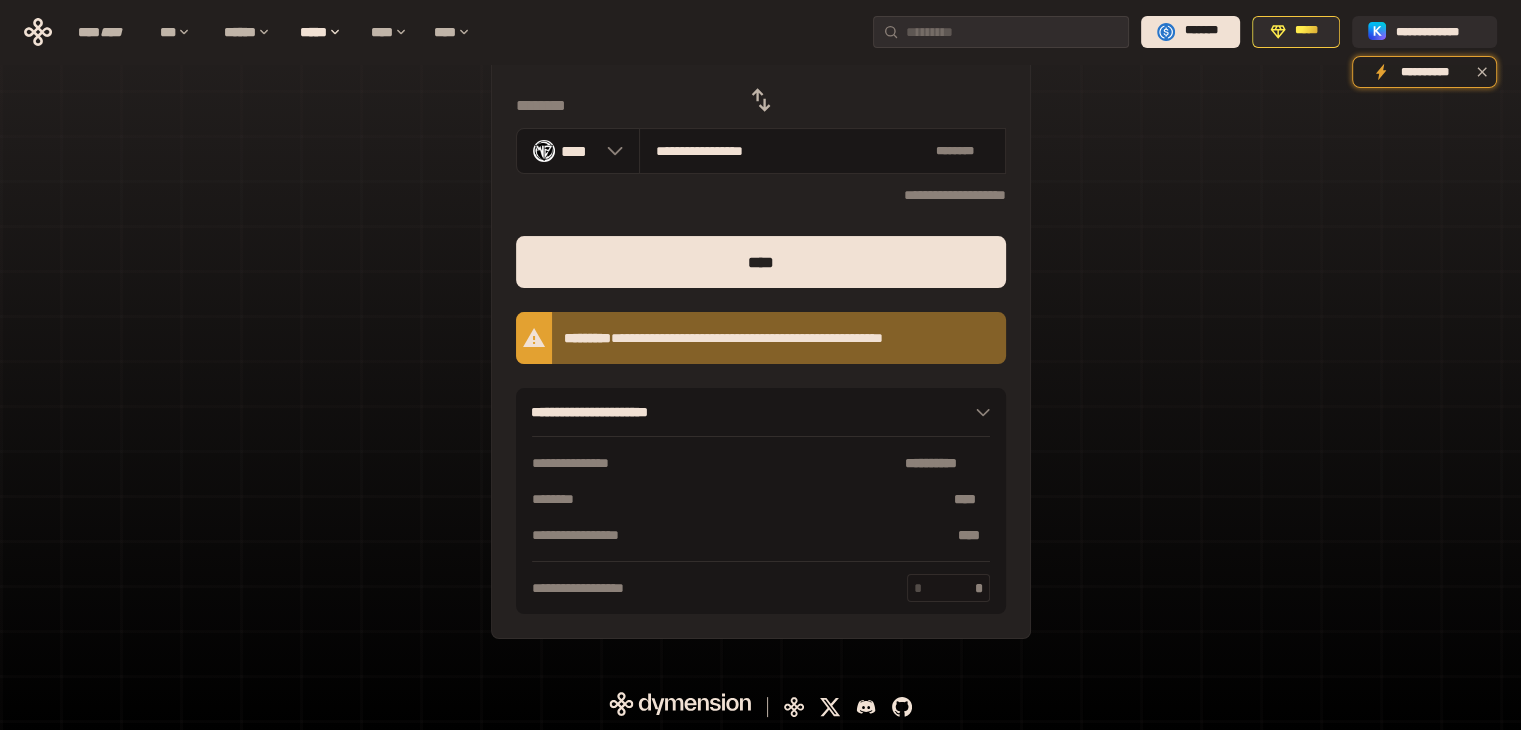 type on "**" 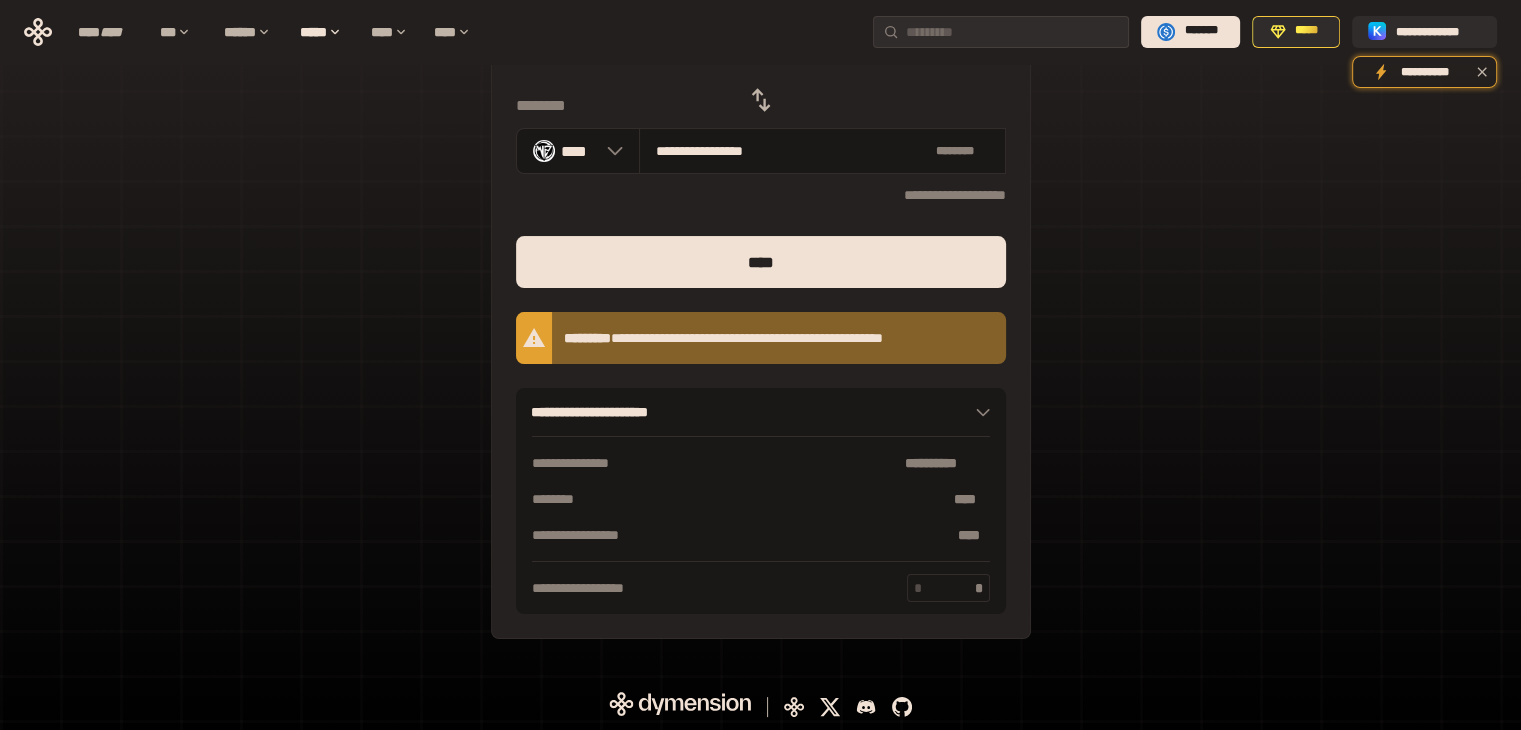 click on "**********" at bounding box center [760, 265] 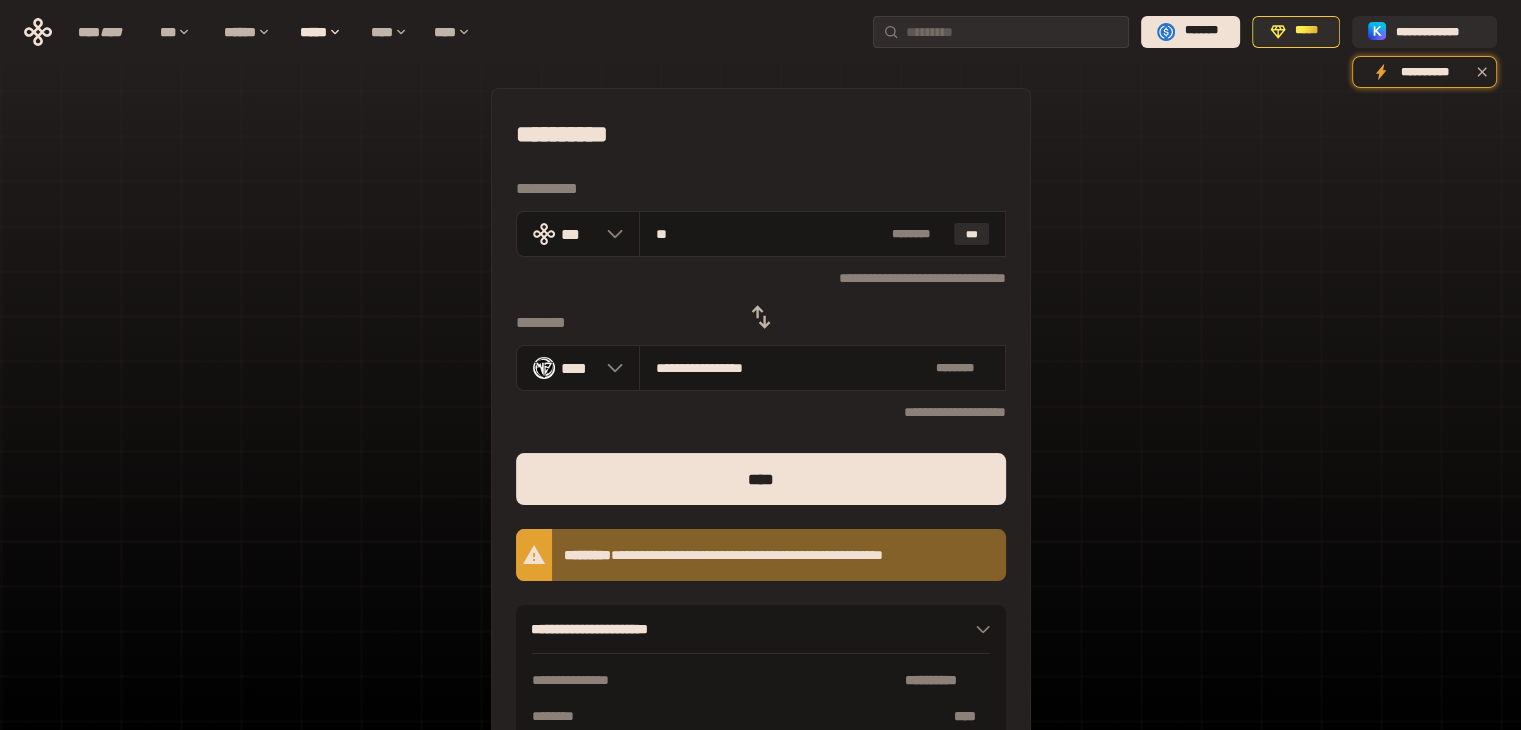 scroll, scrollTop: 0, scrollLeft: 0, axis: both 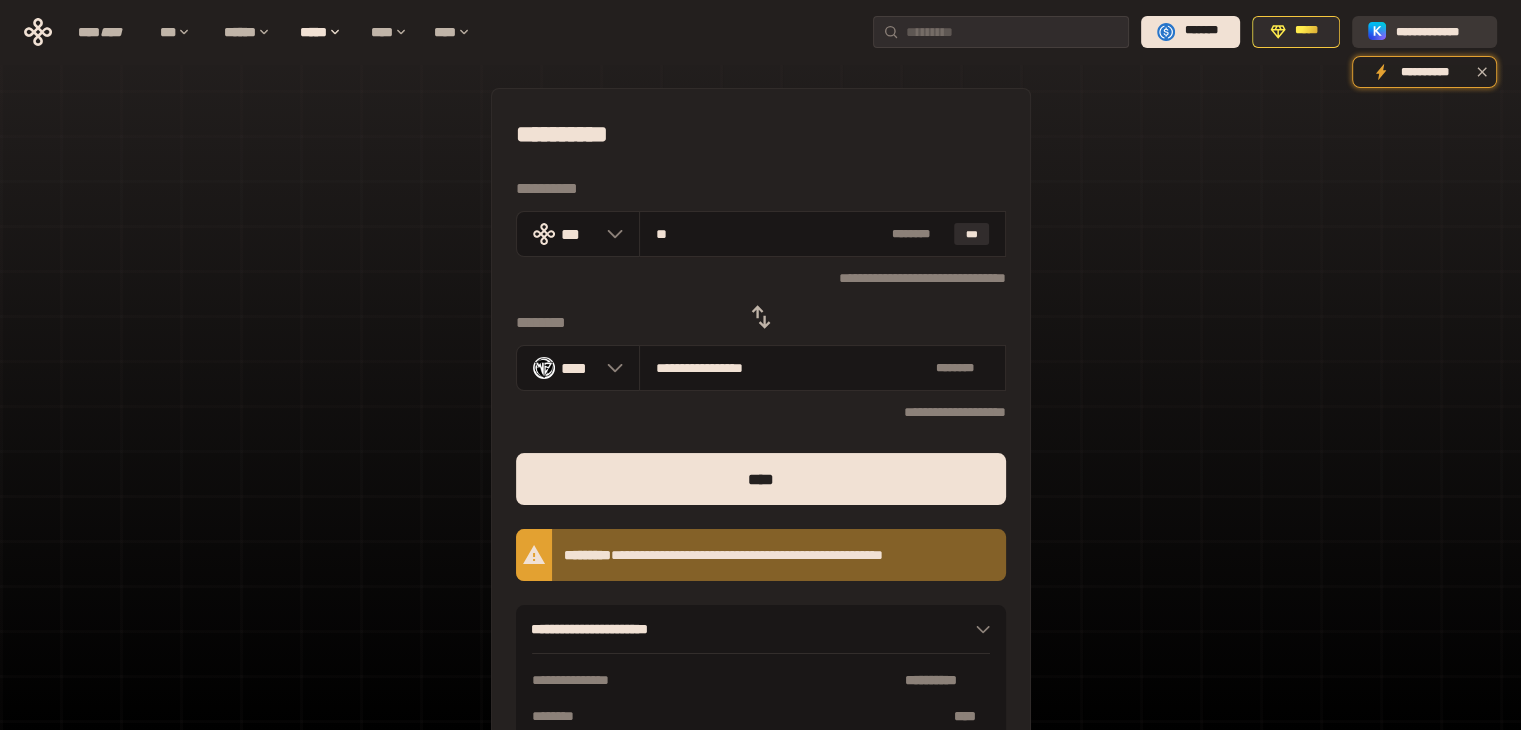 click on "**********" at bounding box center (1438, 31) 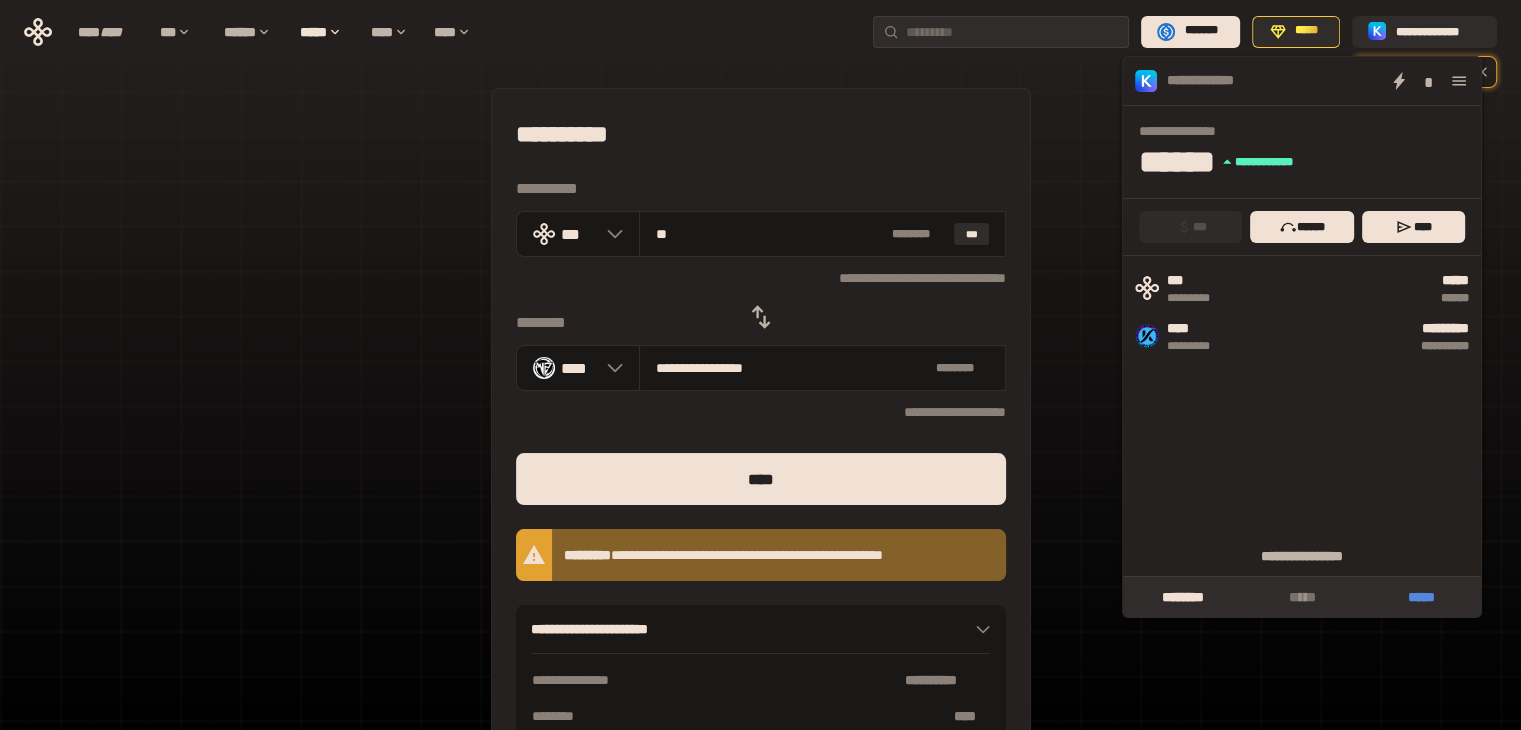 click on "*****" at bounding box center [1421, 597] 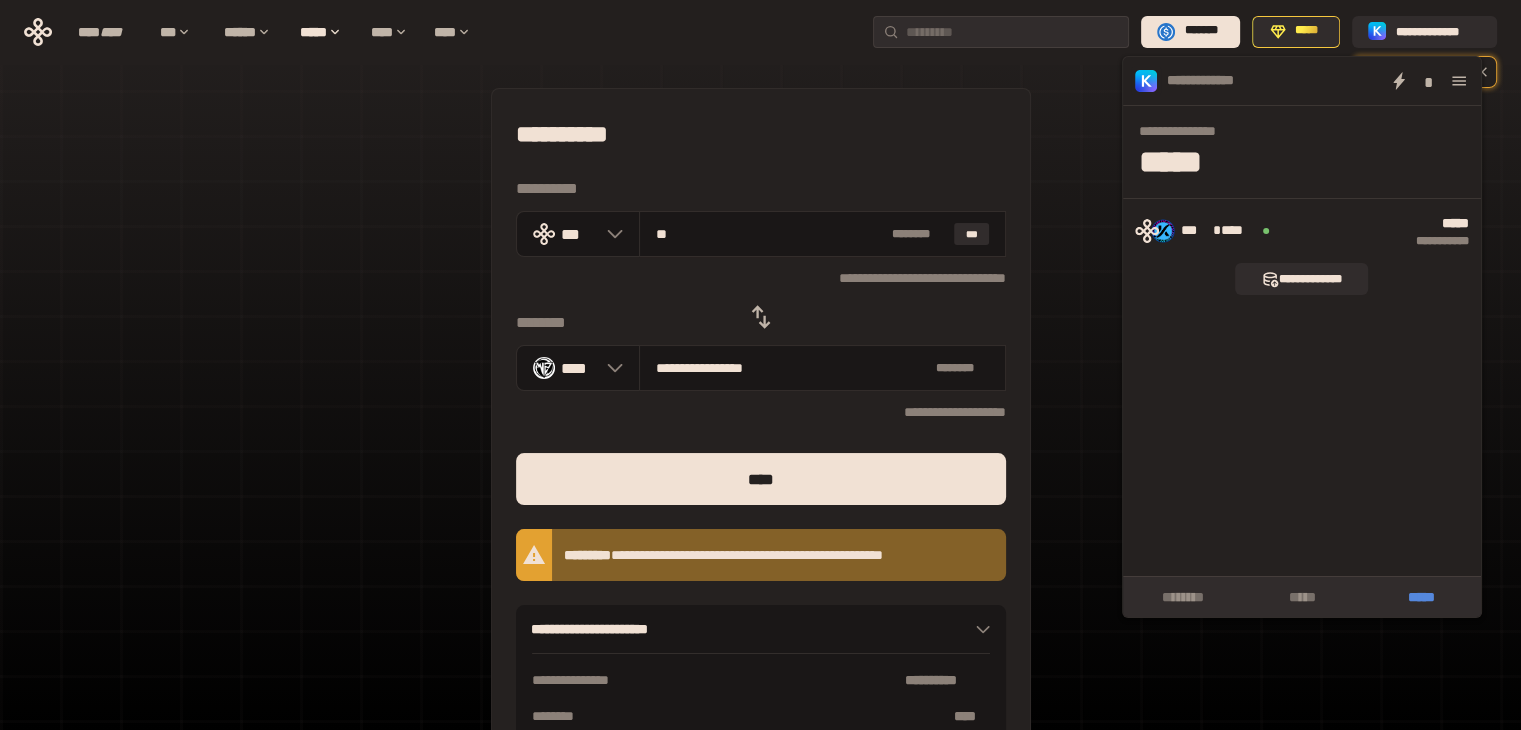 click on "*****" at bounding box center [1421, 597] 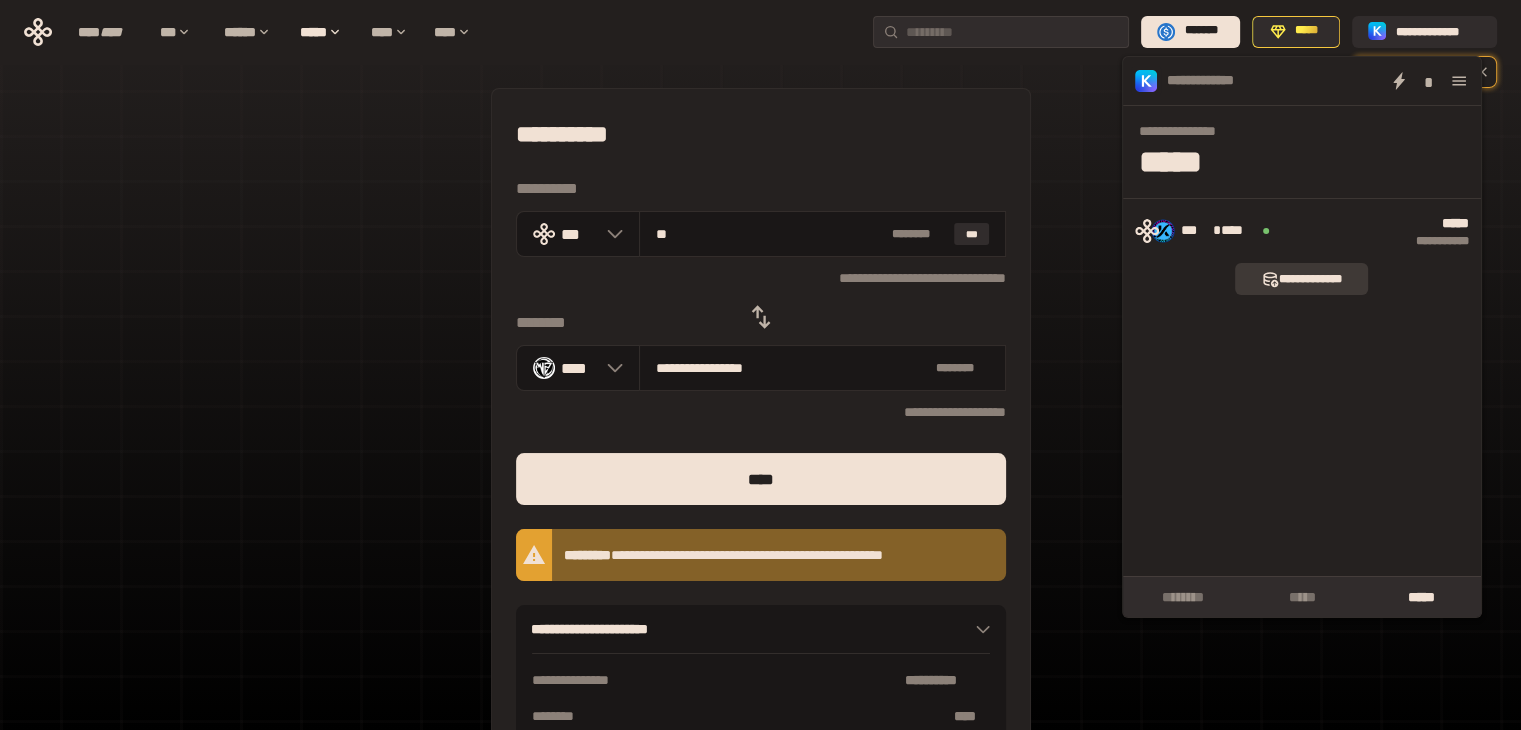 click on "**********" at bounding box center (1301, 279) 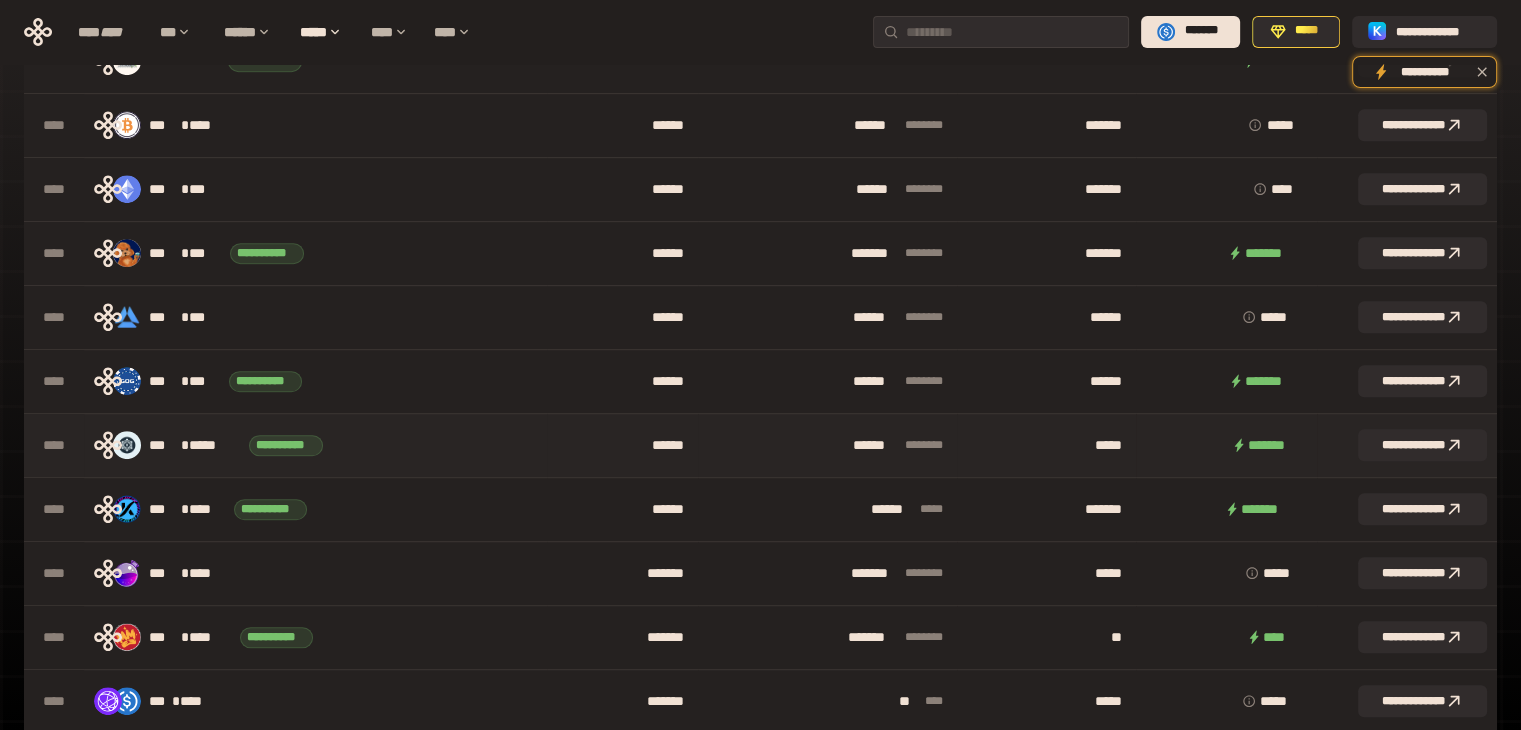 scroll, scrollTop: 800, scrollLeft: 0, axis: vertical 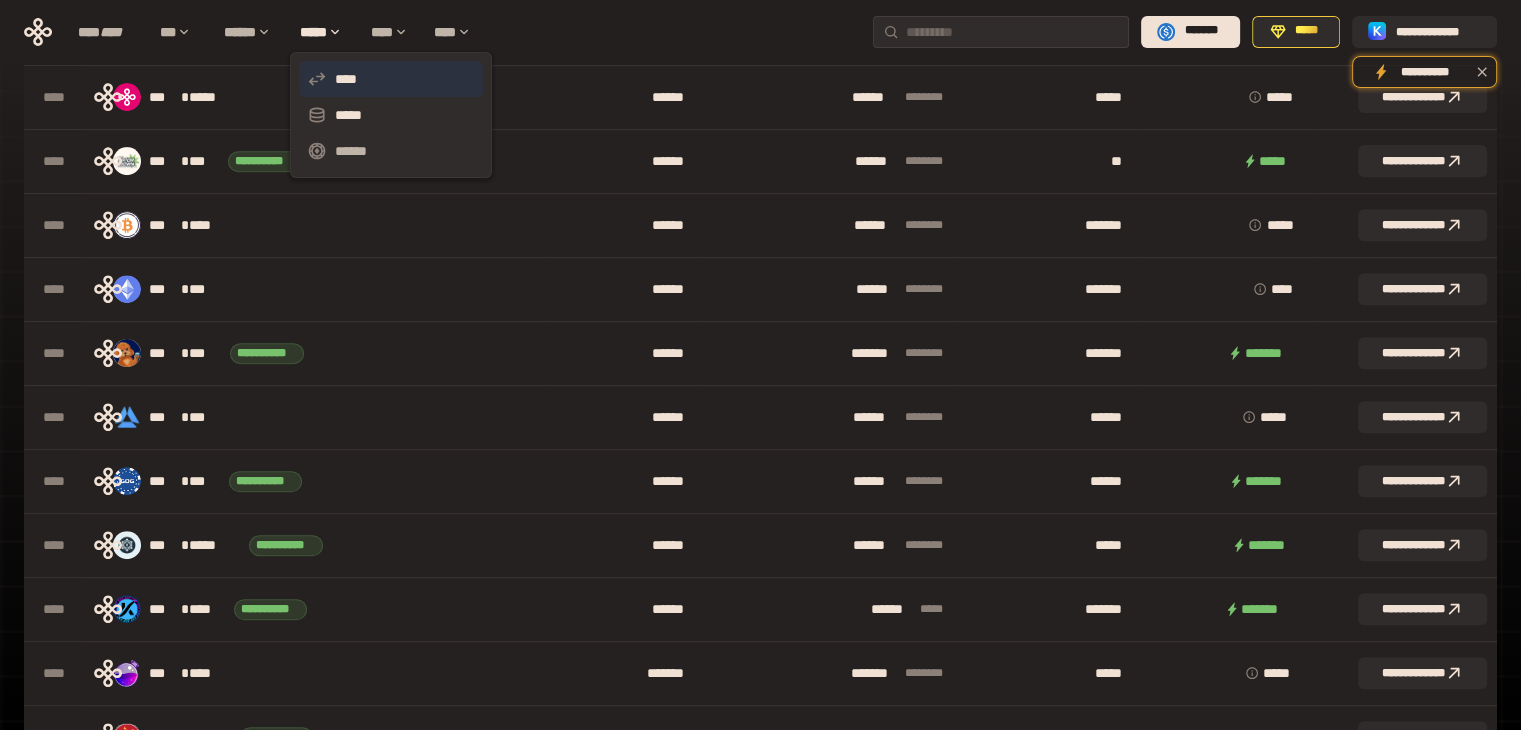 click on "****" at bounding box center [391, 79] 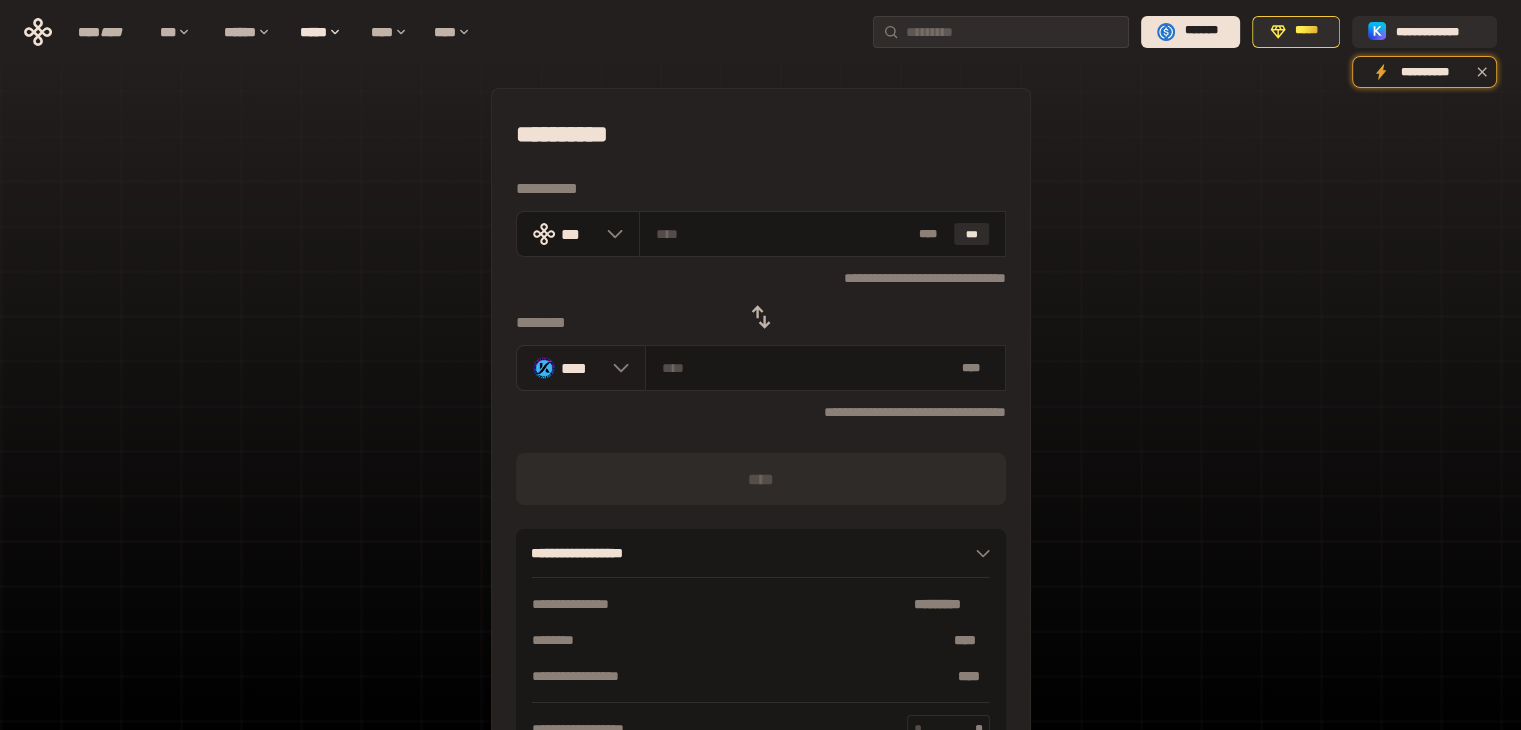 click at bounding box center [616, 368] 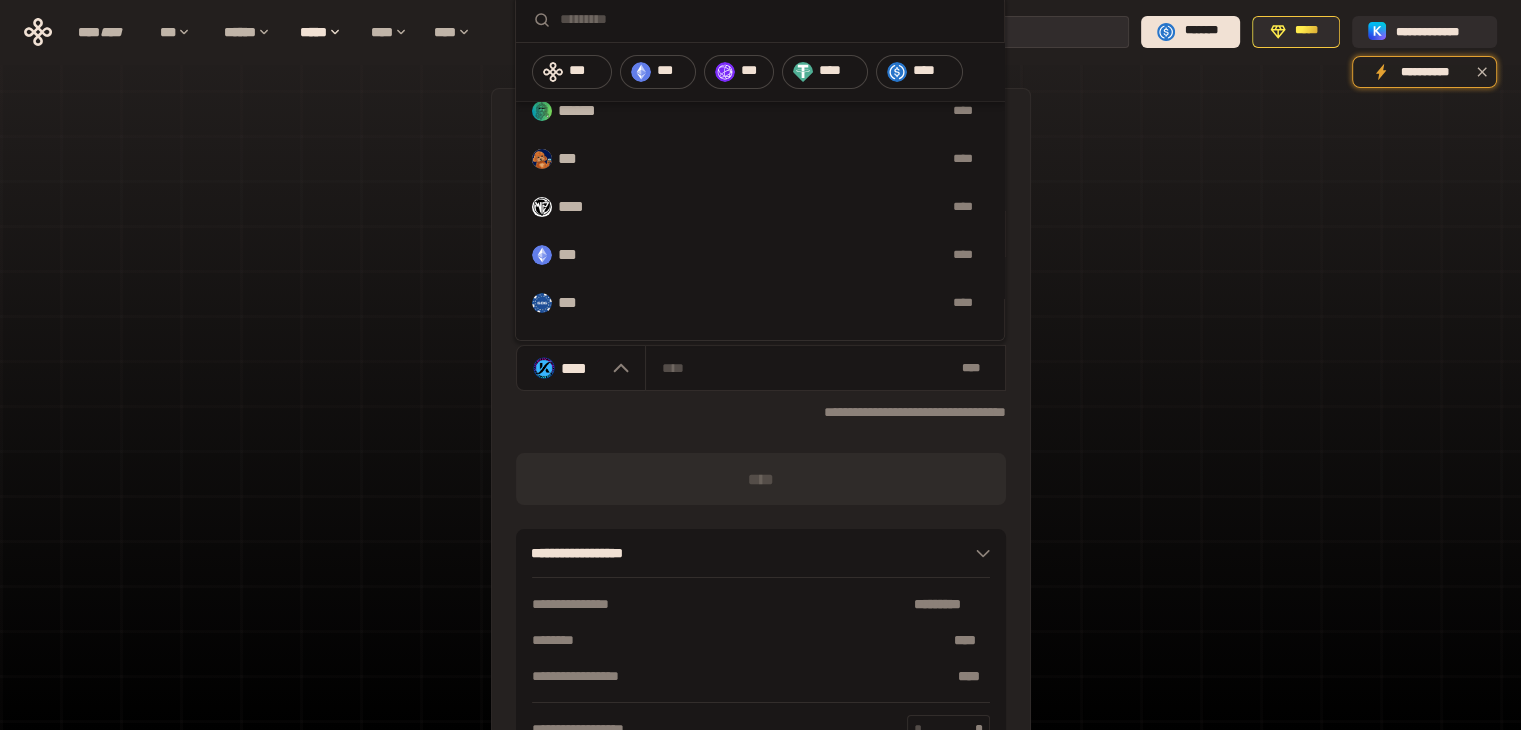 scroll, scrollTop: 200, scrollLeft: 0, axis: vertical 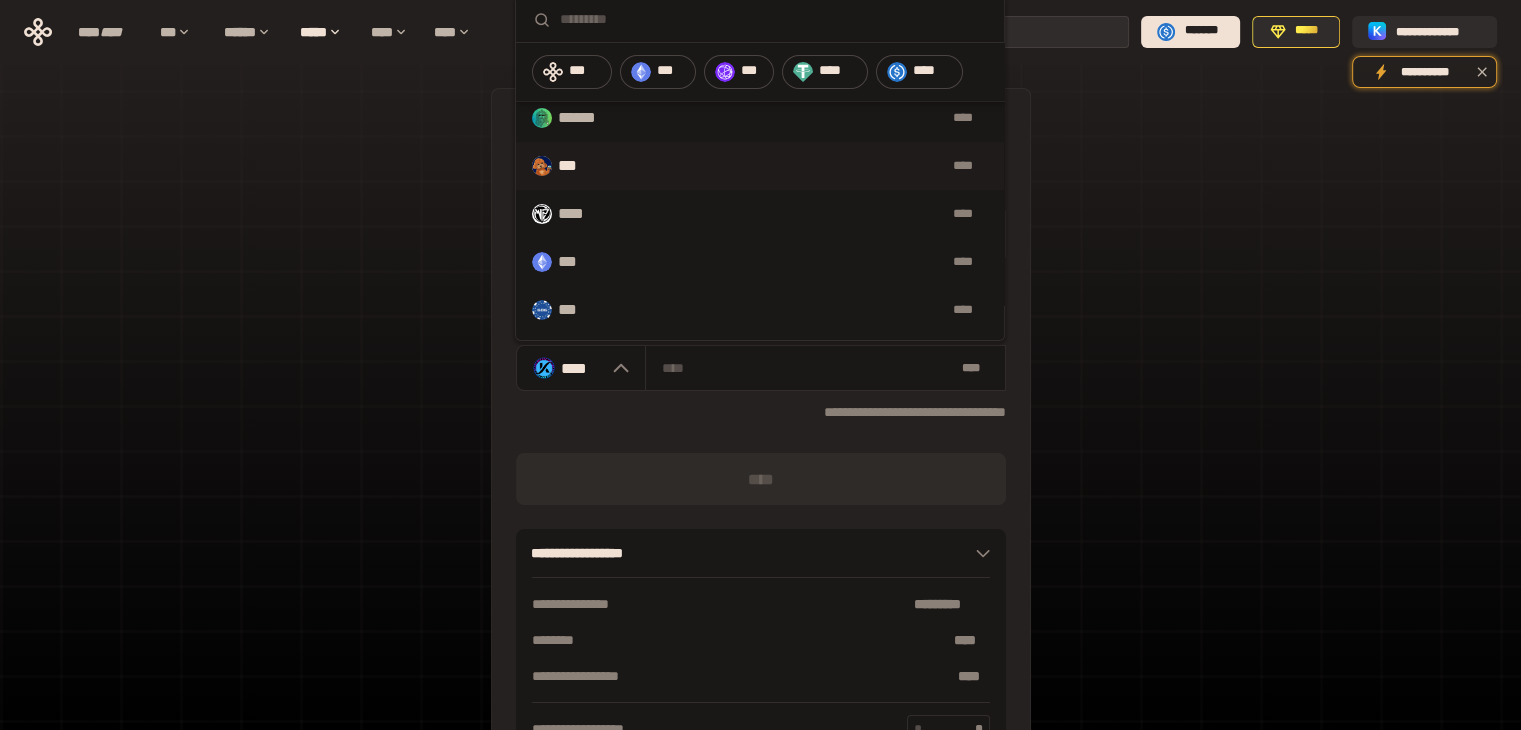 click on "***" at bounding box center (577, 166) 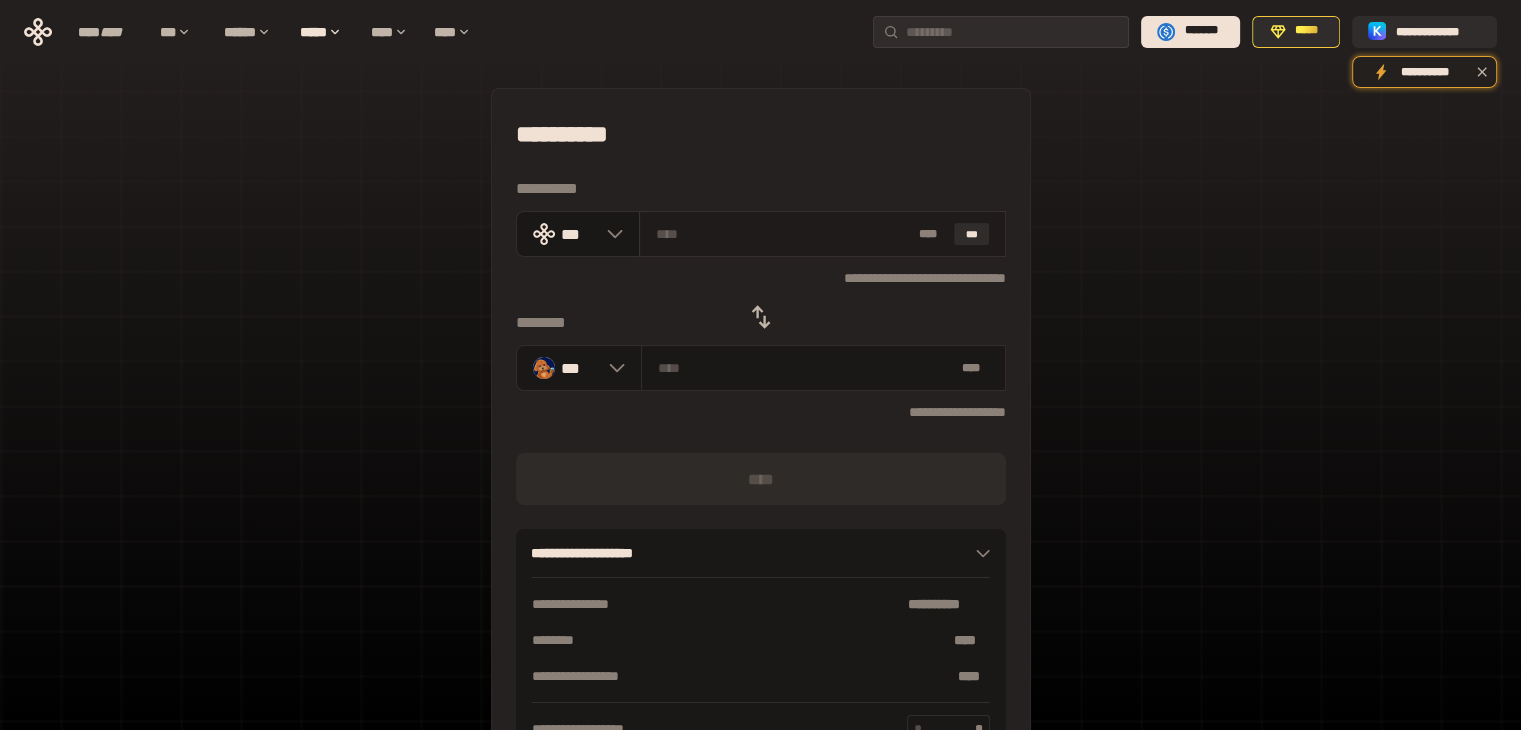 click at bounding box center [783, 234] 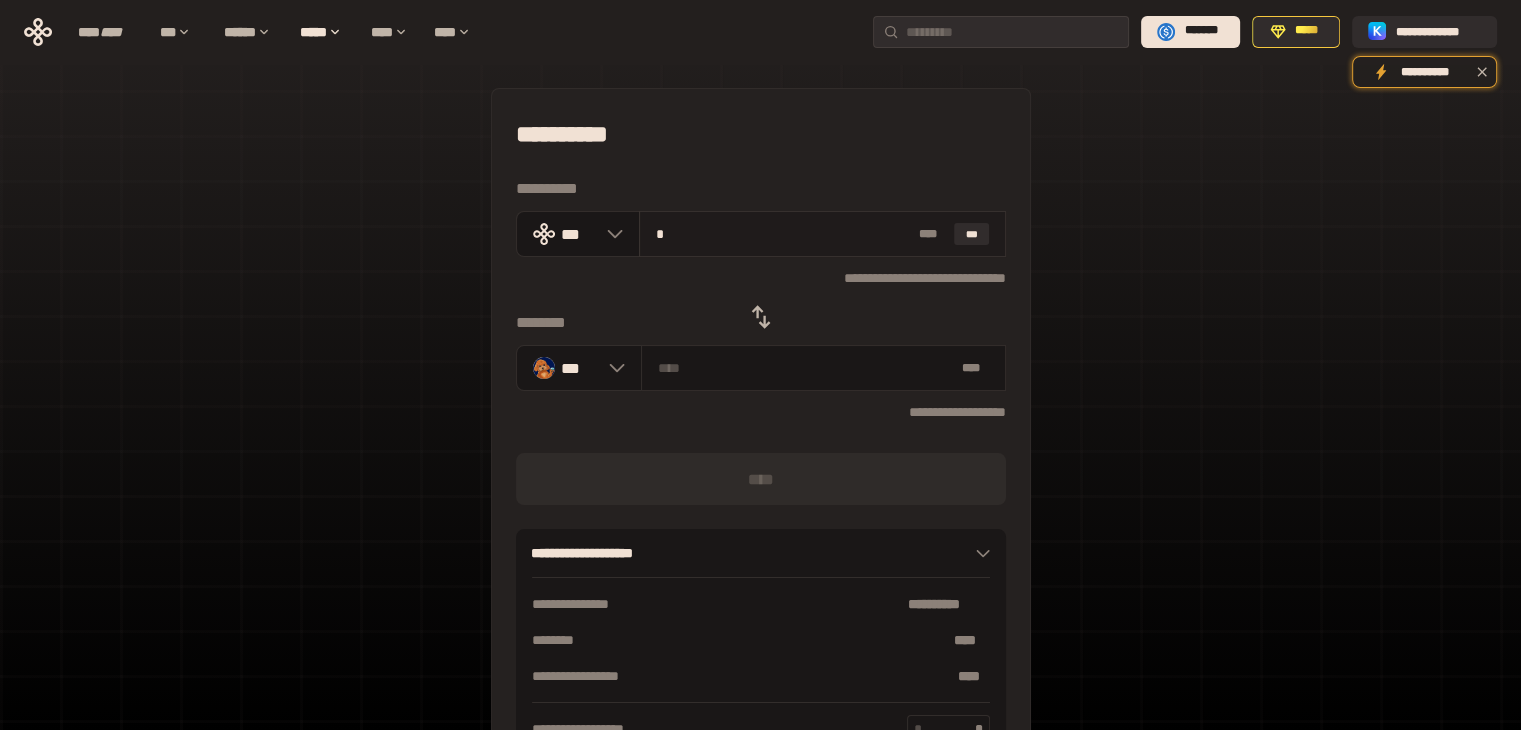 type on "**********" 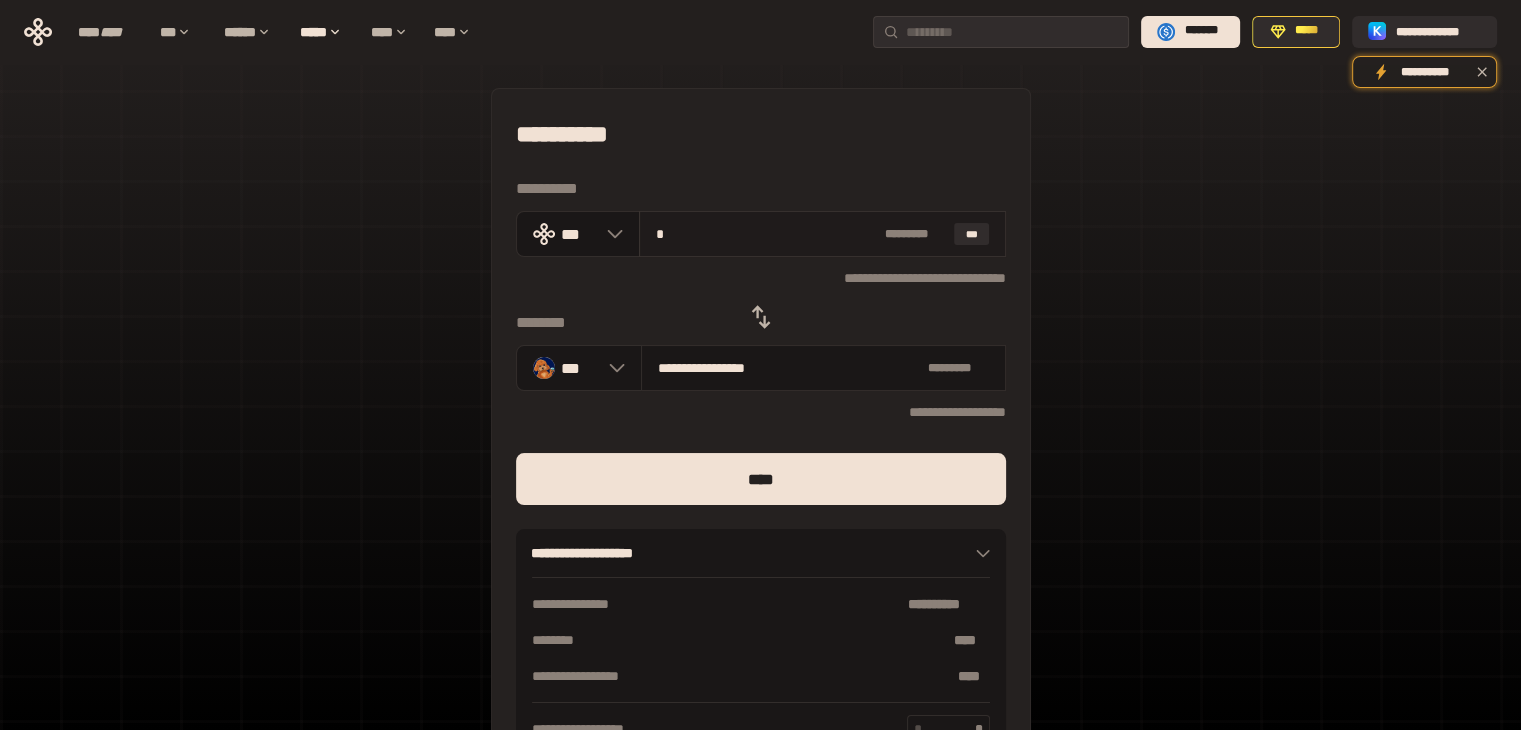 type on "**" 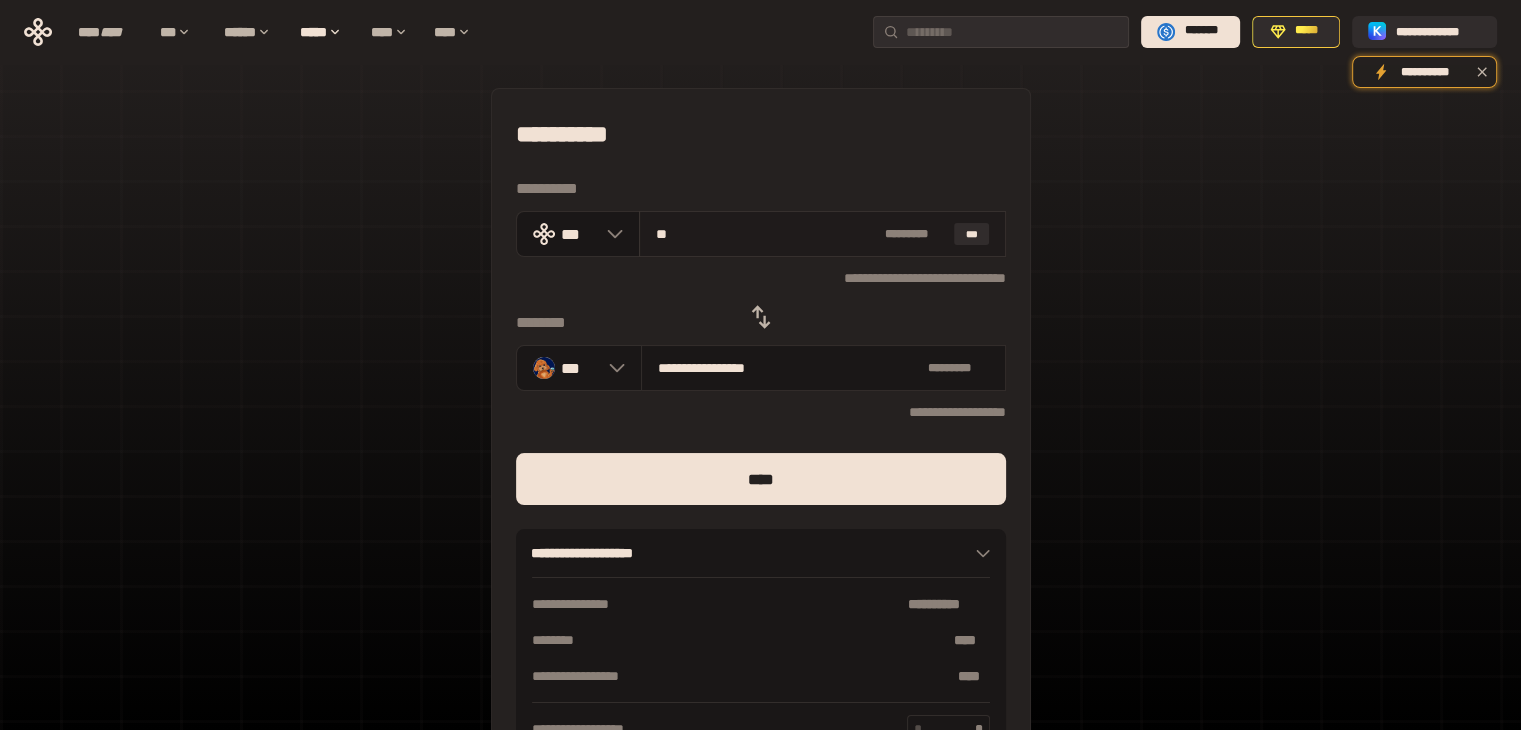 type on "**********" 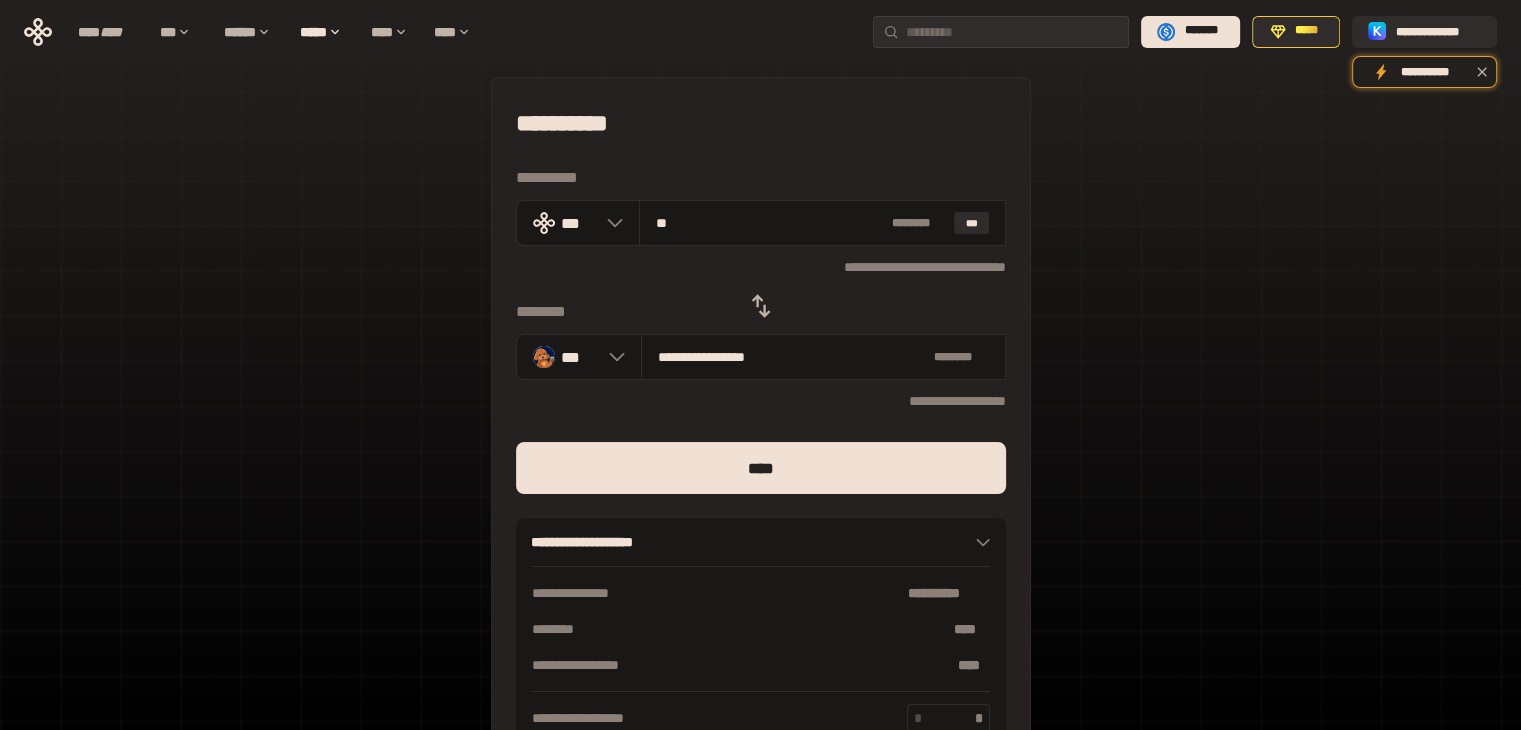 scroll, scrollTop: 0, scrollLeft: 0, axis: both 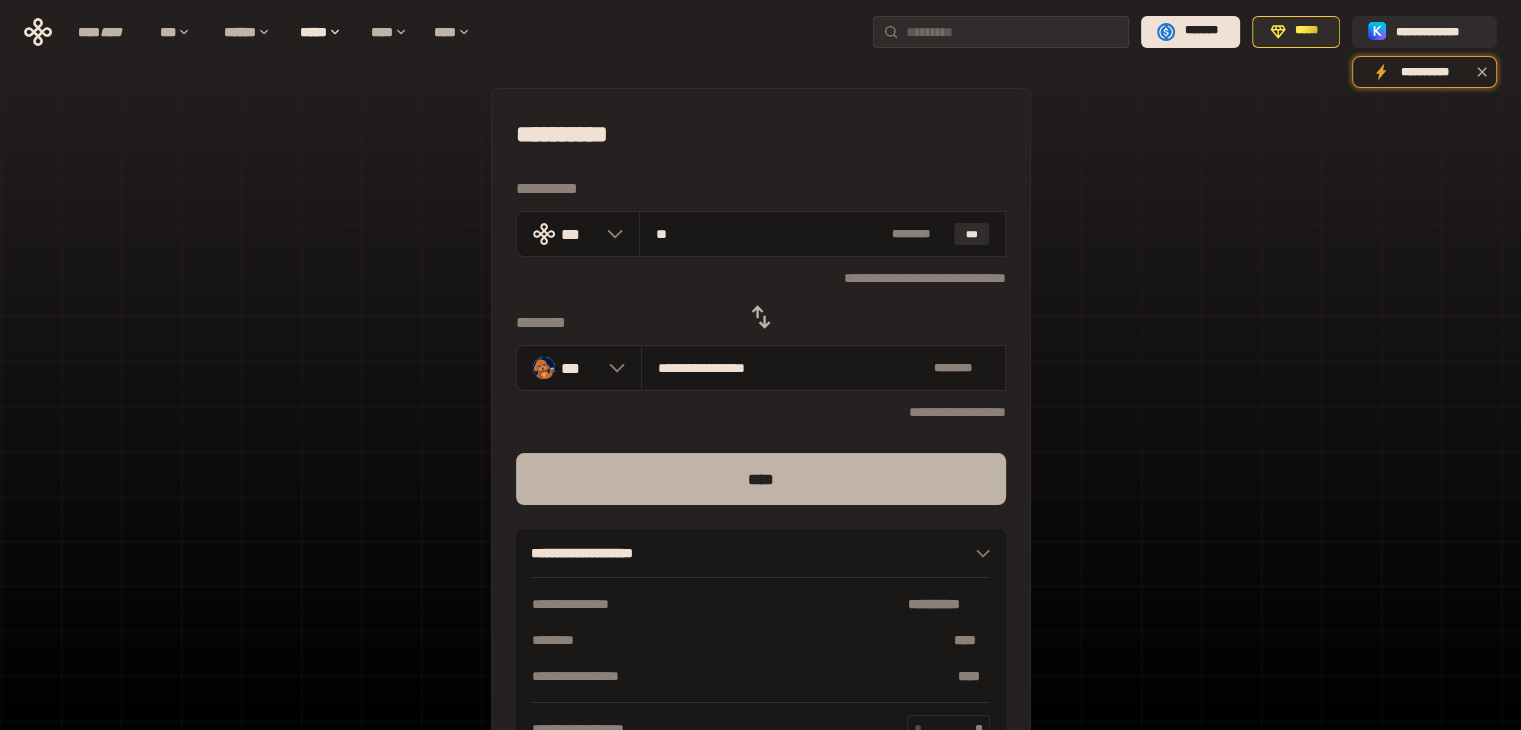 type on "**" 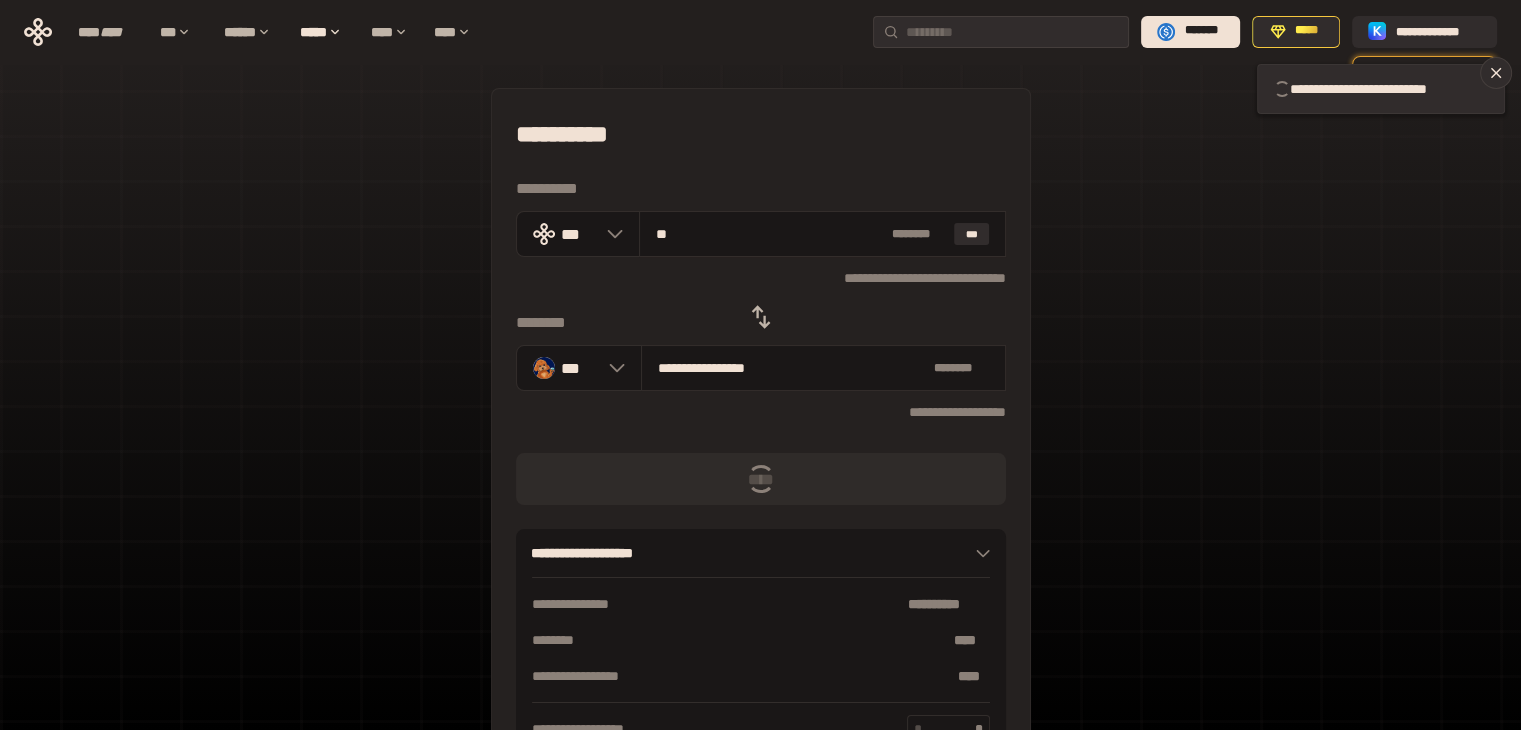 type 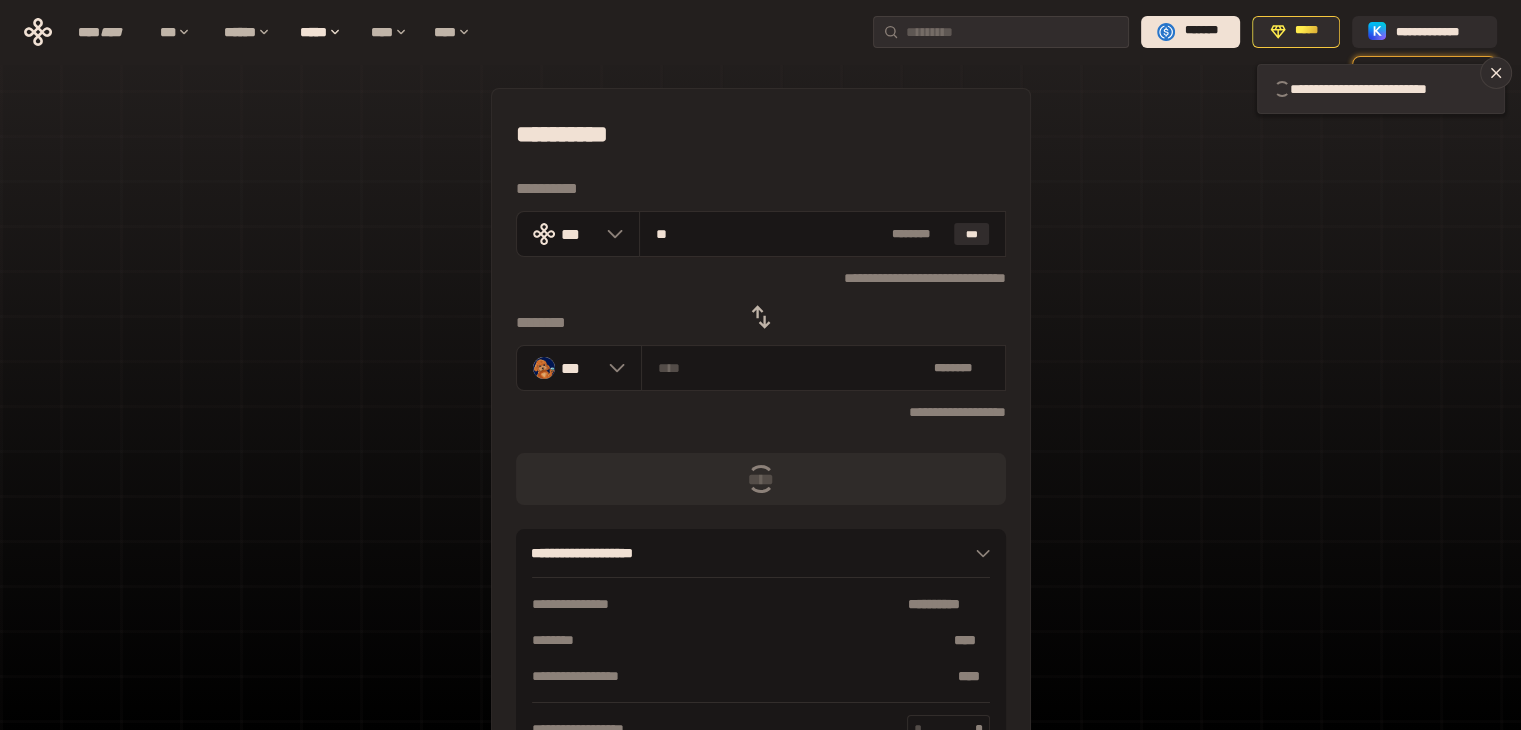 type 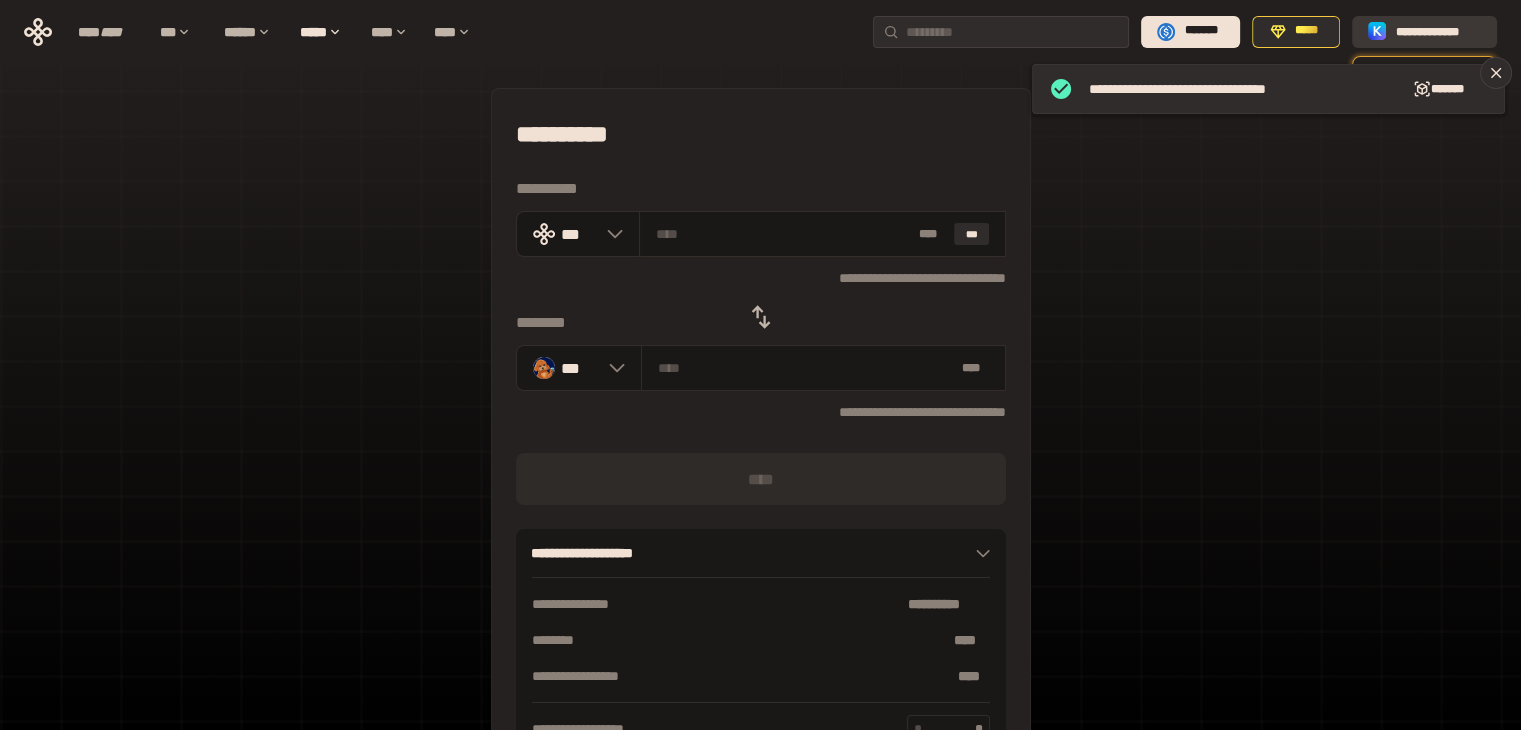 click on "**********" at bounding box center (1438, 31) 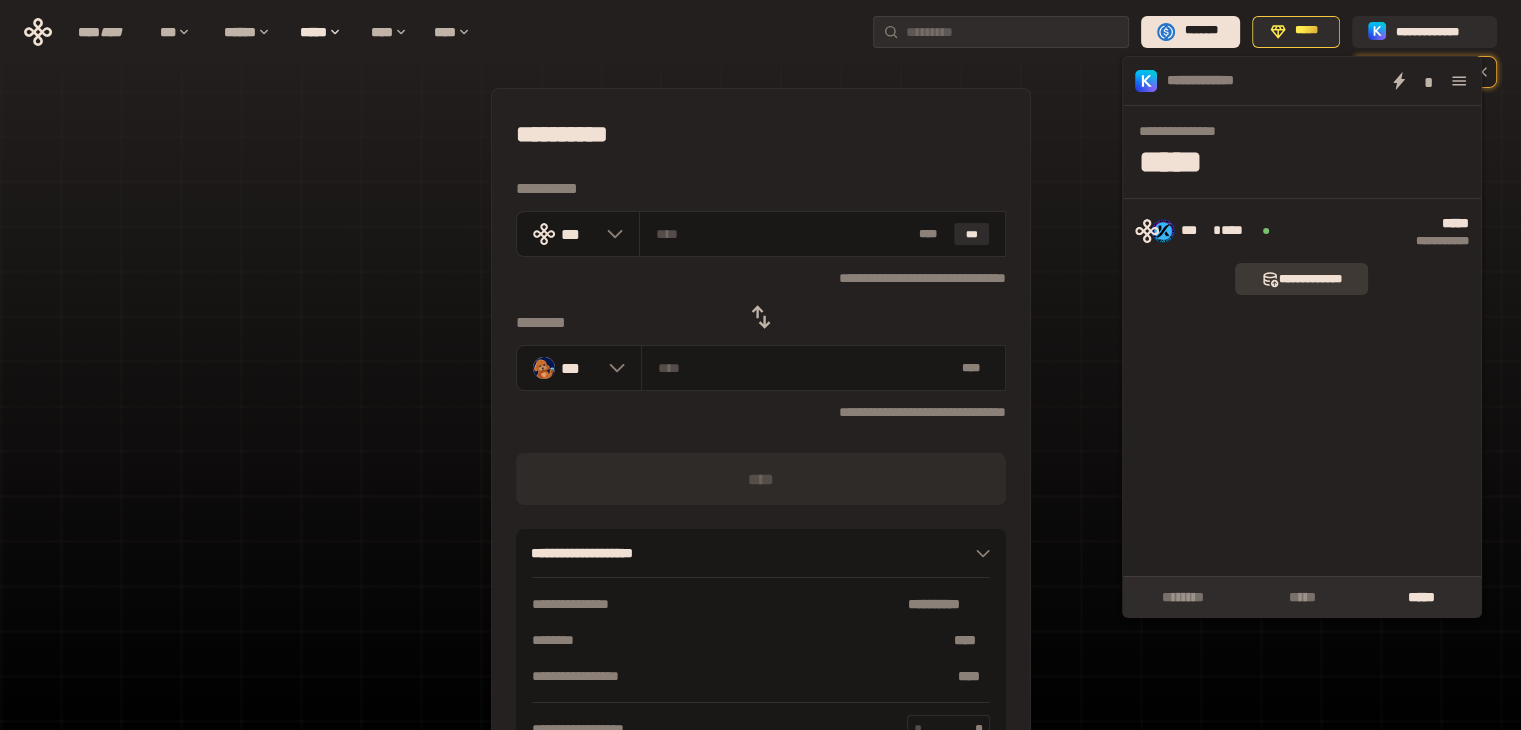click on "**********" at bounding box center [1301, 279] 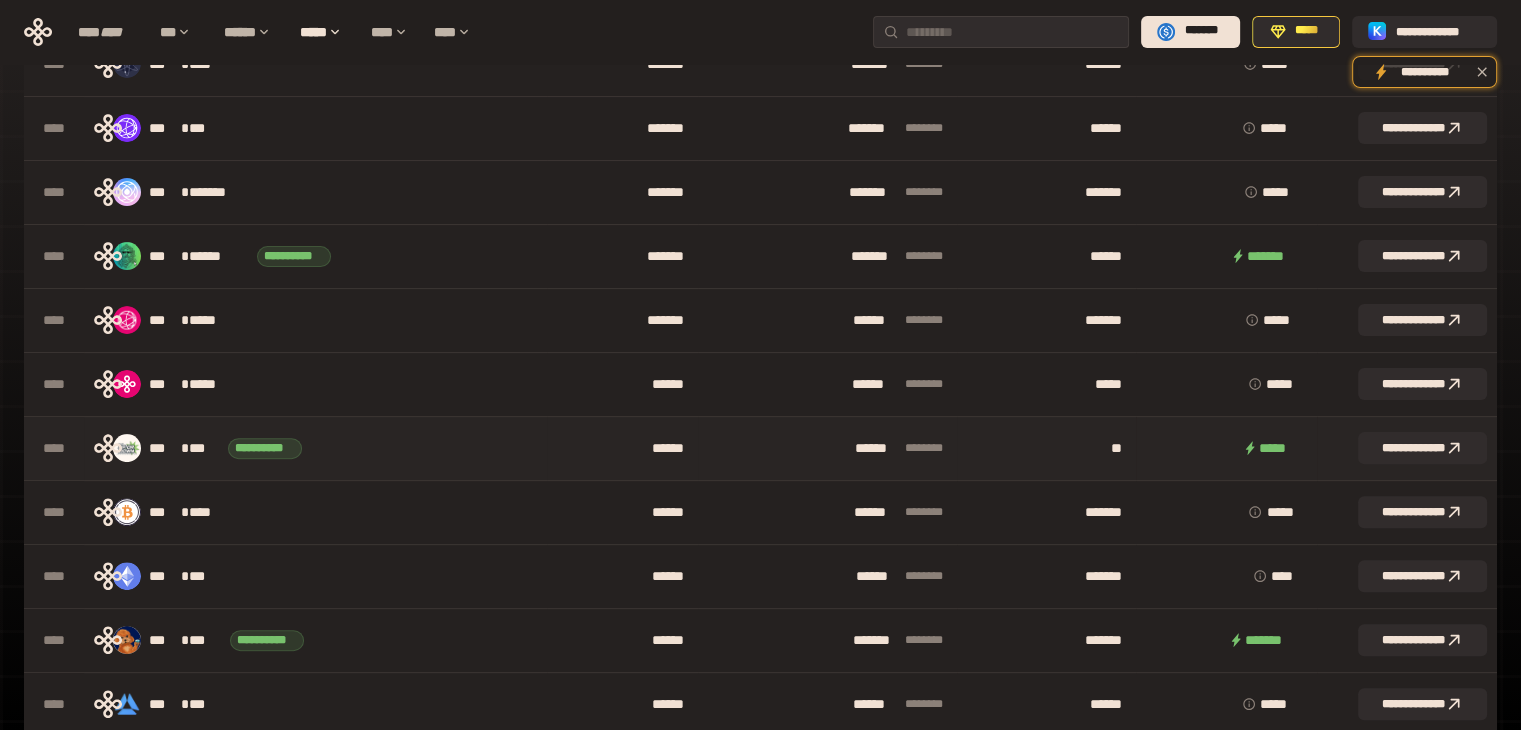 scroll, scrollTop: 600, scrollLeft: 0, axis: vertical 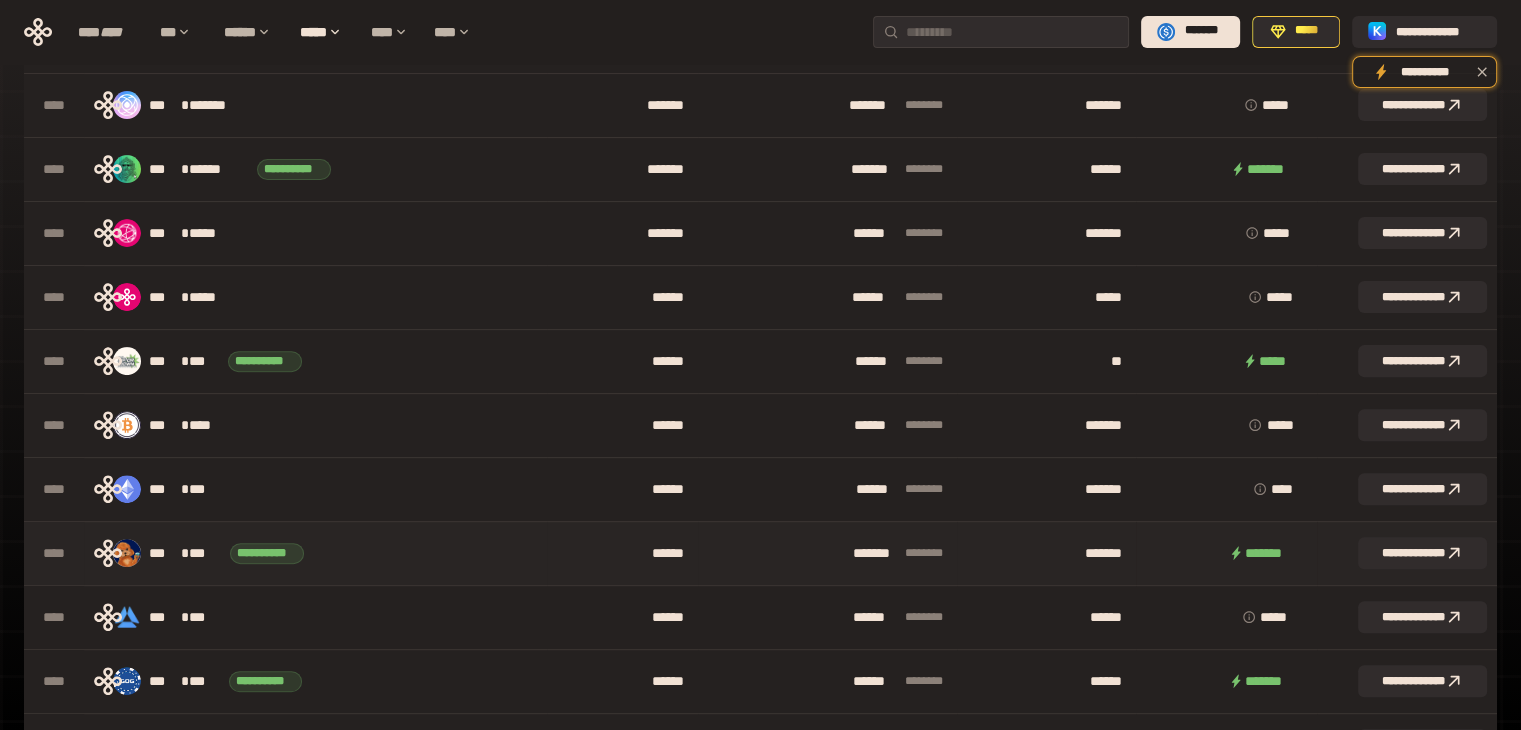 click on "**********" at bounding box center [315, 553] 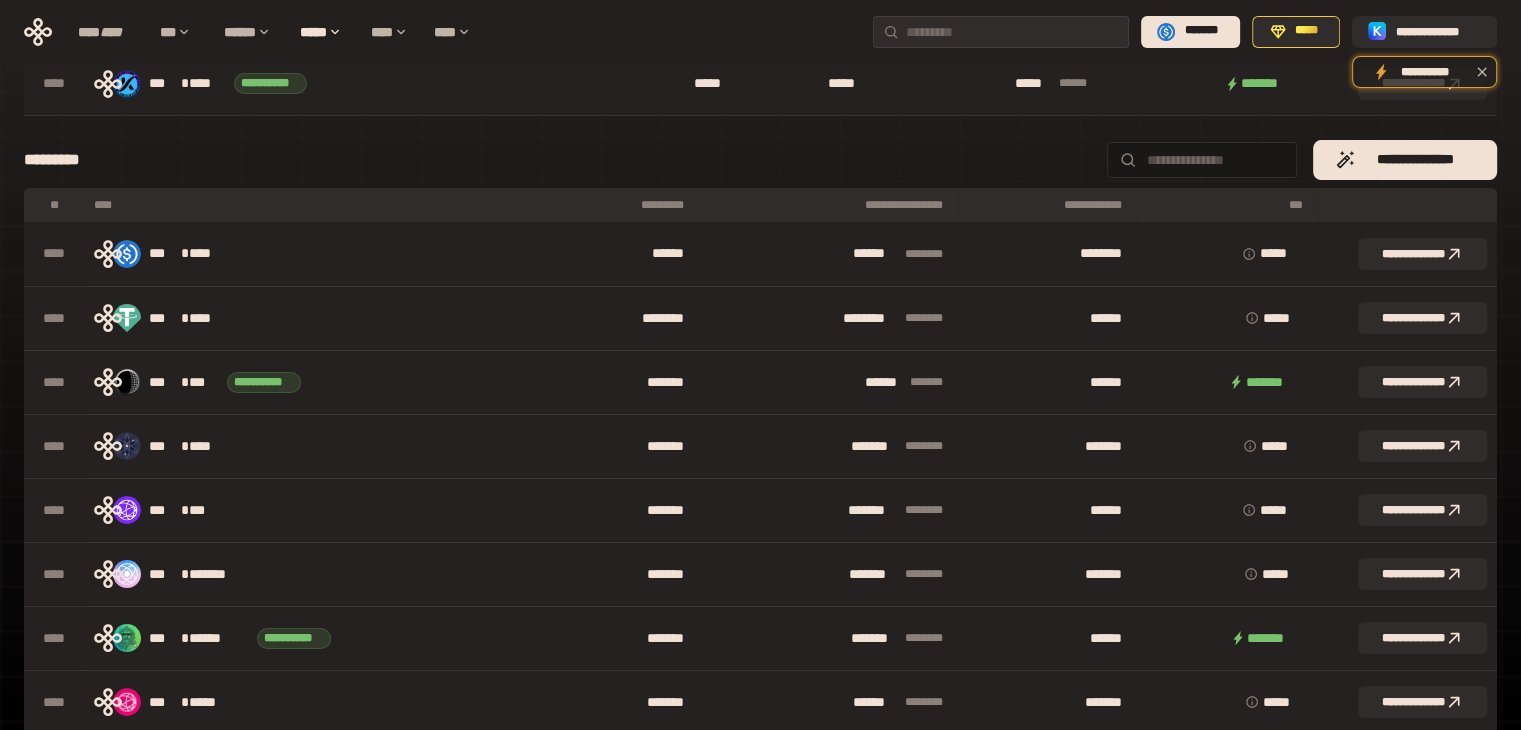 scroll, scrollTop: 600, scrollLeft: 0, axis: vertical 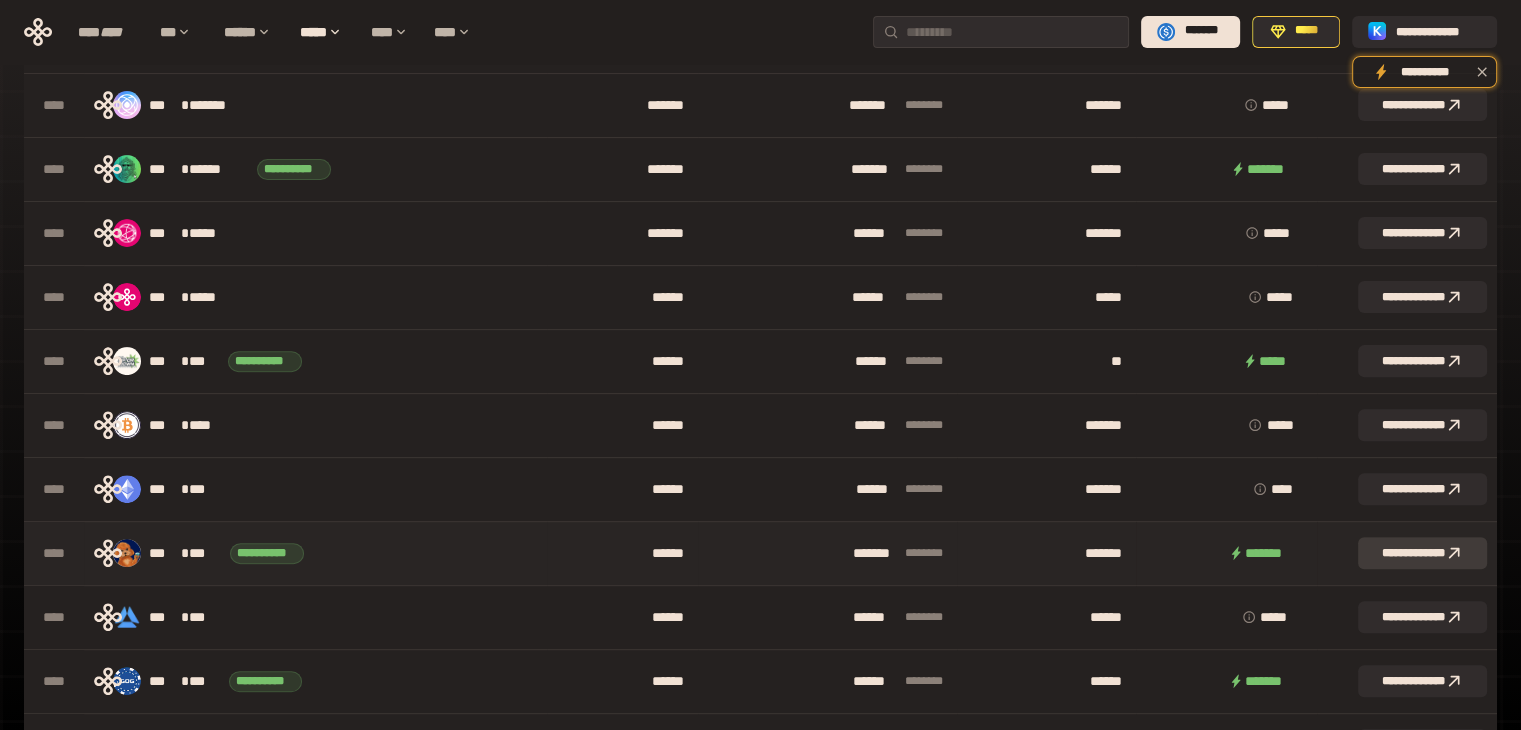 click on "**********" at bounding box center (1422, 553) 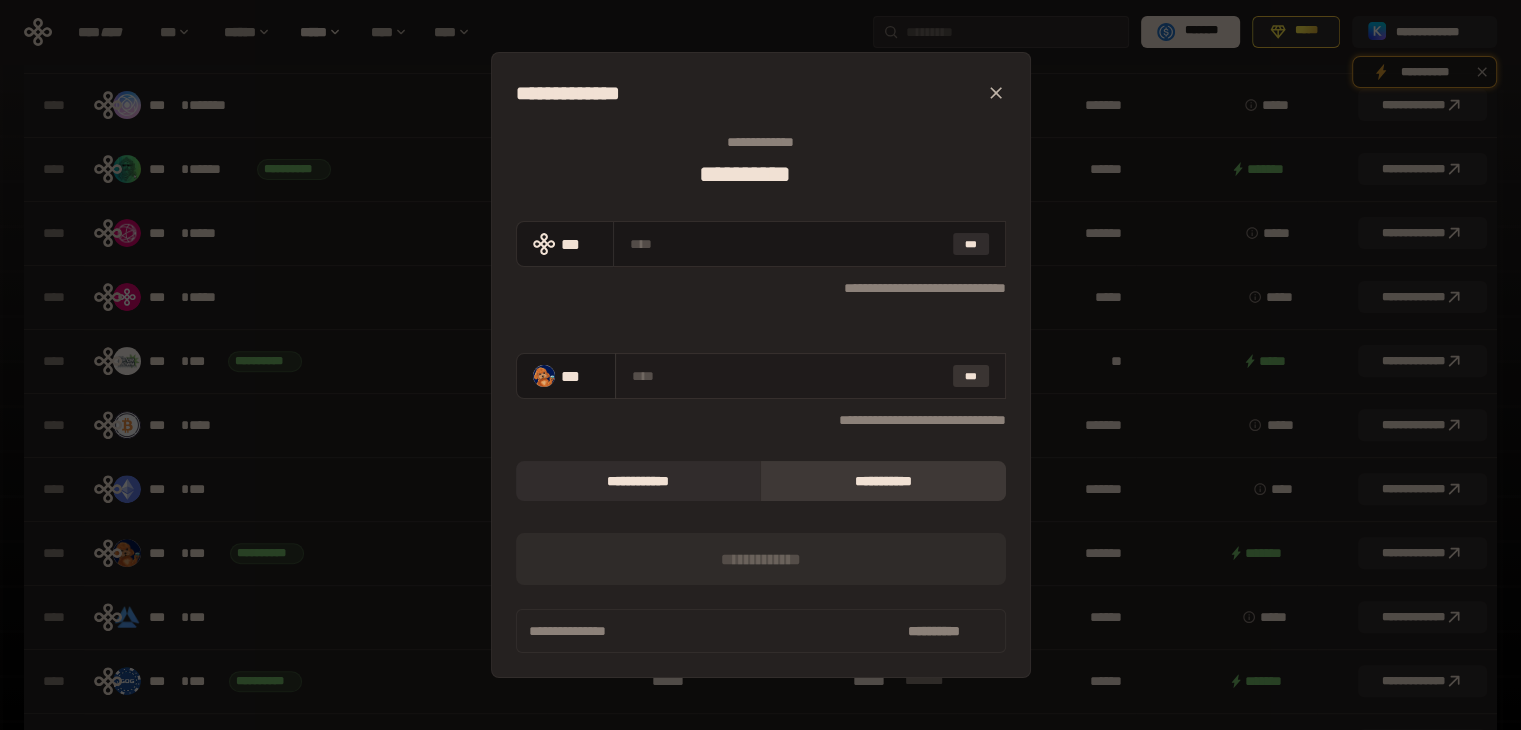 click on "***" at bounding box center [971, 376] 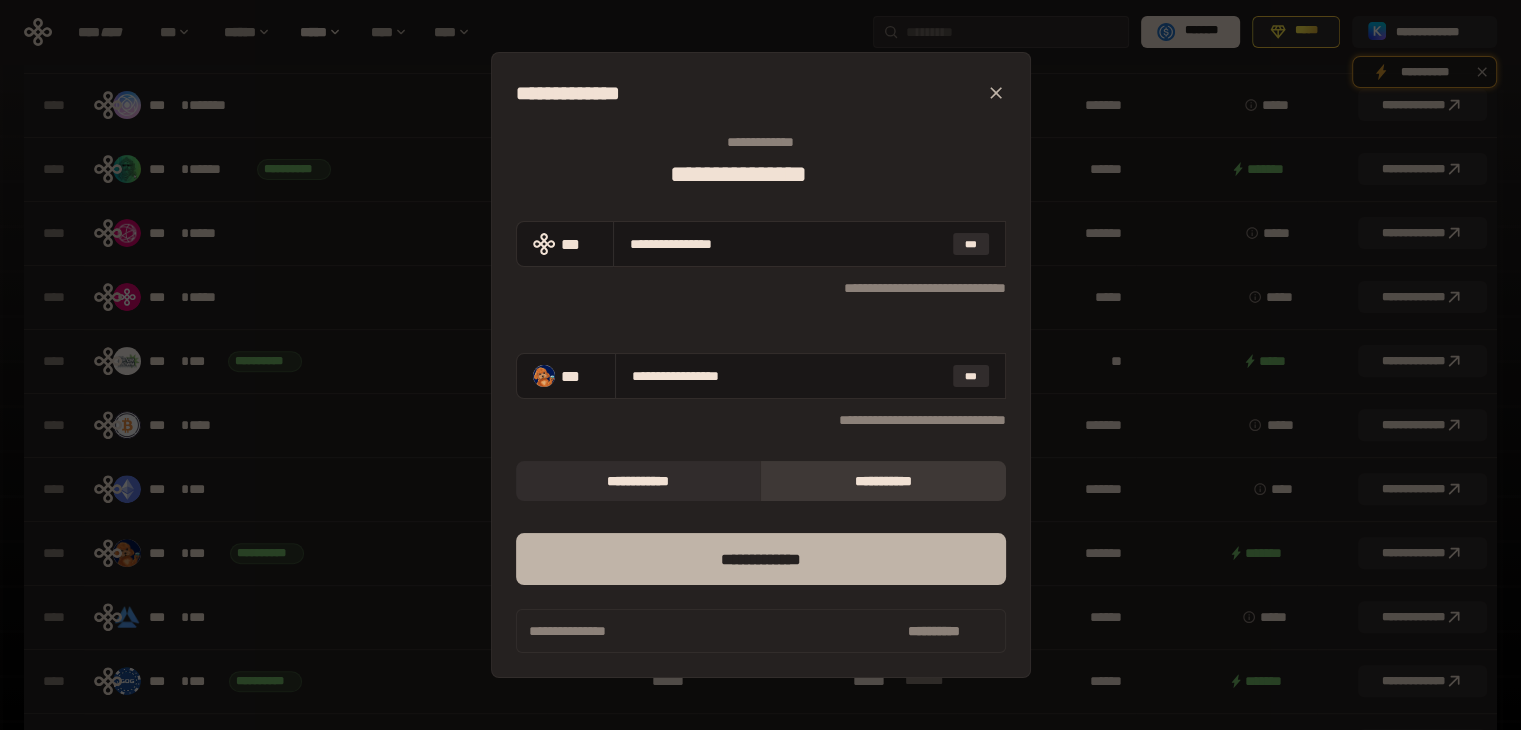 click on "*** *********" at bounding box center [761, 559] 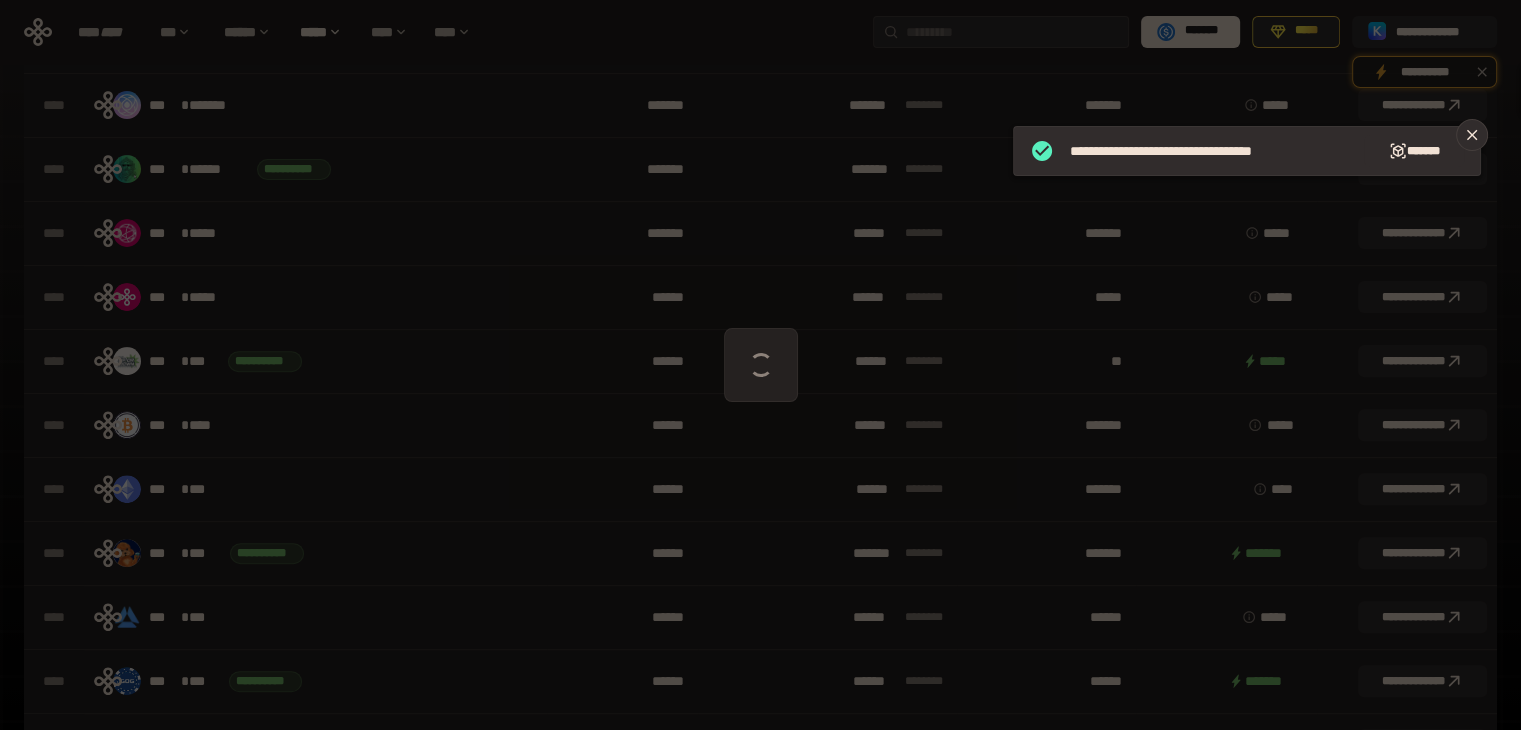 scroll, scrollTop: 664, scrollLeft: 0, axis: vertical 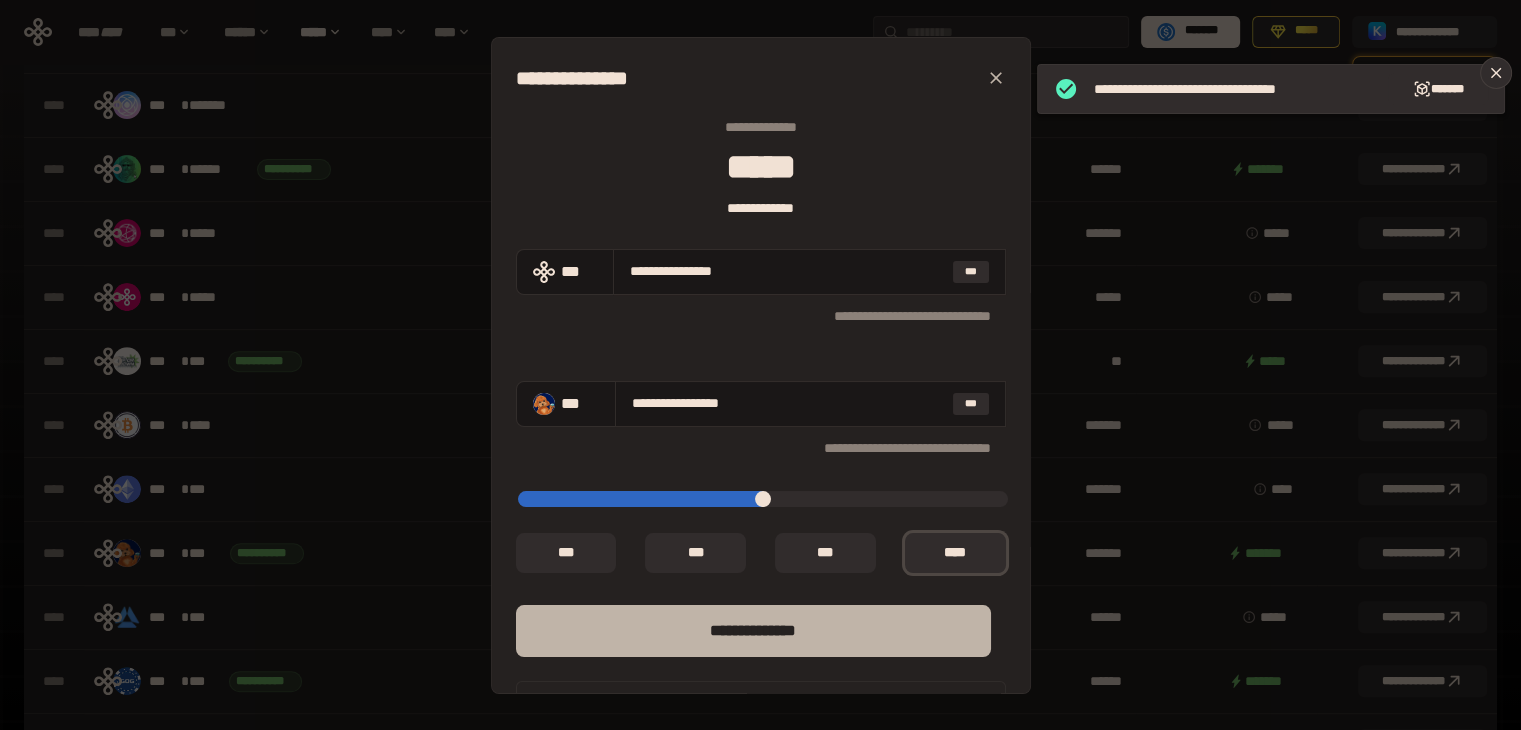 click on "**** *********" at bounding box center [753, 631] 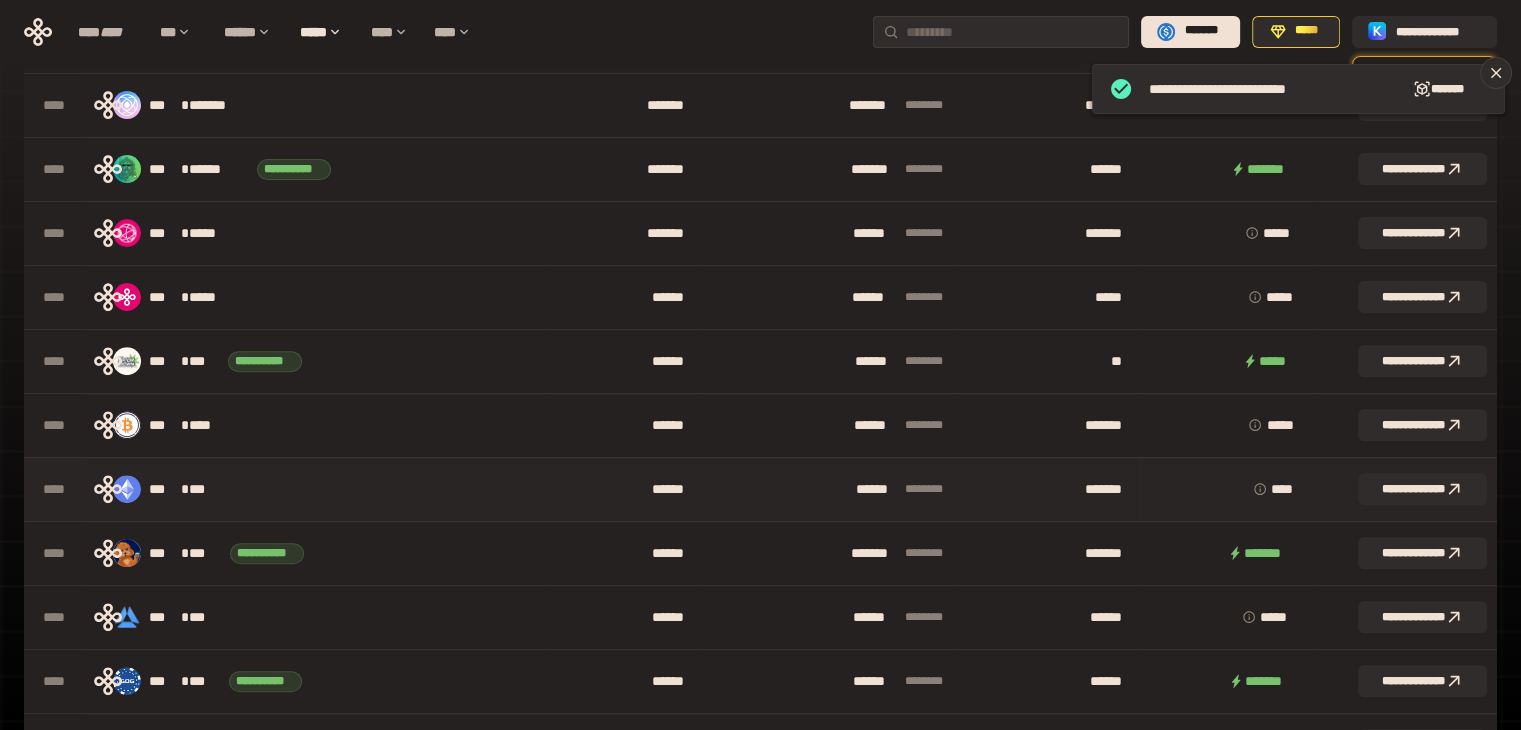 scroll, scrollTop: 864, scrollLeft: 0, axis: vertical 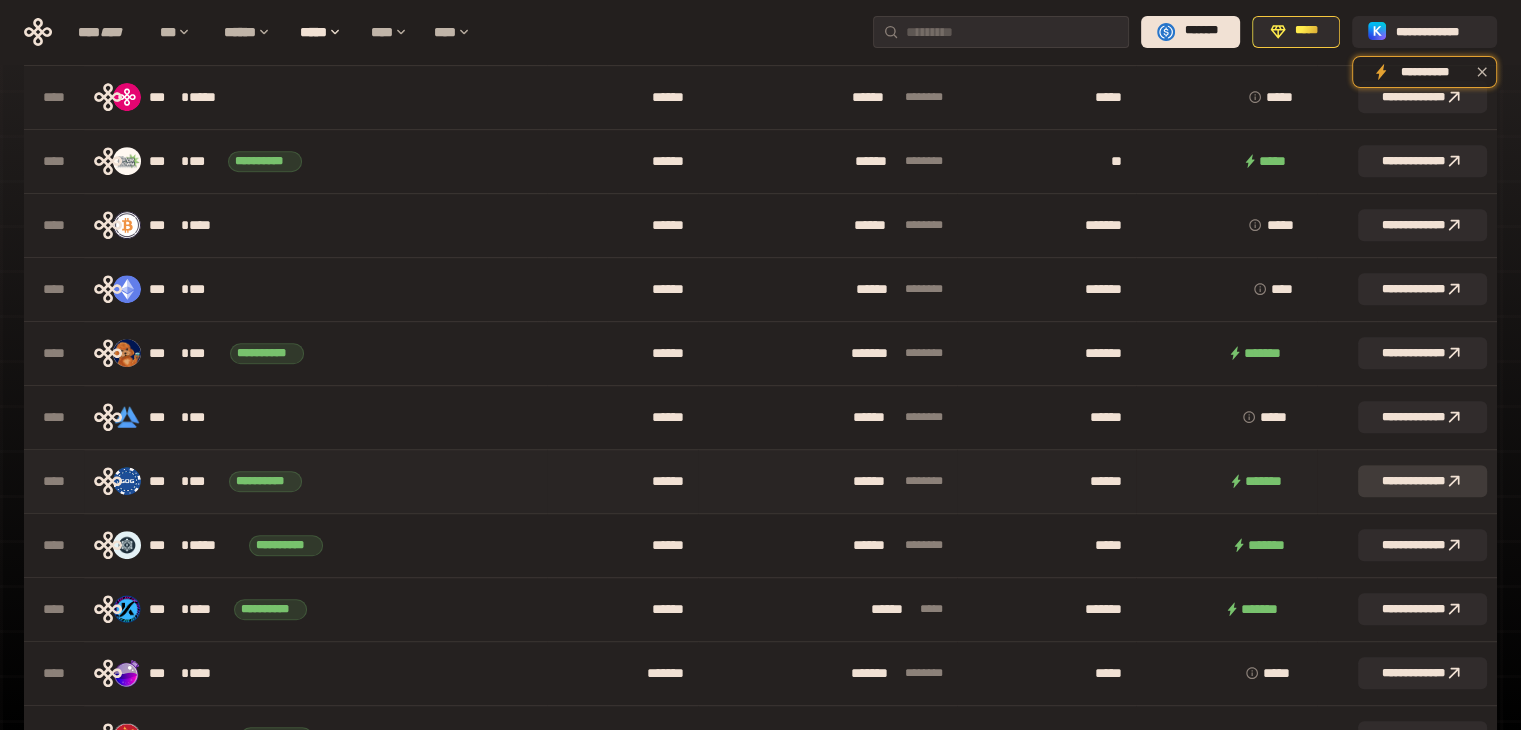 click on "**********" at bounding box center (1422, 481) 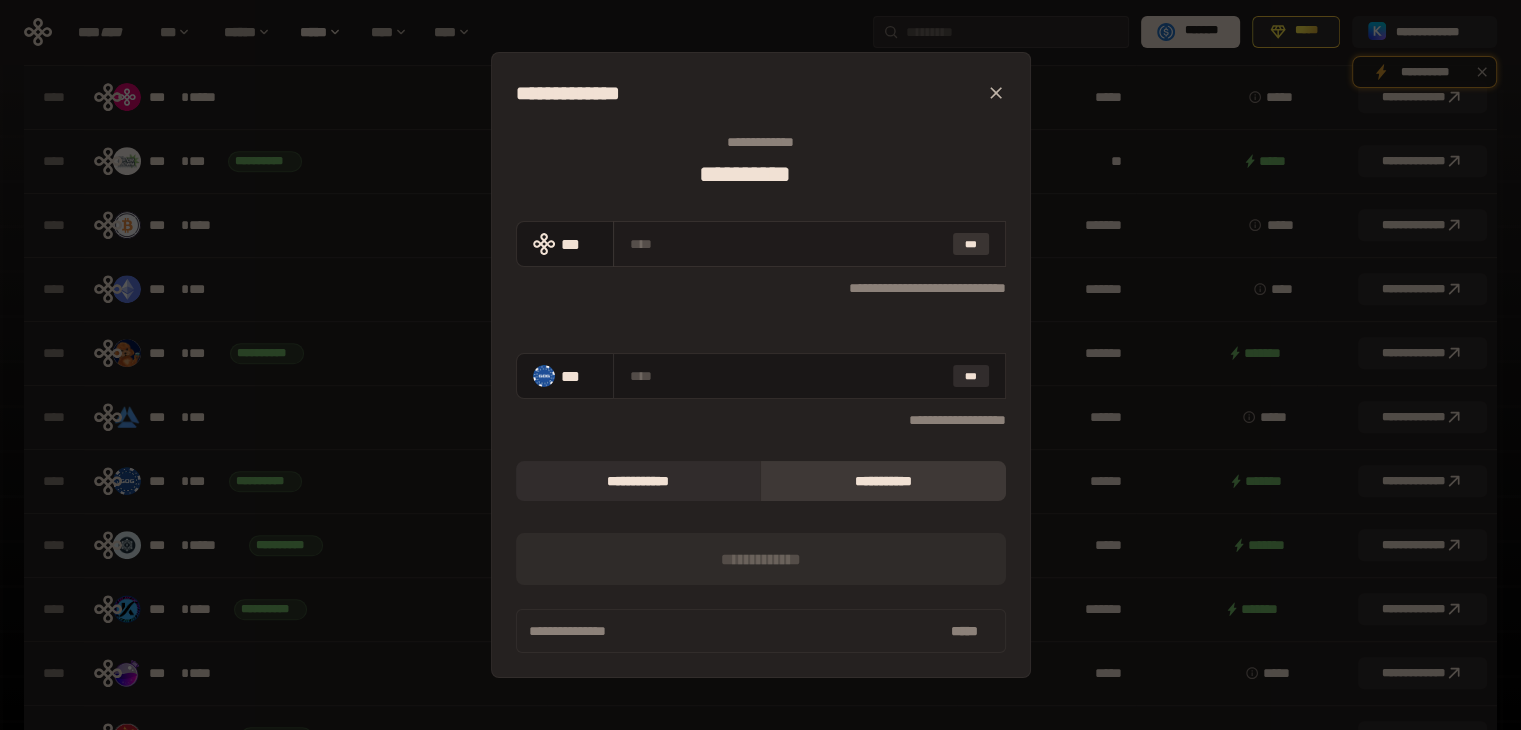 click on "***" at bounding box center (971, 244) 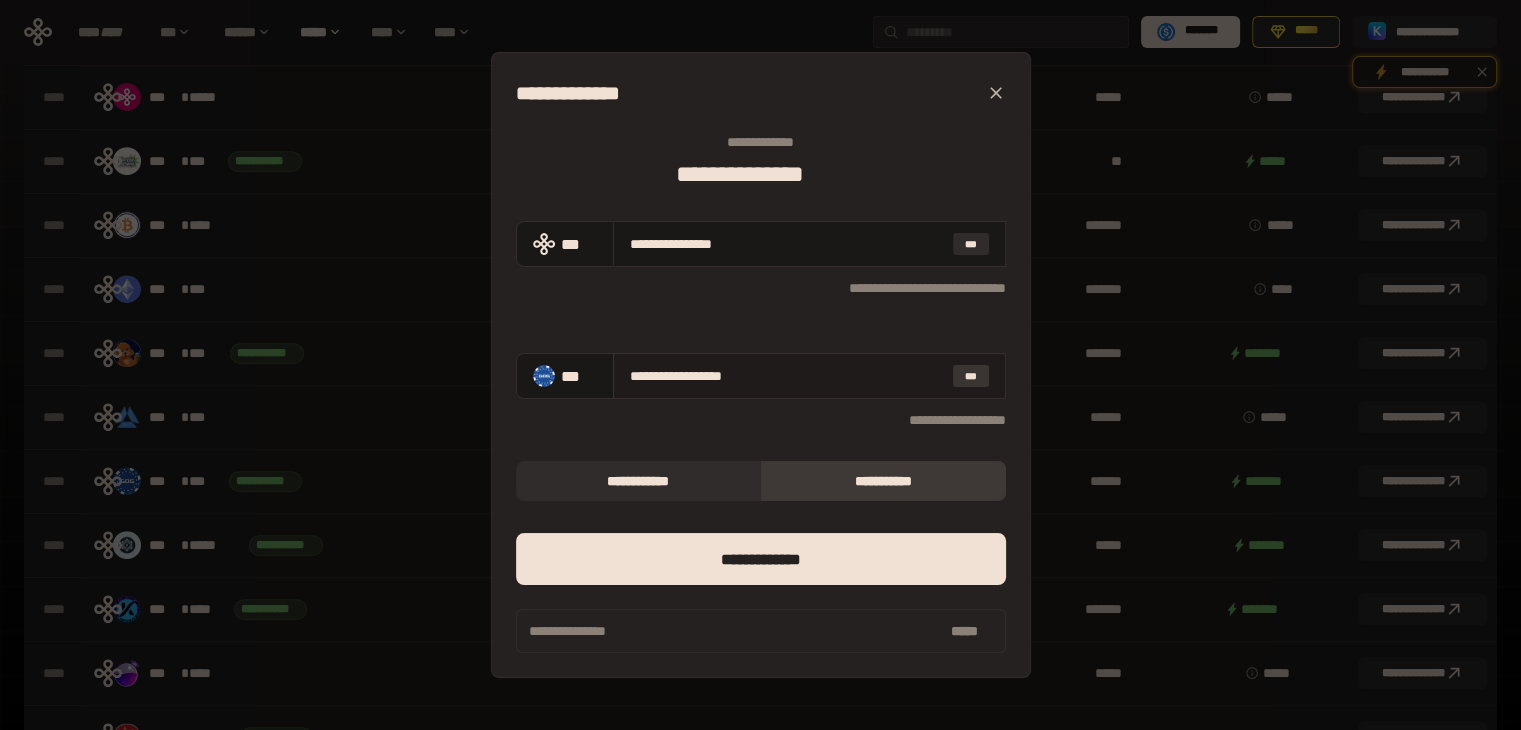 click on "***" at bounding box center [971, 376] 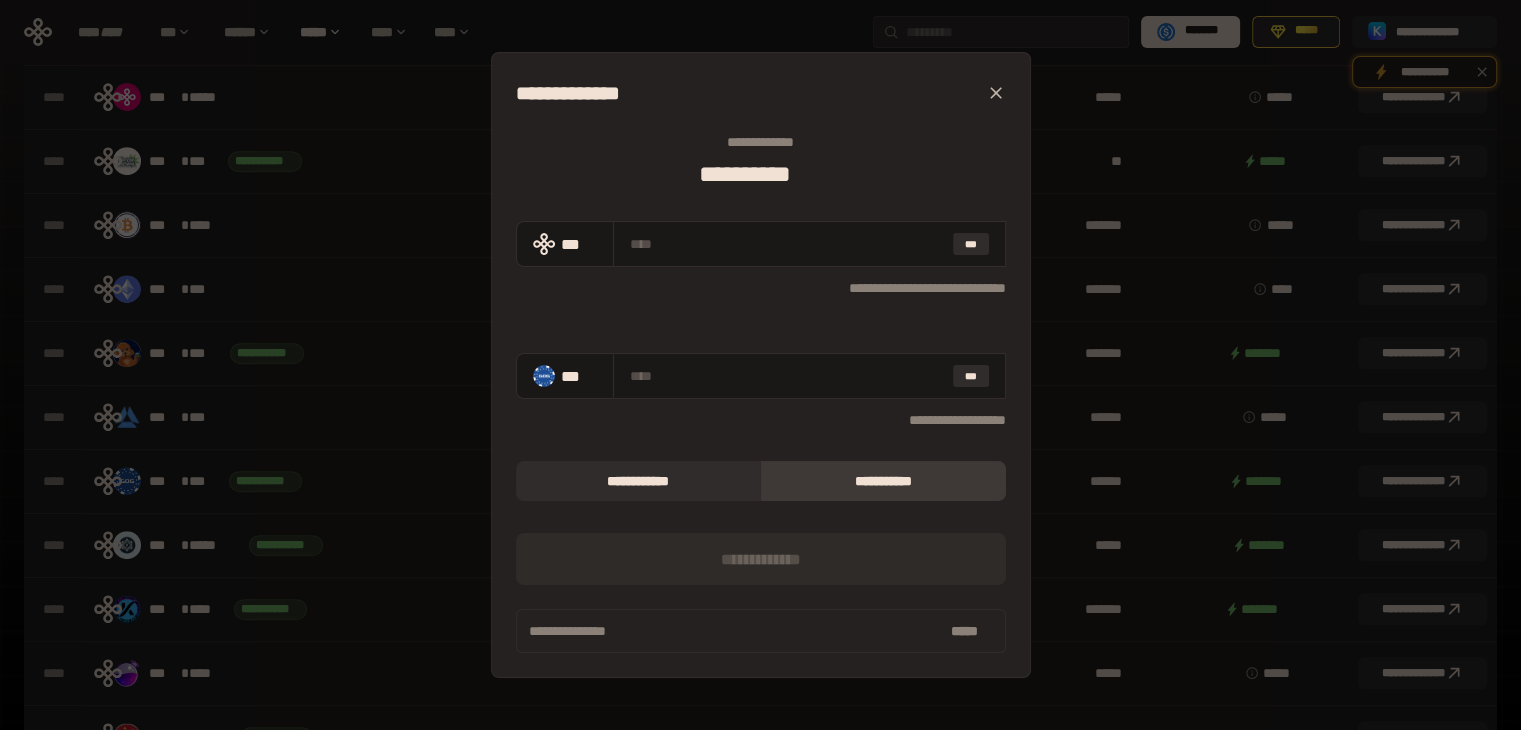 click on "**********" at bounding box center (760, 365) 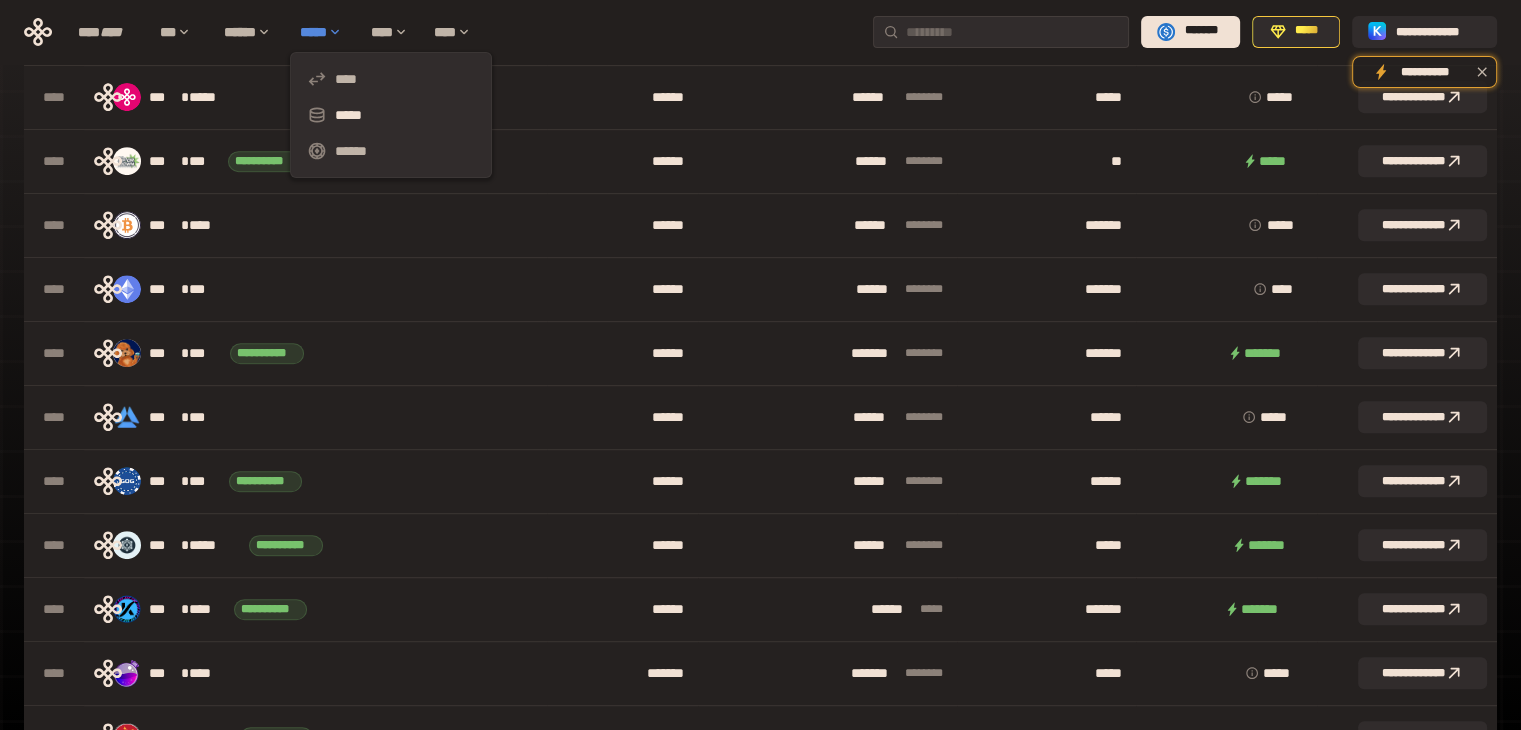 click on "*****" at bounding box center [325, 32] 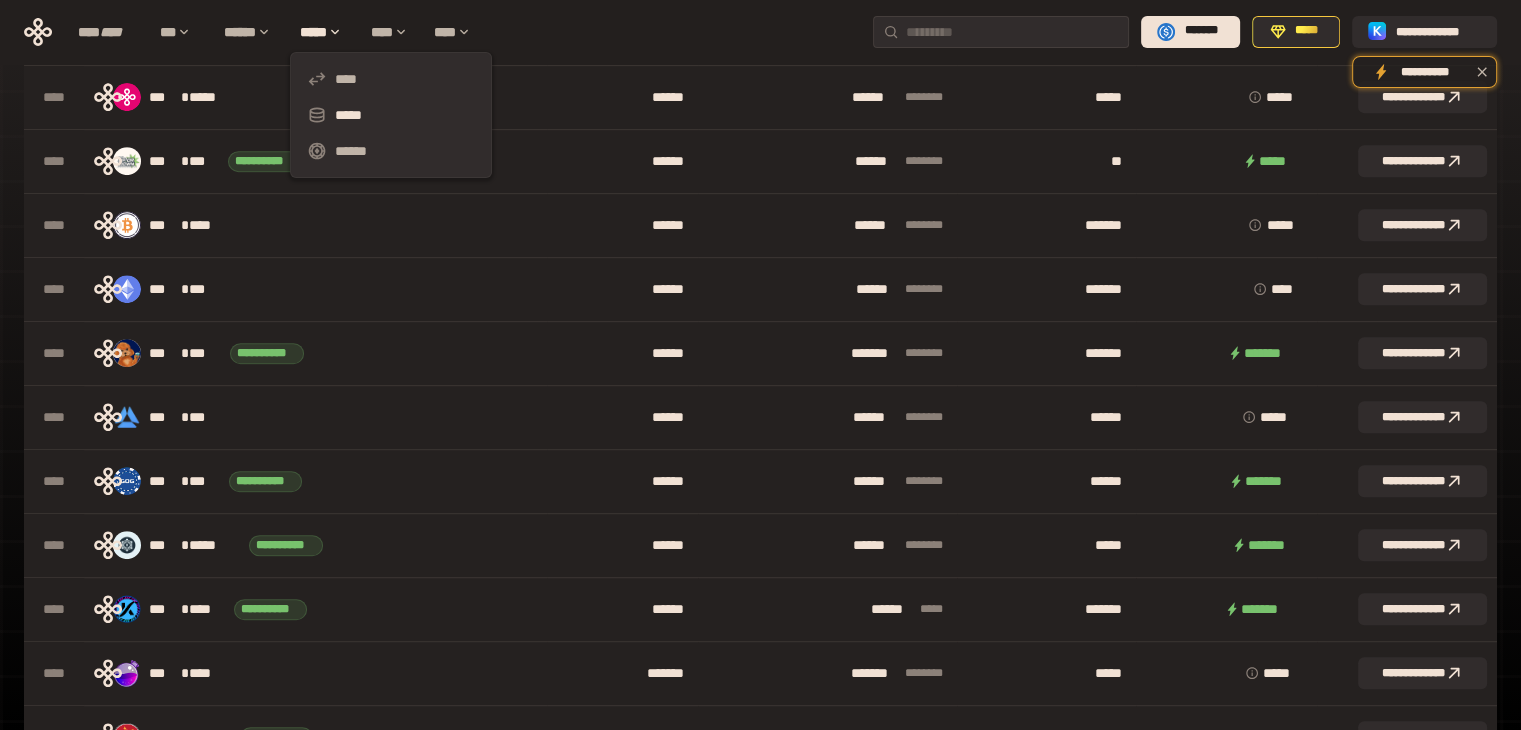 scroll, scrollTop: 0, scrollLeft: 0, axis: both 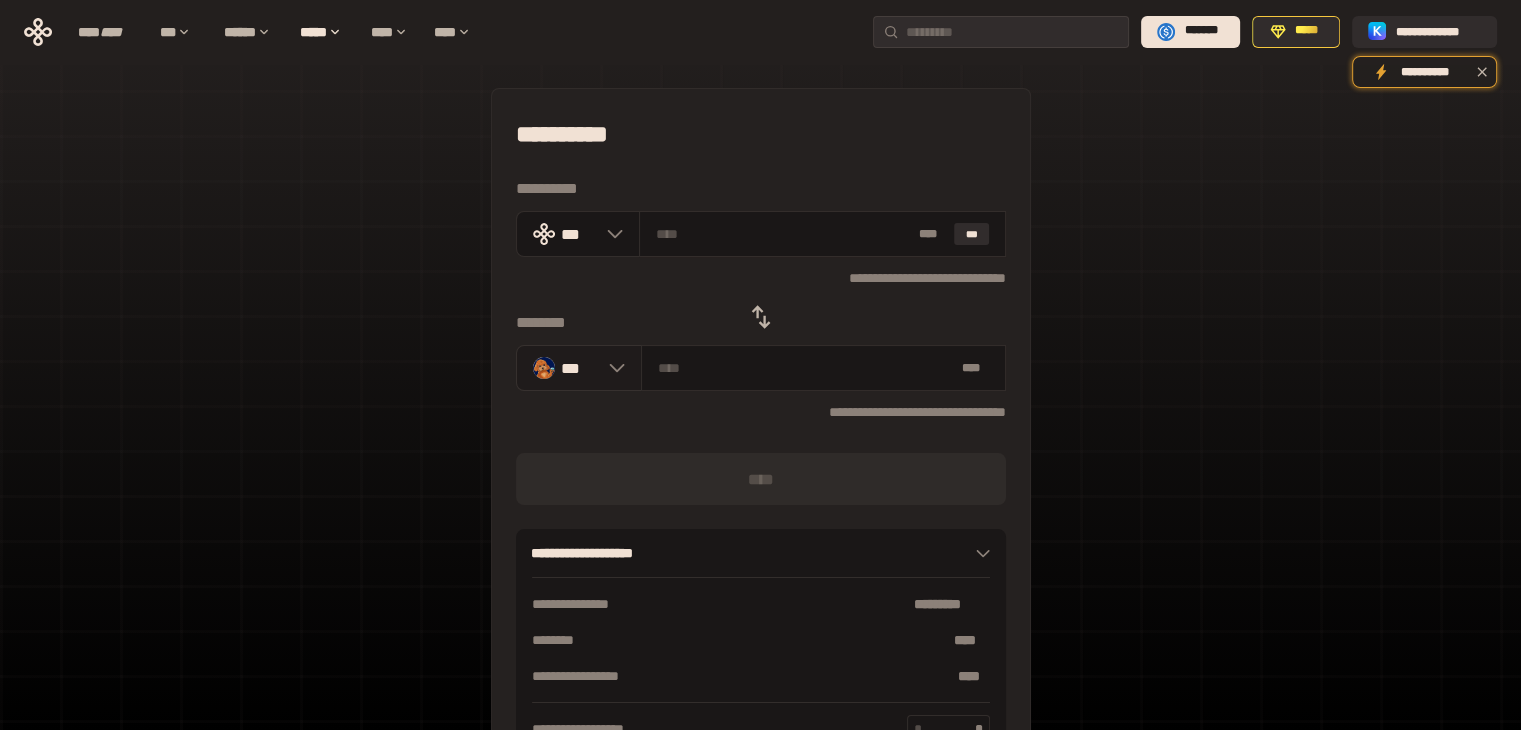 click 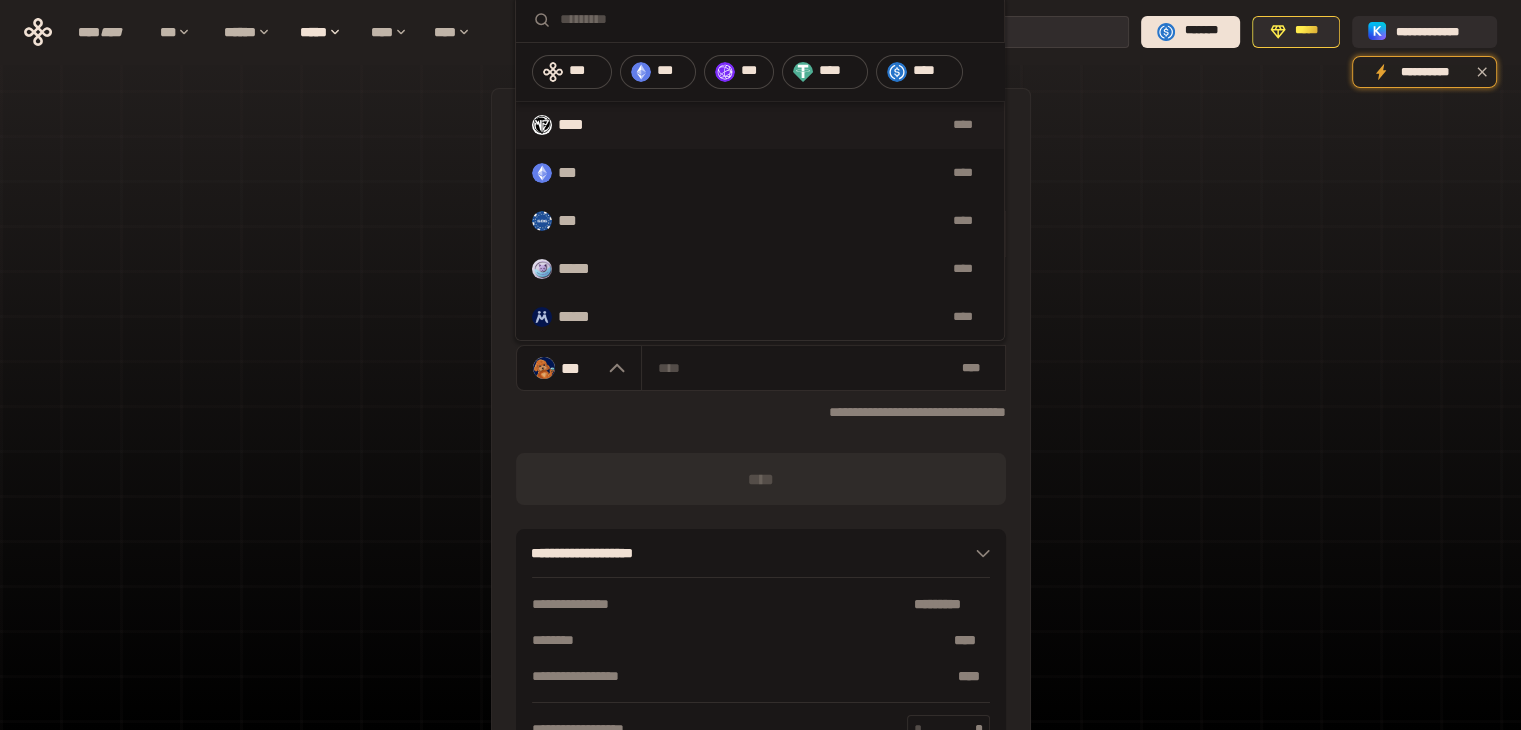 scroll, scrollTop: 300, scrollLeft: 0, axis: vertical 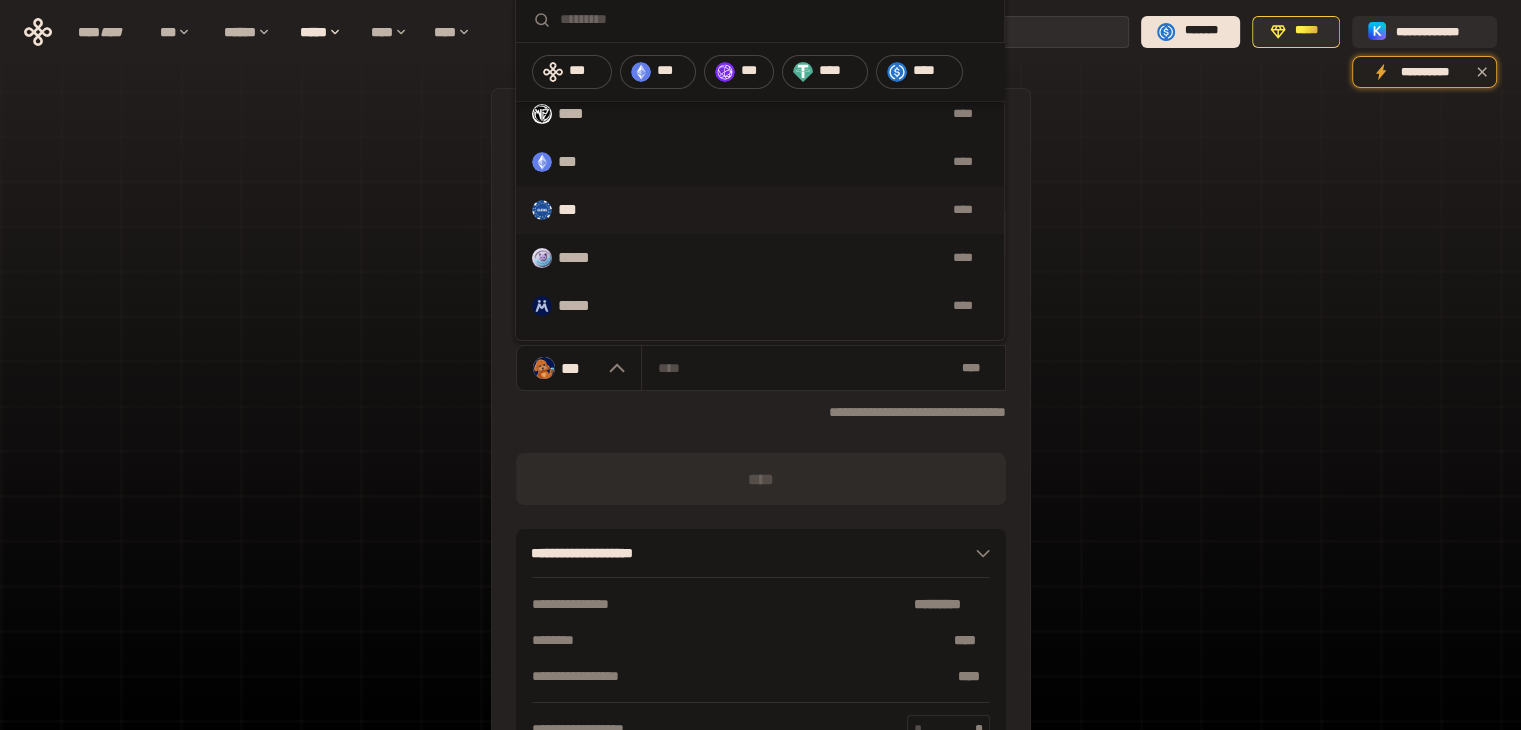 click on "*** ****" at bounding box center (760, 210) 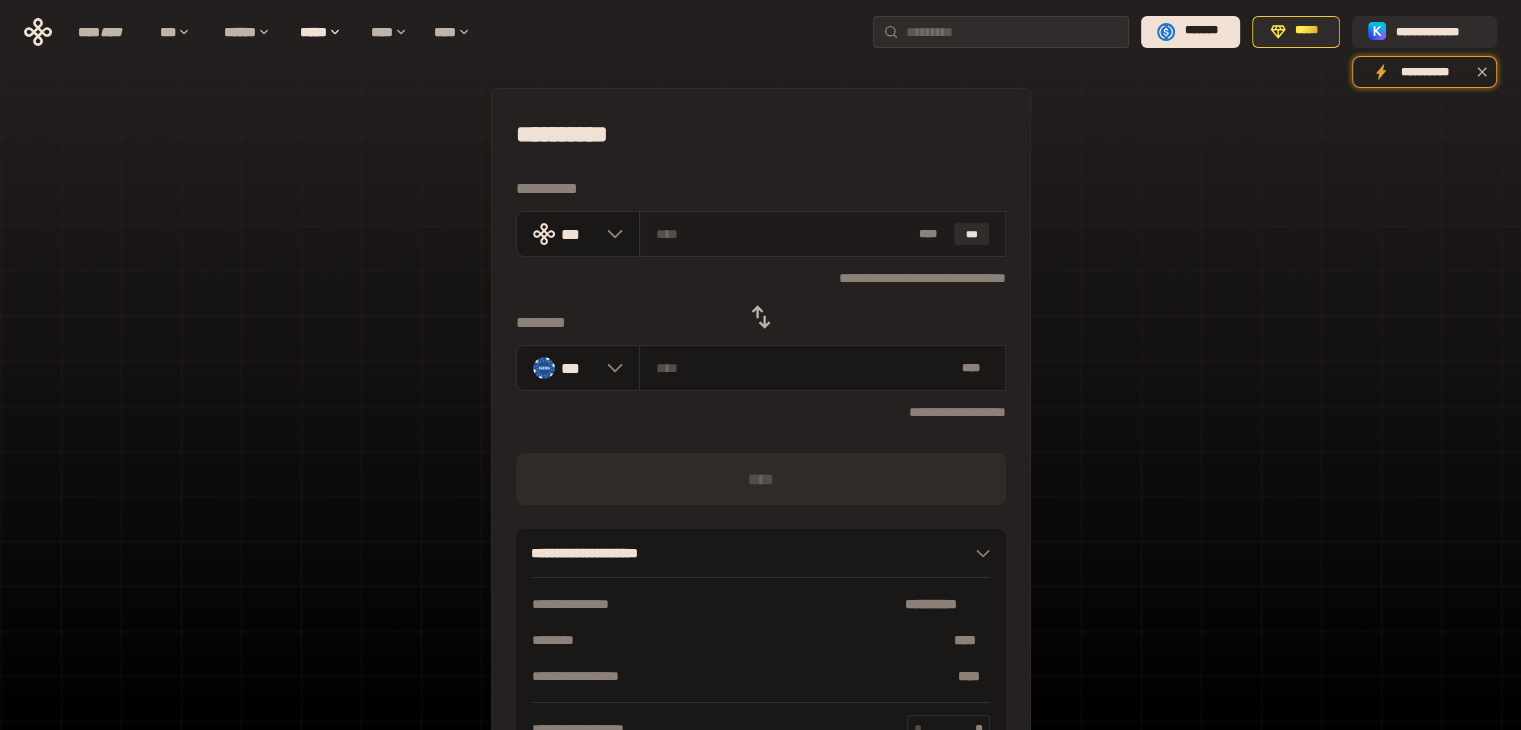 click at bounding box center (783, 234) 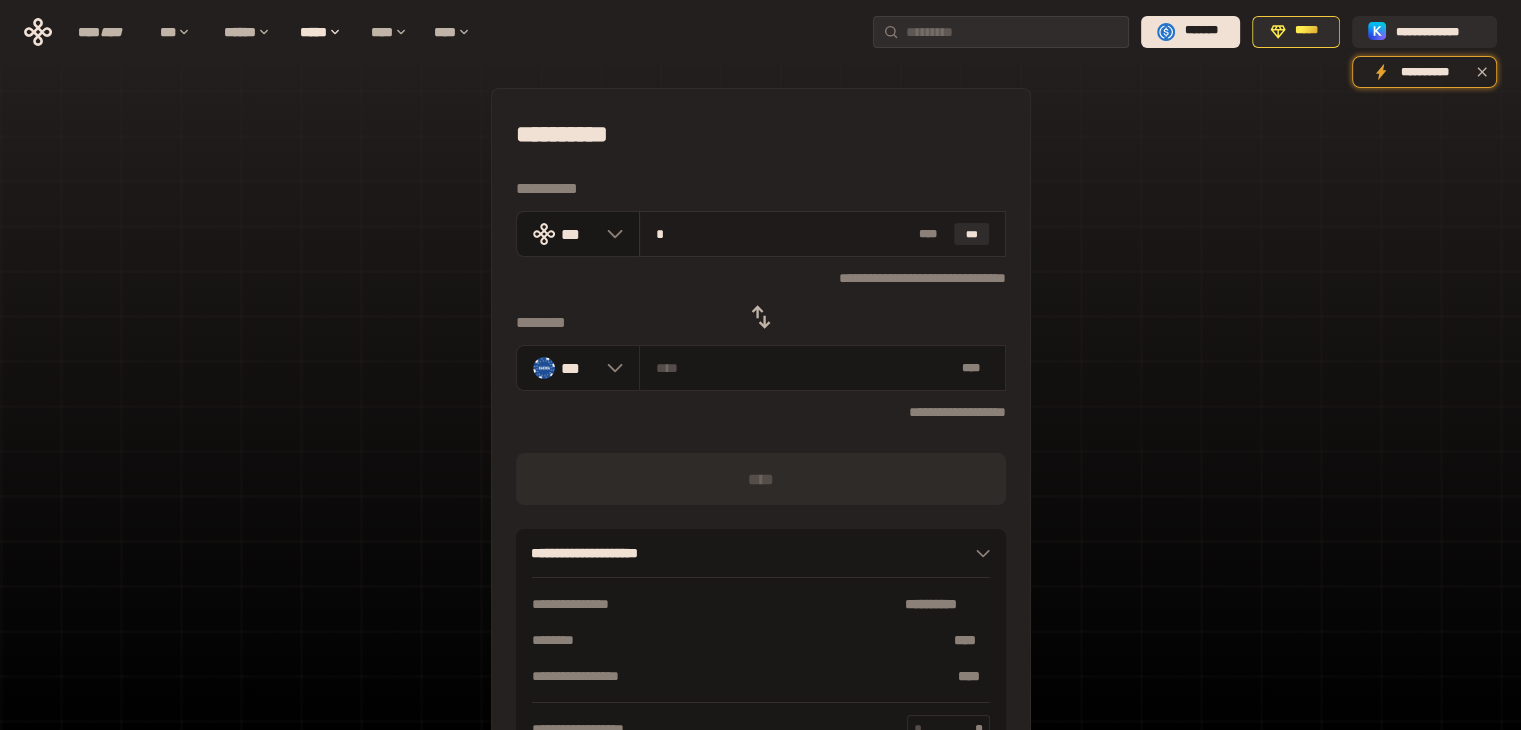 type on "**********" 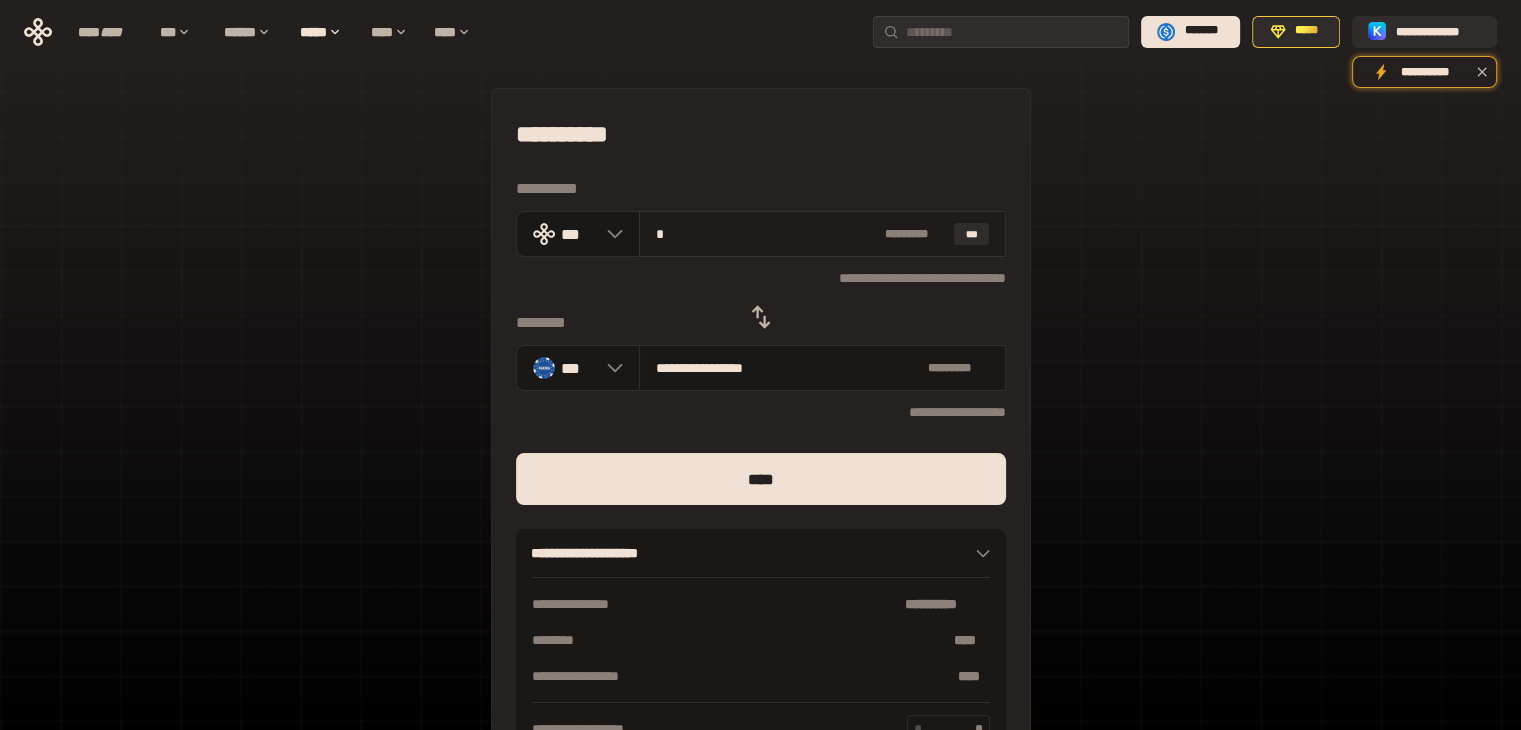 type on "**" 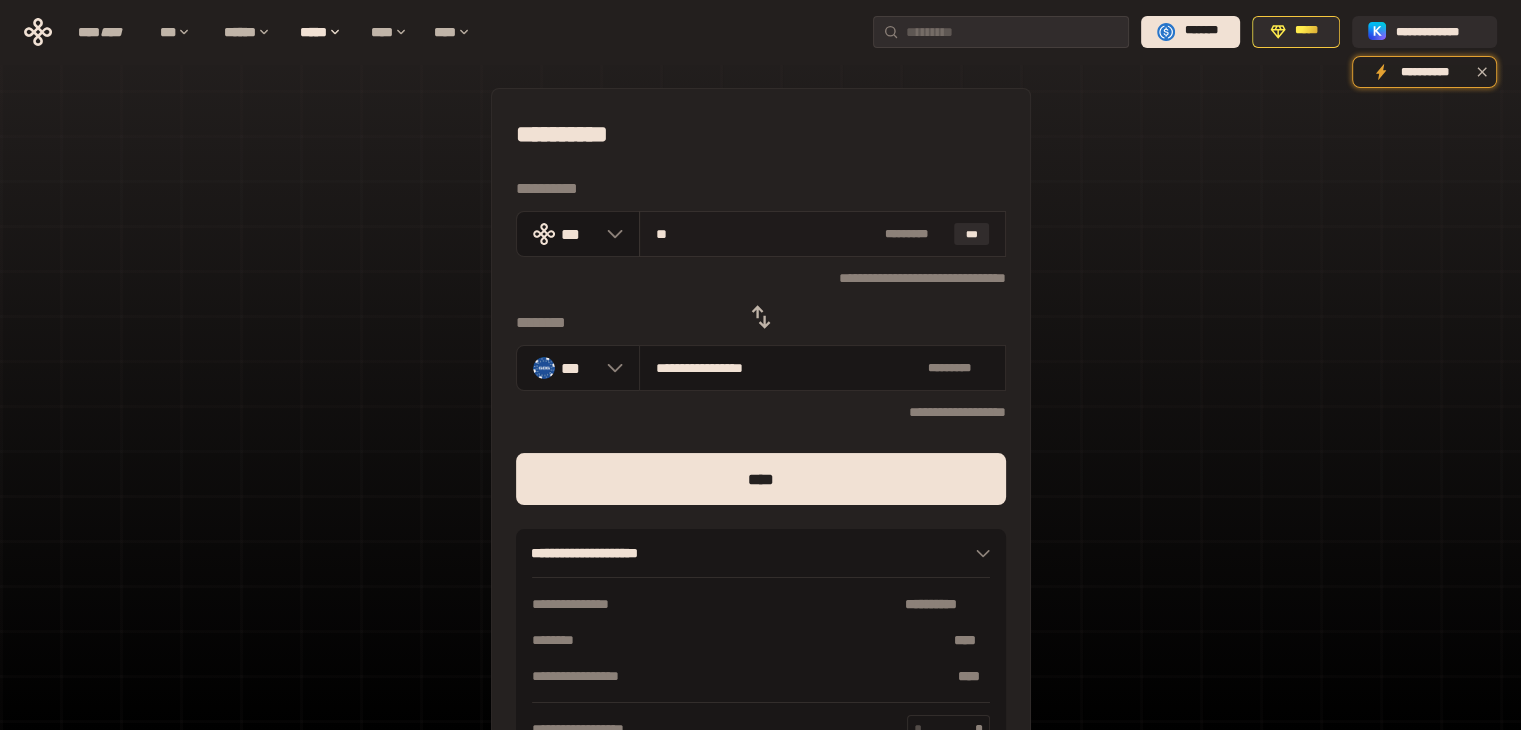 type on "**********" 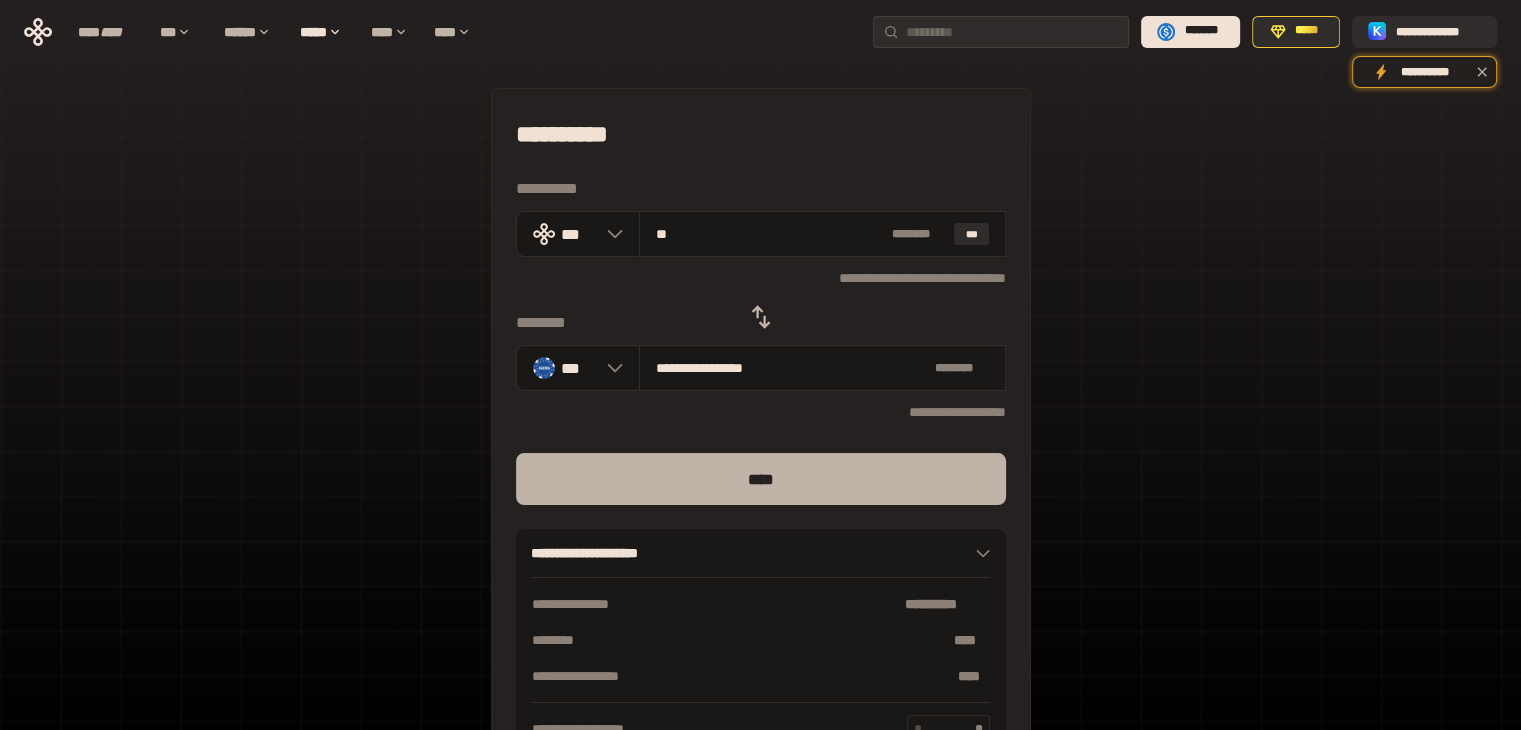 type on "**" 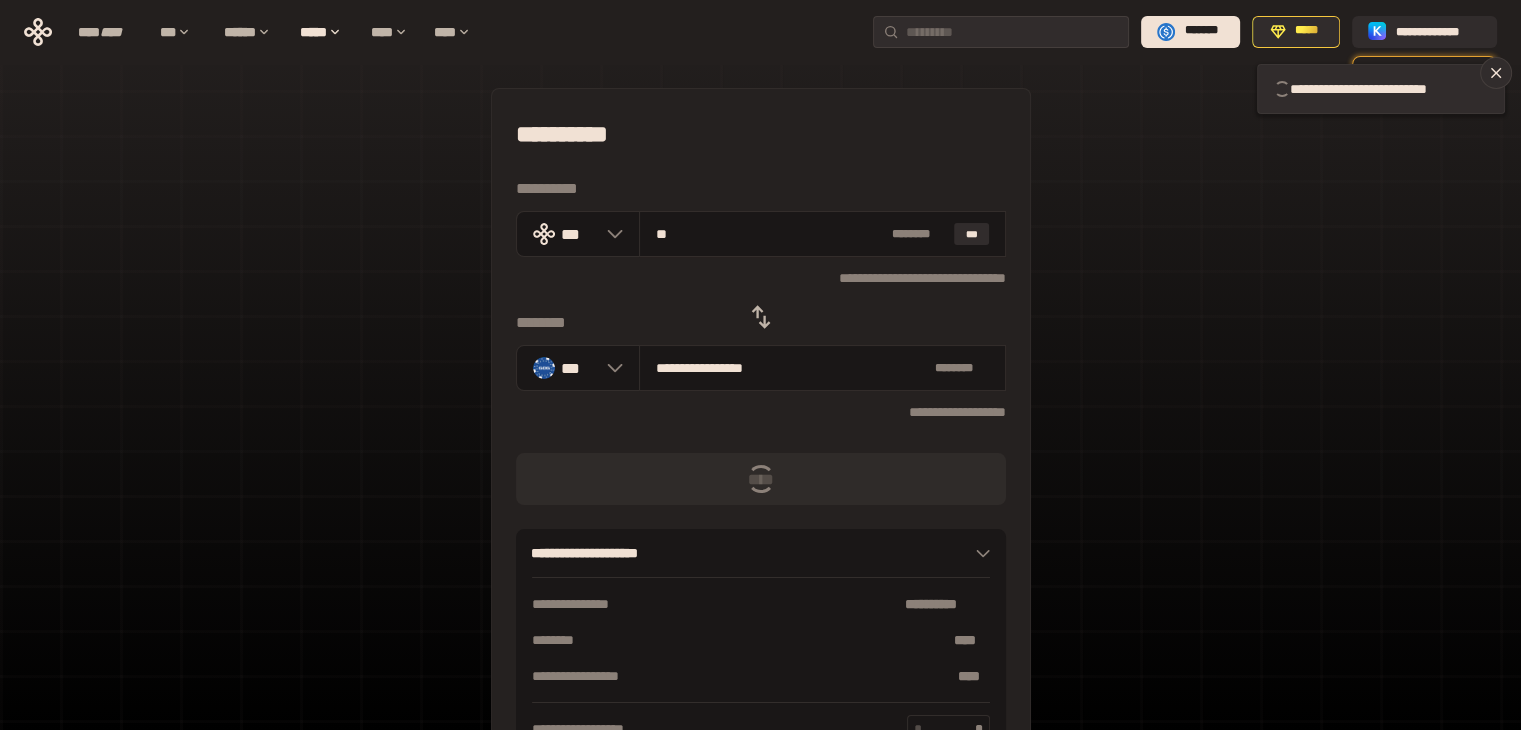 type 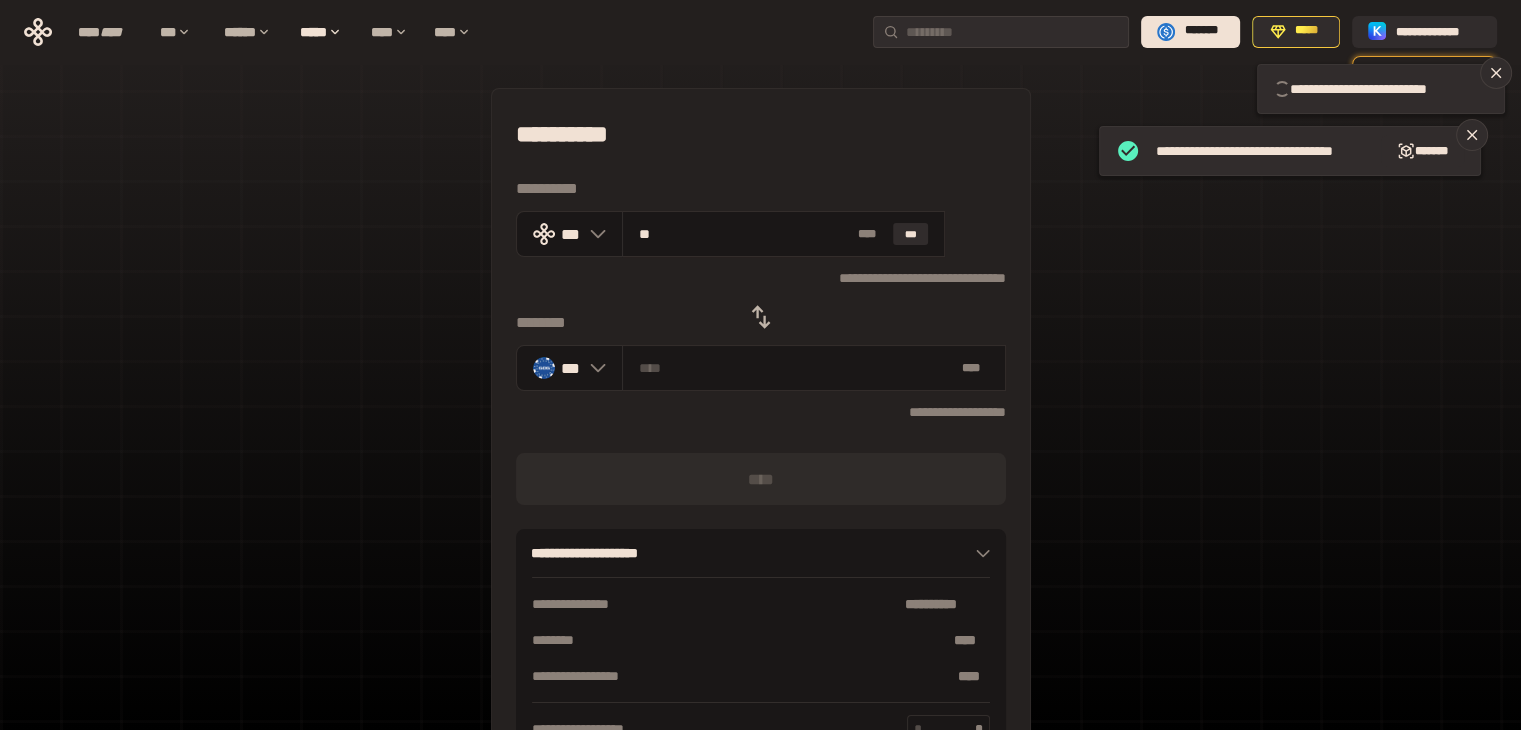 type 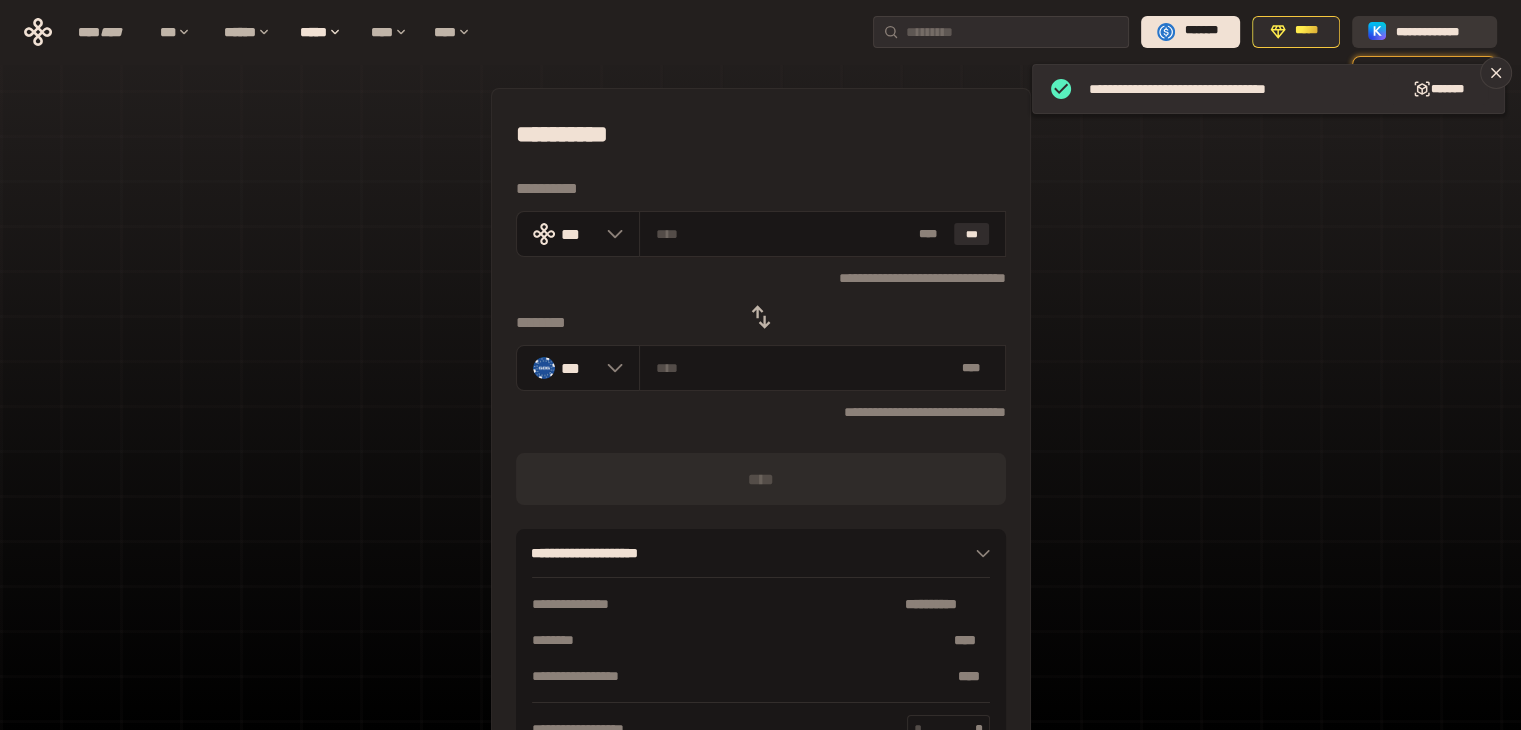 click on "**********" at bounding box center [1438, 31] 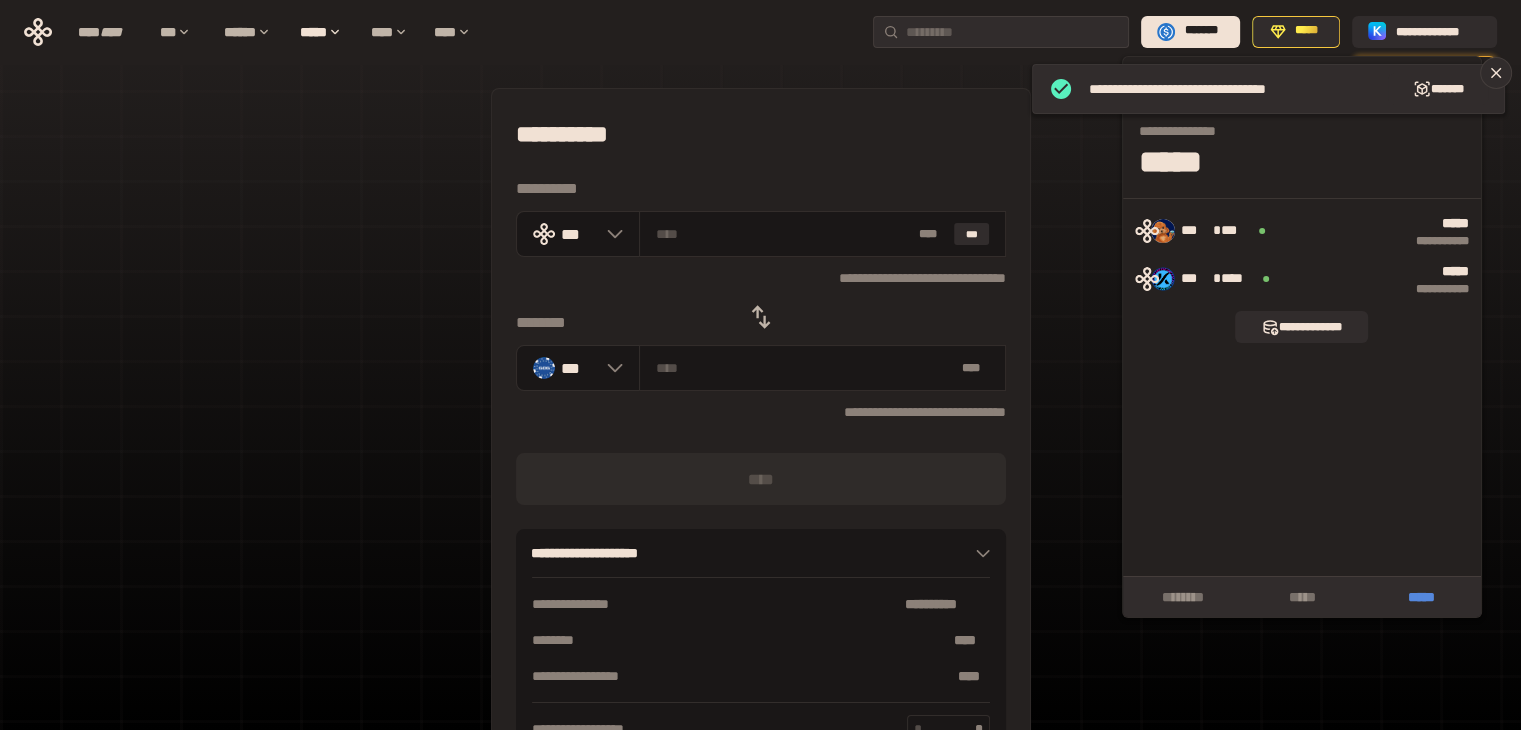 click on "*****" at bounding box center (1421, 597) 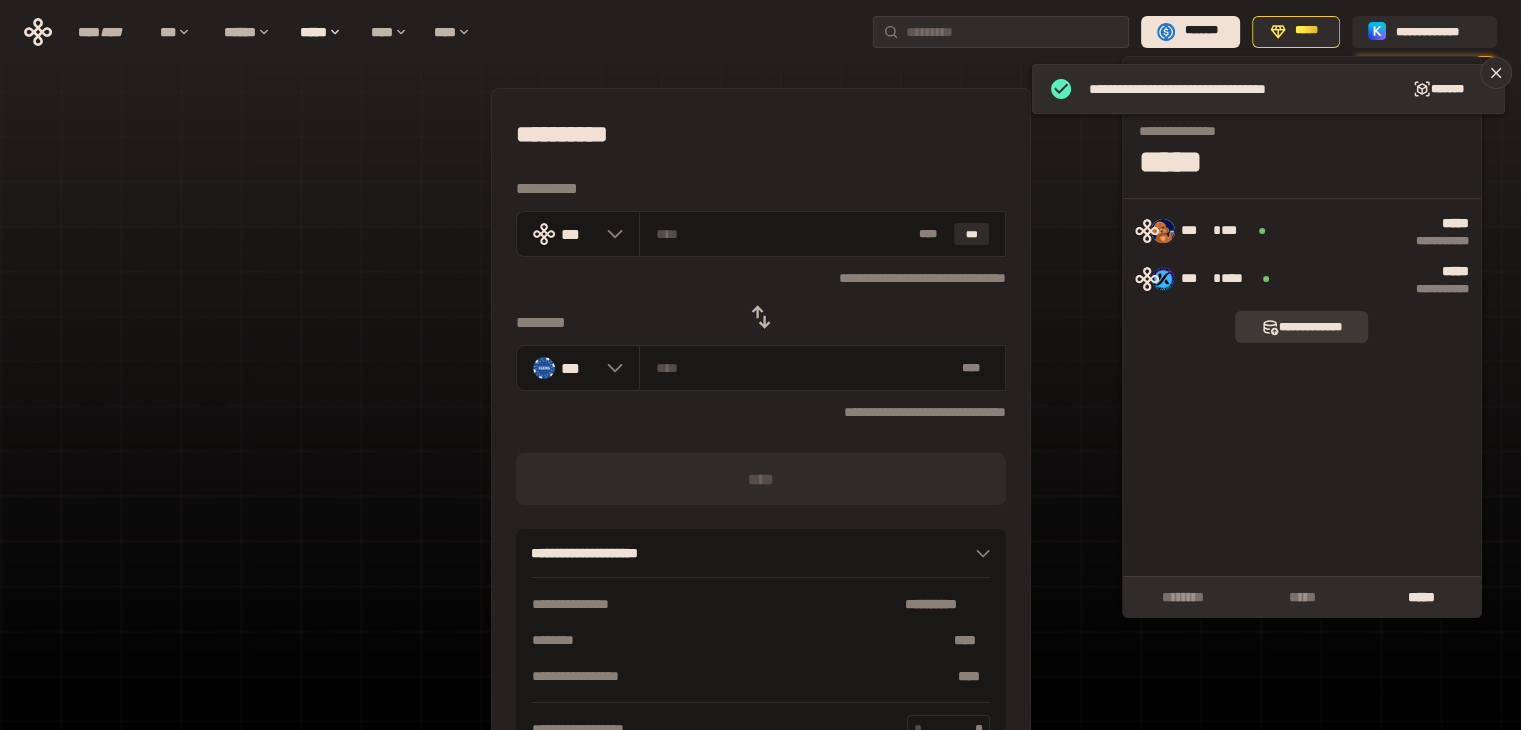 click on "**********" at bounding box center [1301, 327] 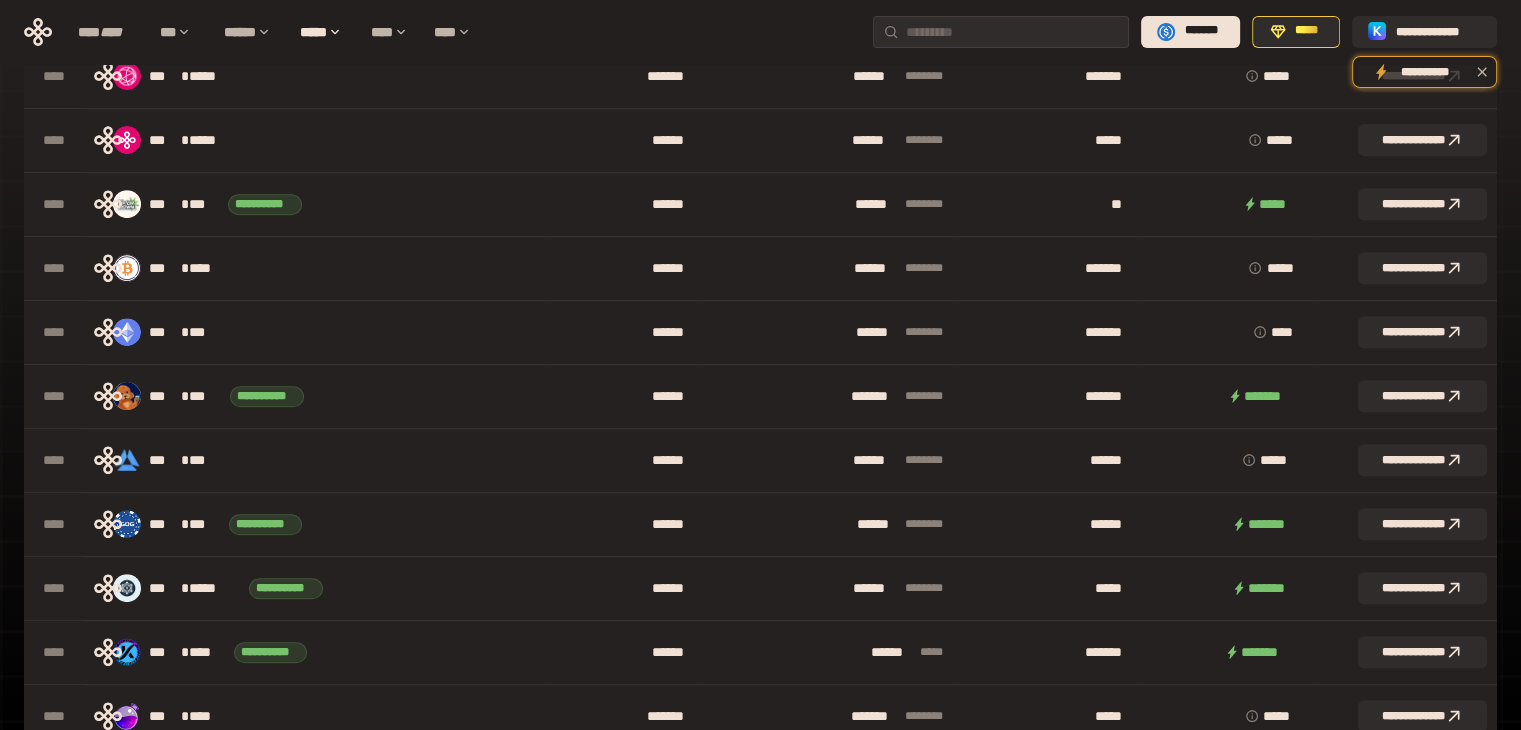 scroll, scrollTop: 800, scrollLeft: 0, axis: vertical 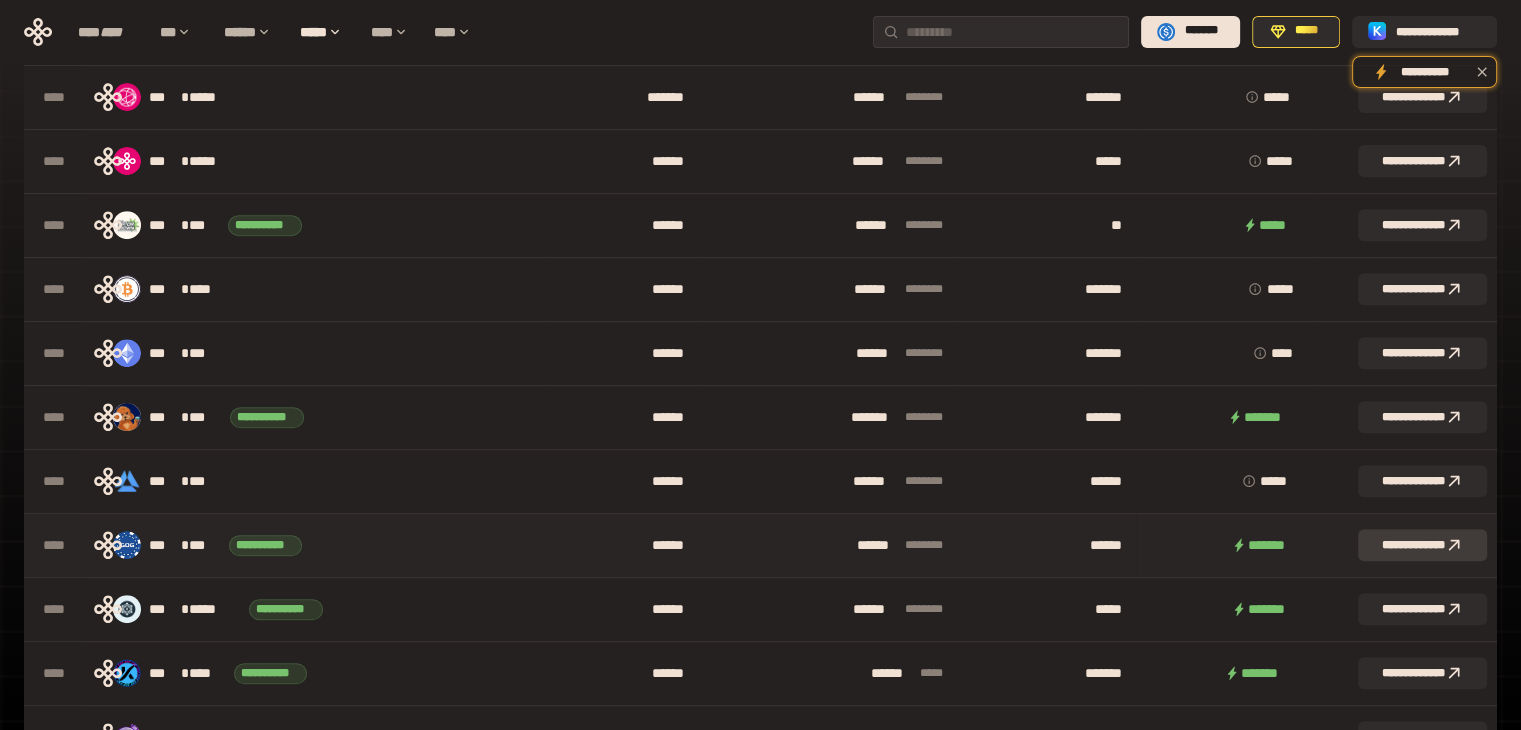 click on "**********" at bounding box center (1422, 545) 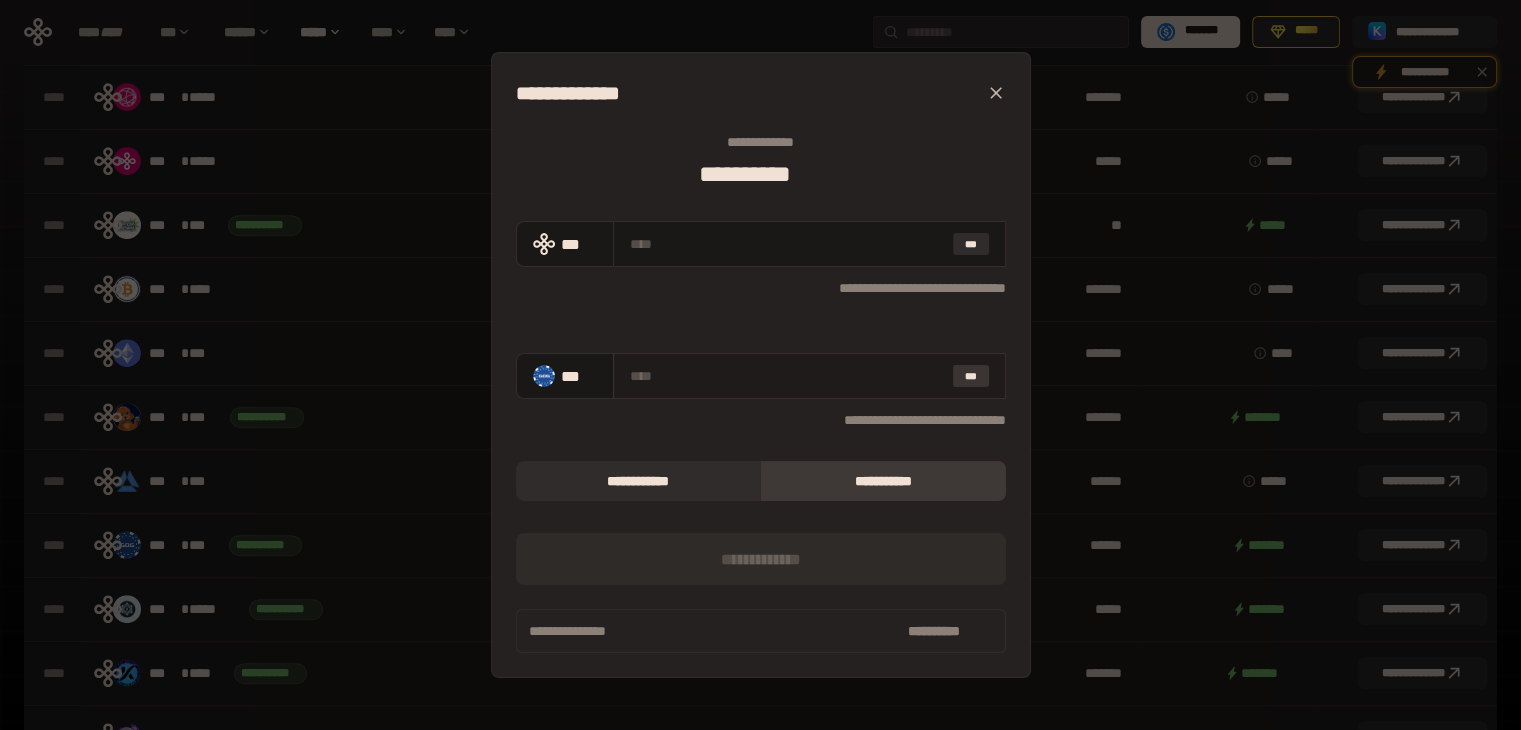 click on "***" at bounding box center (971, 376) 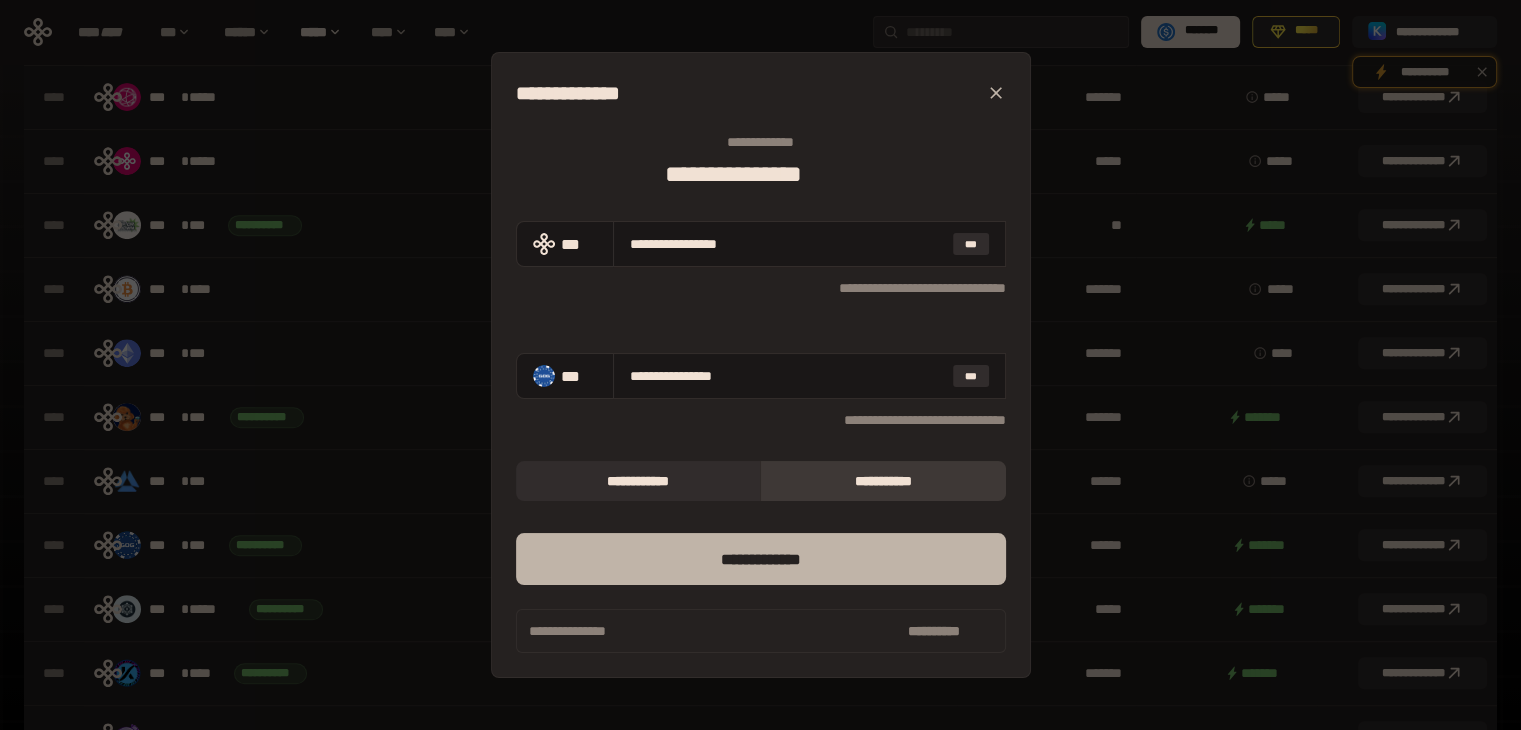 click on "*** *********" at bounding box center [761, 559] 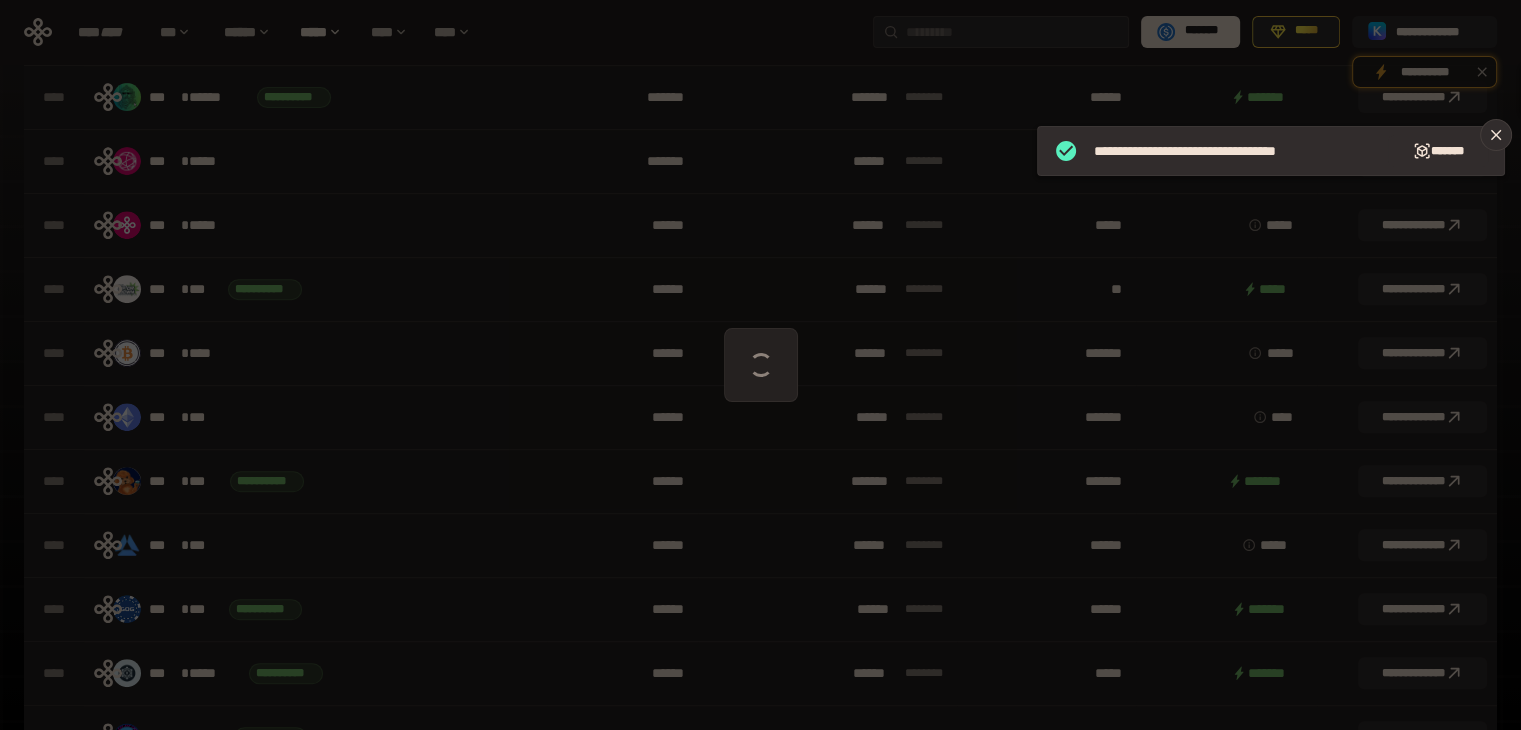 scroll, scrollTop: 864, scrollLeft: 0, axis: vertical 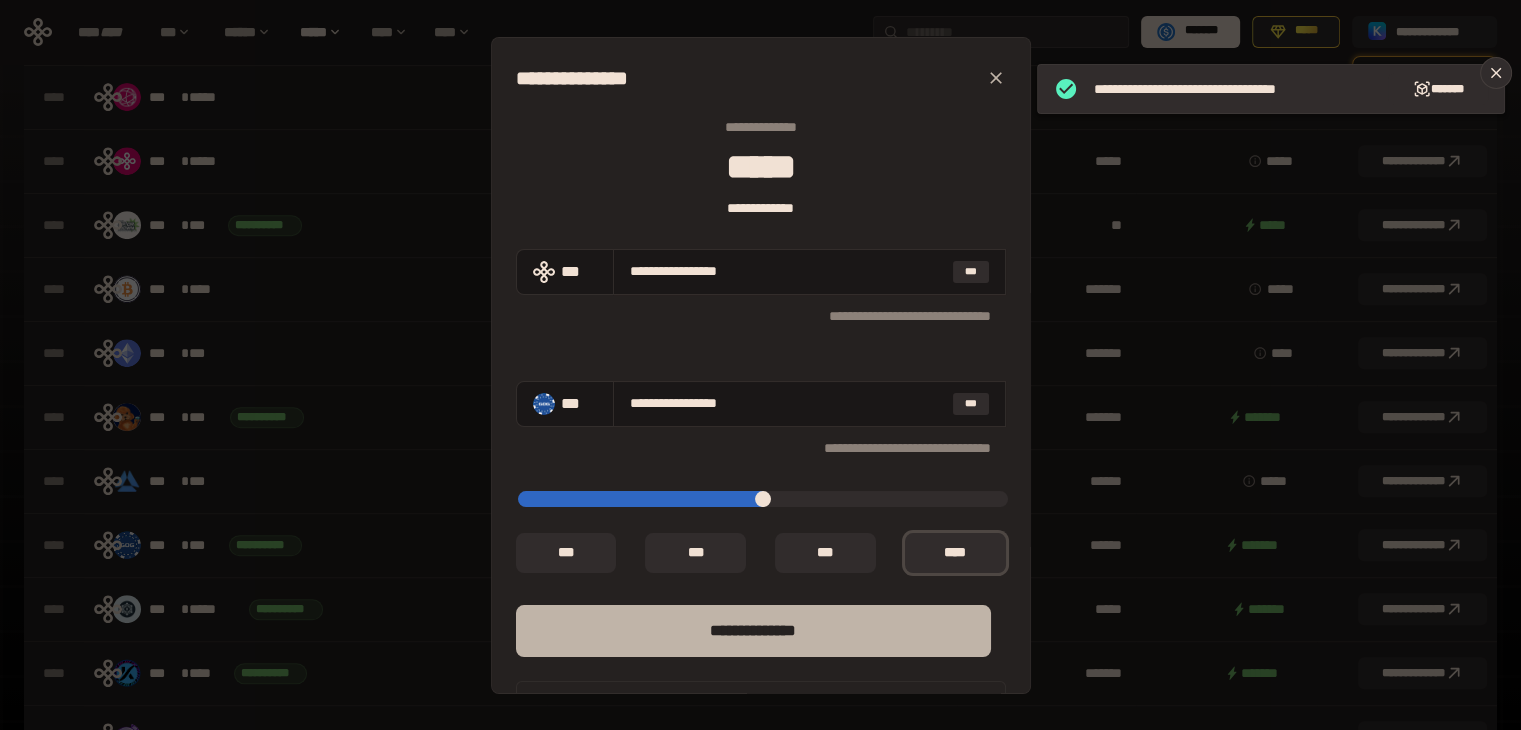 click on "**** *********" at bounding box center [753, 631] 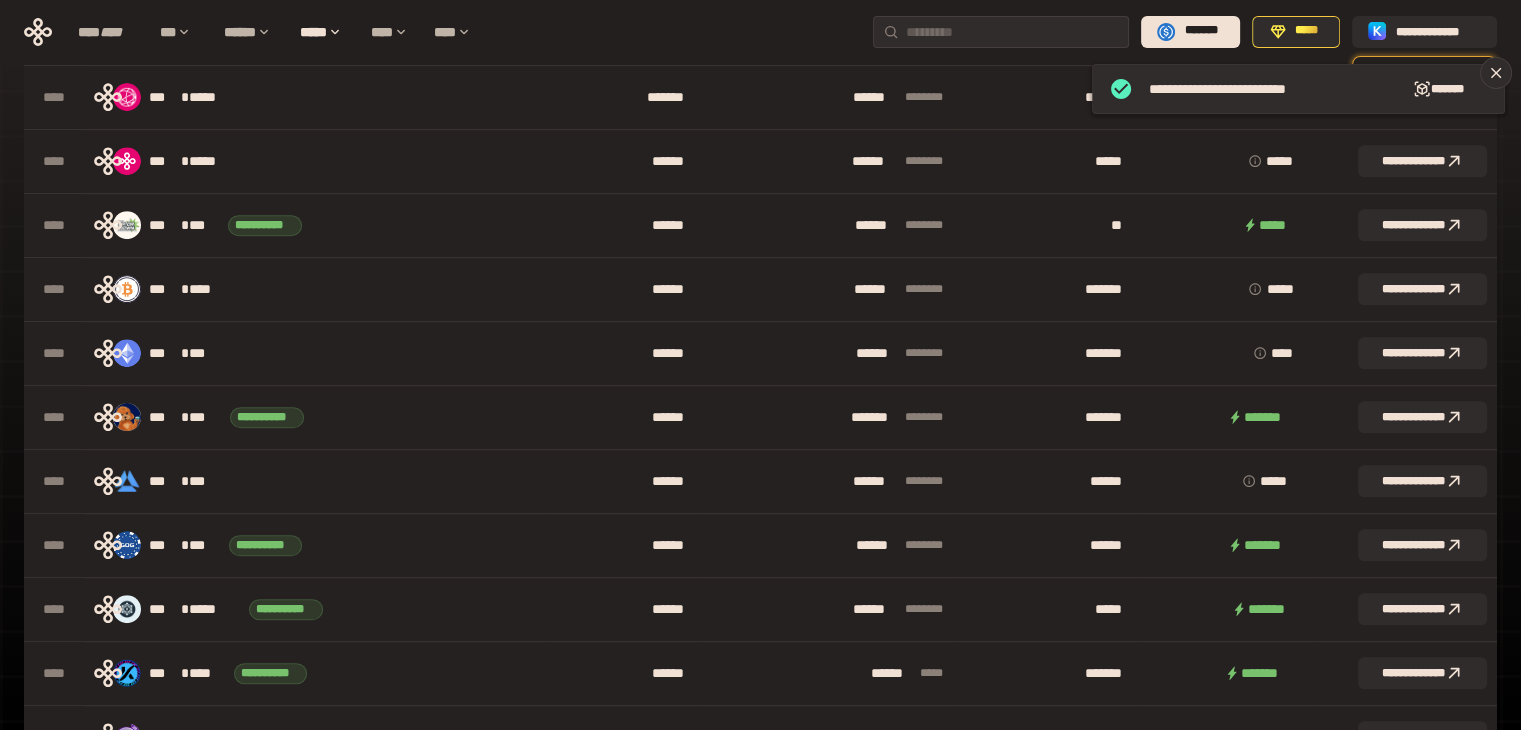 click 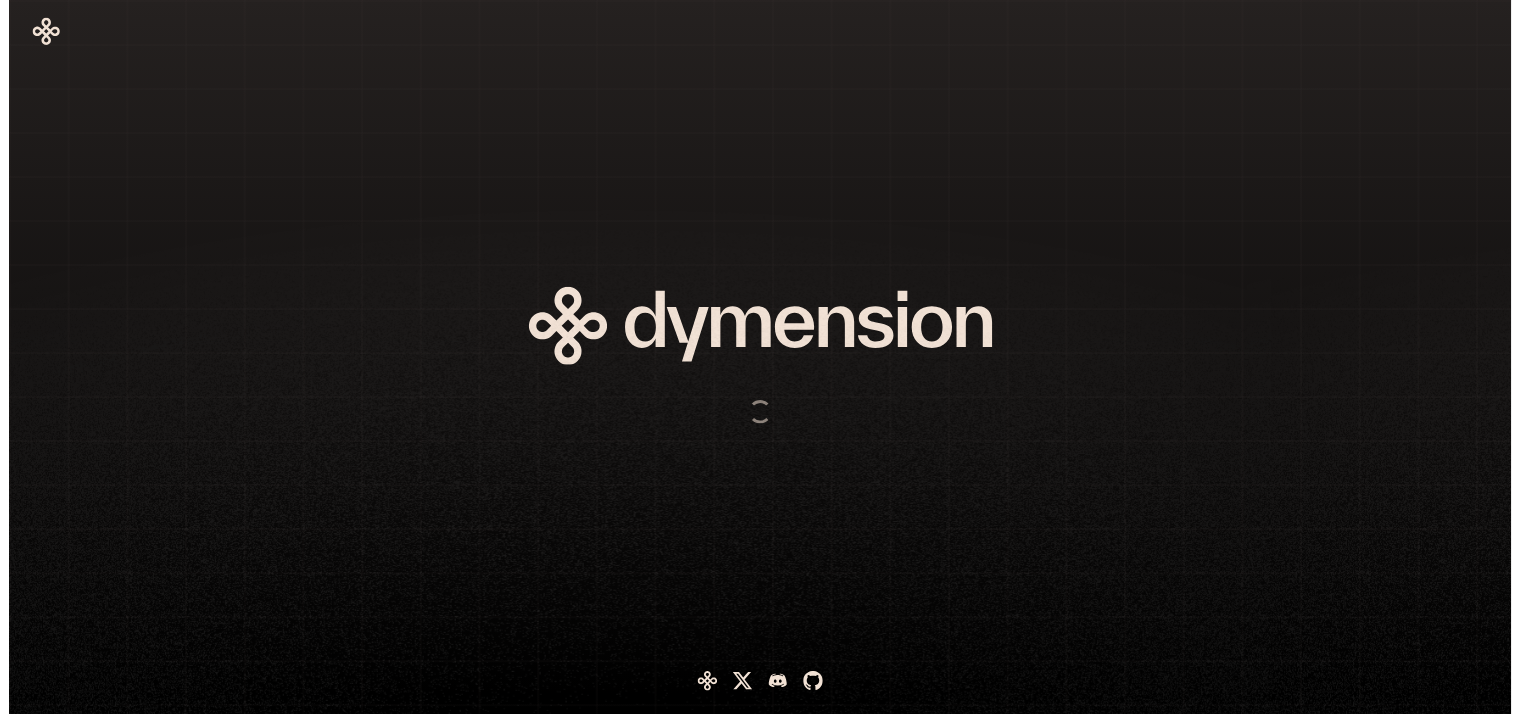 scroll, scrollTop: 0, scrollLeft: 0, axis: both 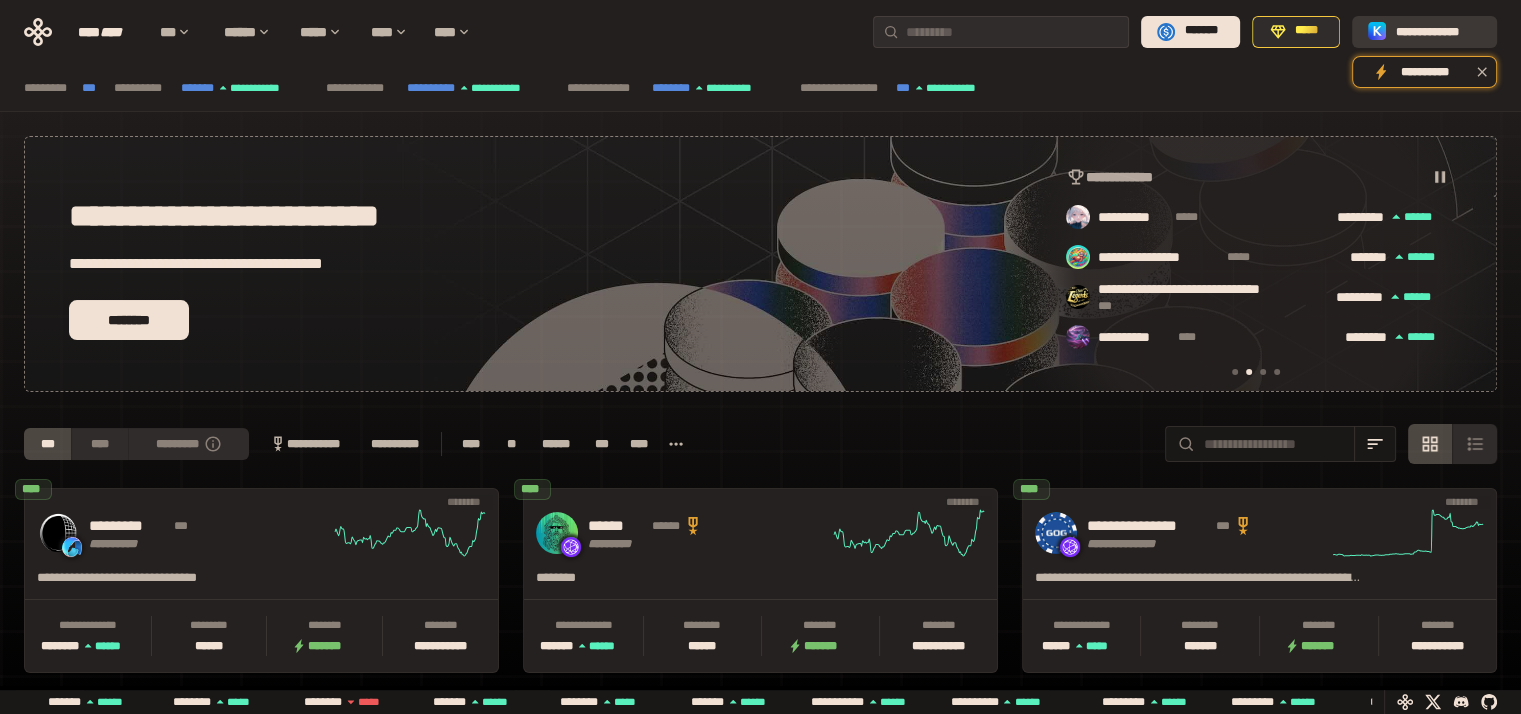 click on "**********" at bounding box center (1438, 31) 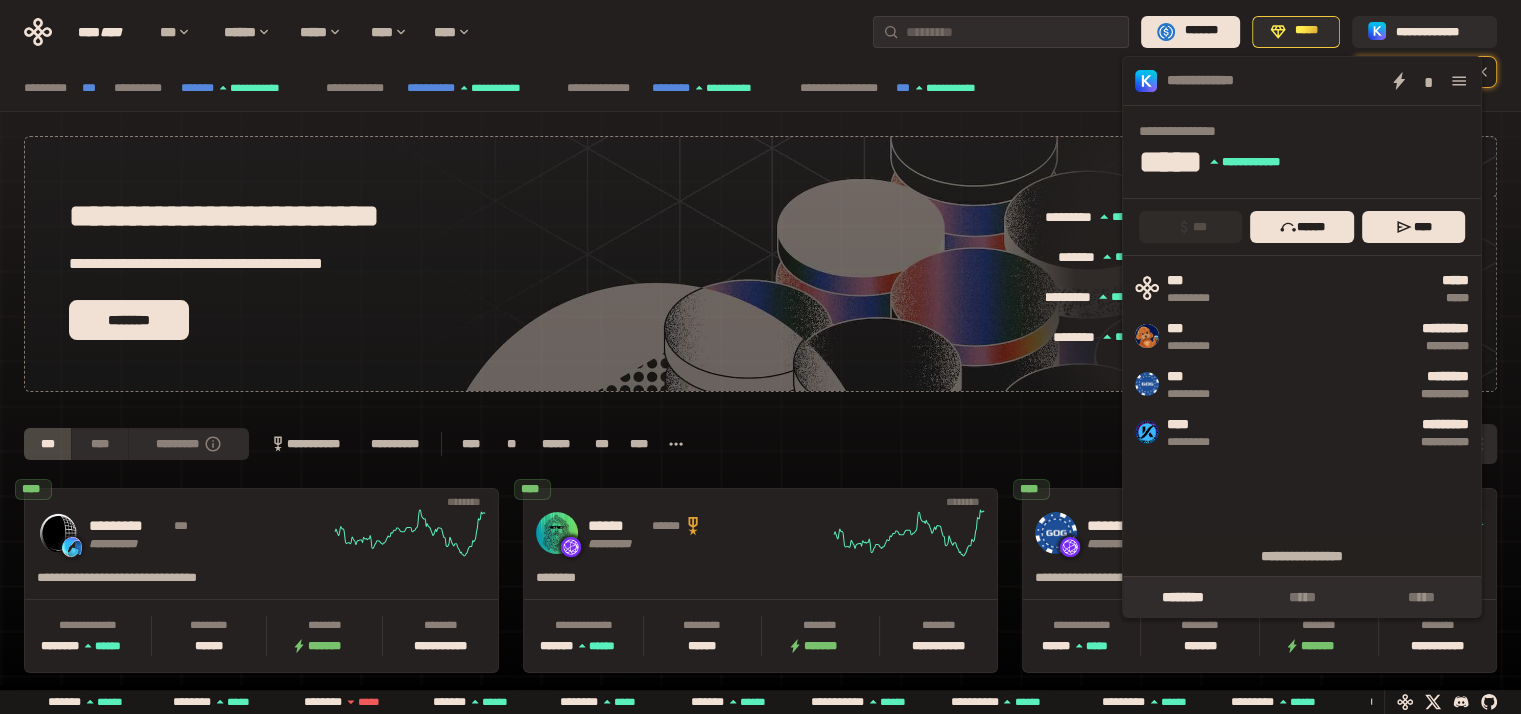 click 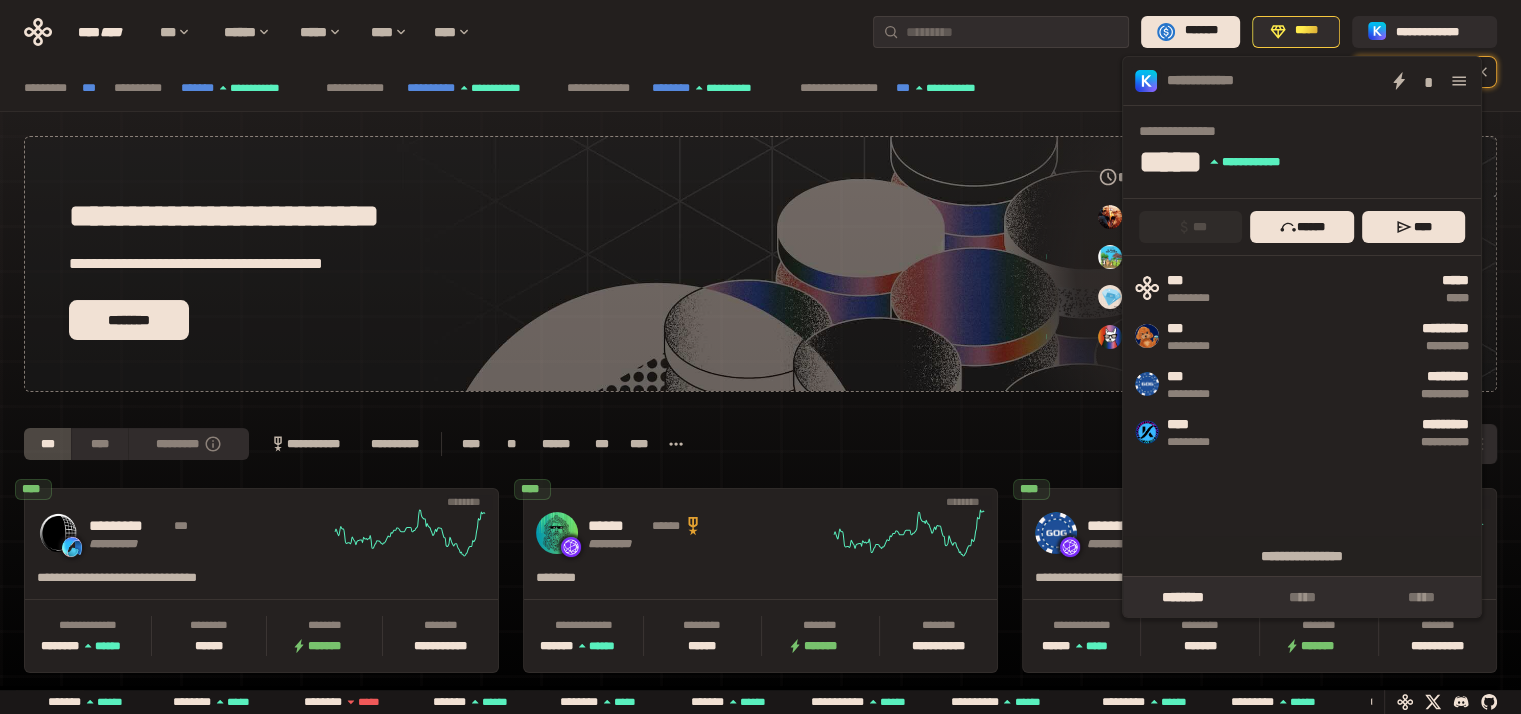scroll, scrollTop: 0, scrollLeft: 856, axis: horizontal 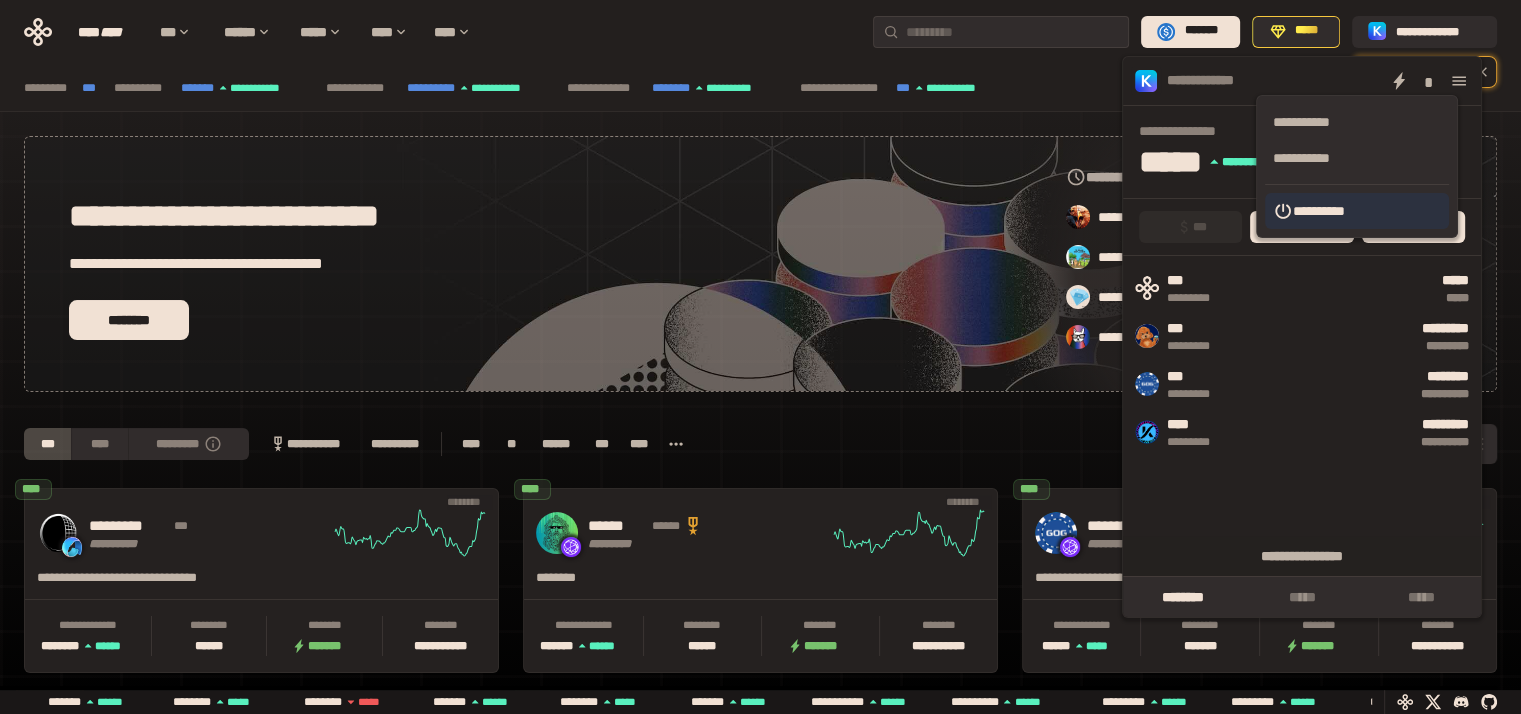click on "**********" at bounding box center (1357, 211) 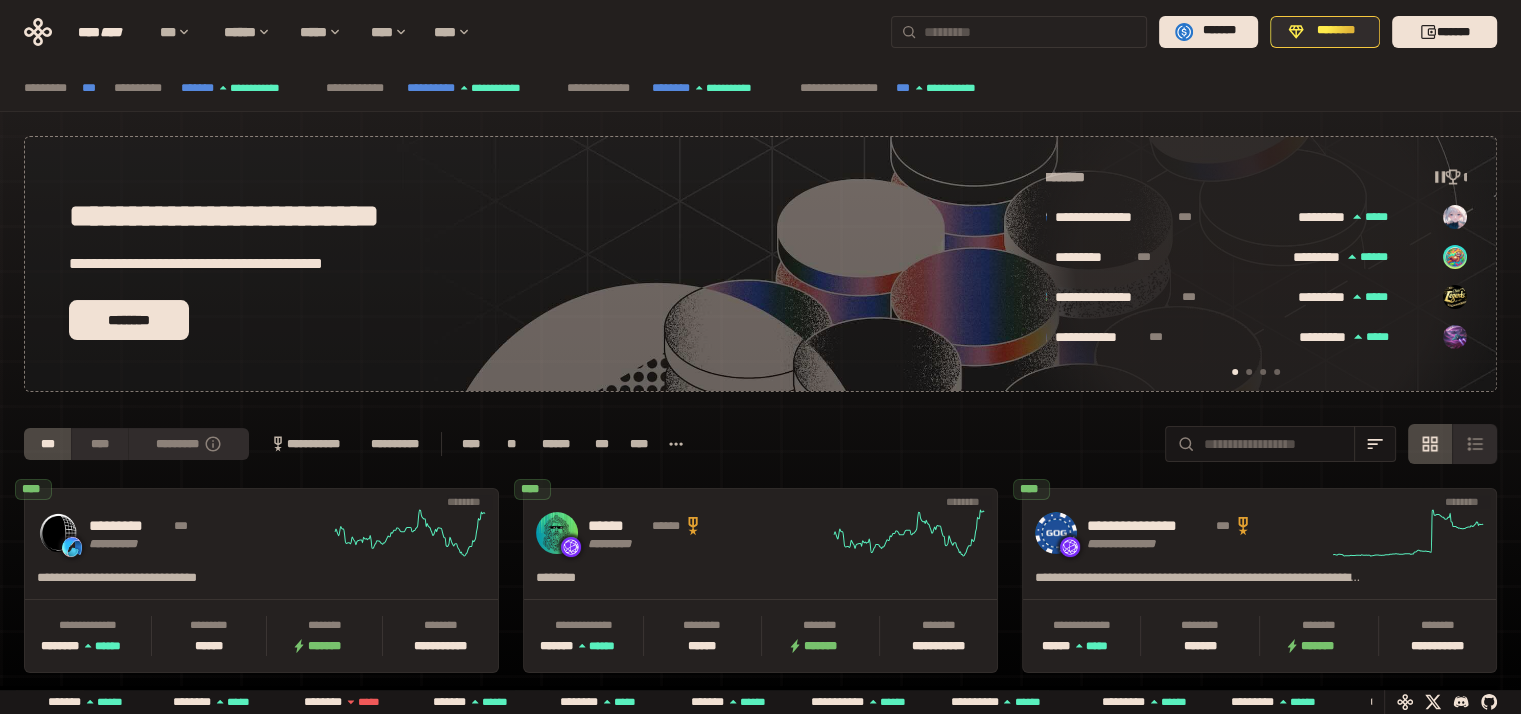 scroll, scrollTop: 0, scrollLeft: 16, axis: horizontal 